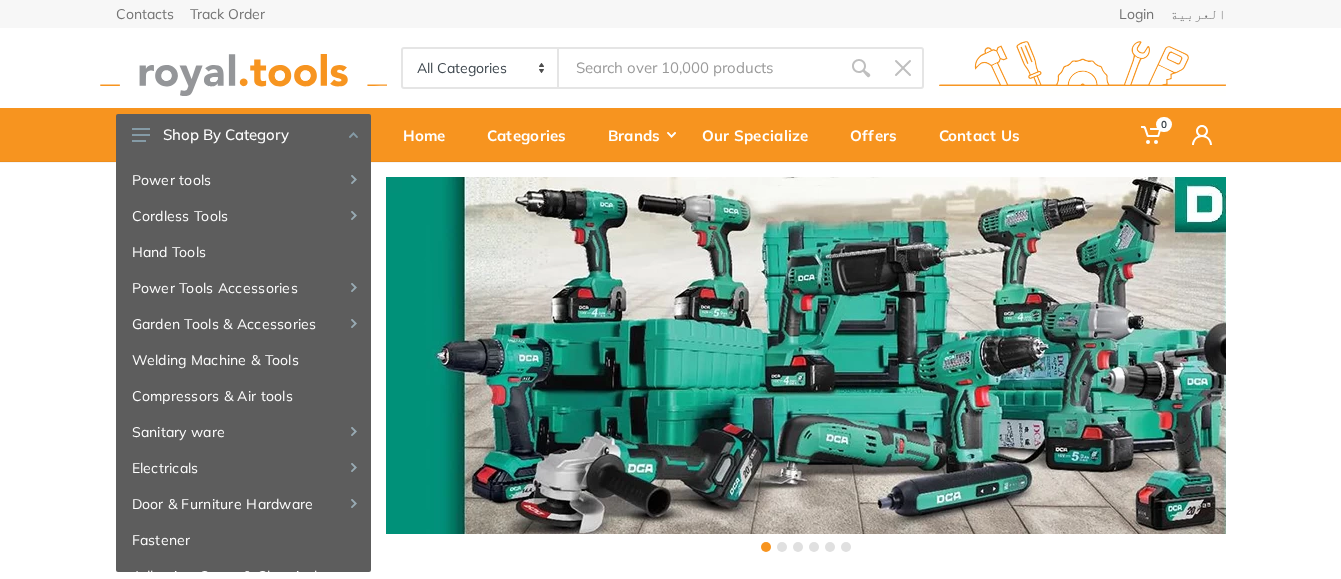 scroll, scrollTop: 0, scrollLeft: 0, axis: both 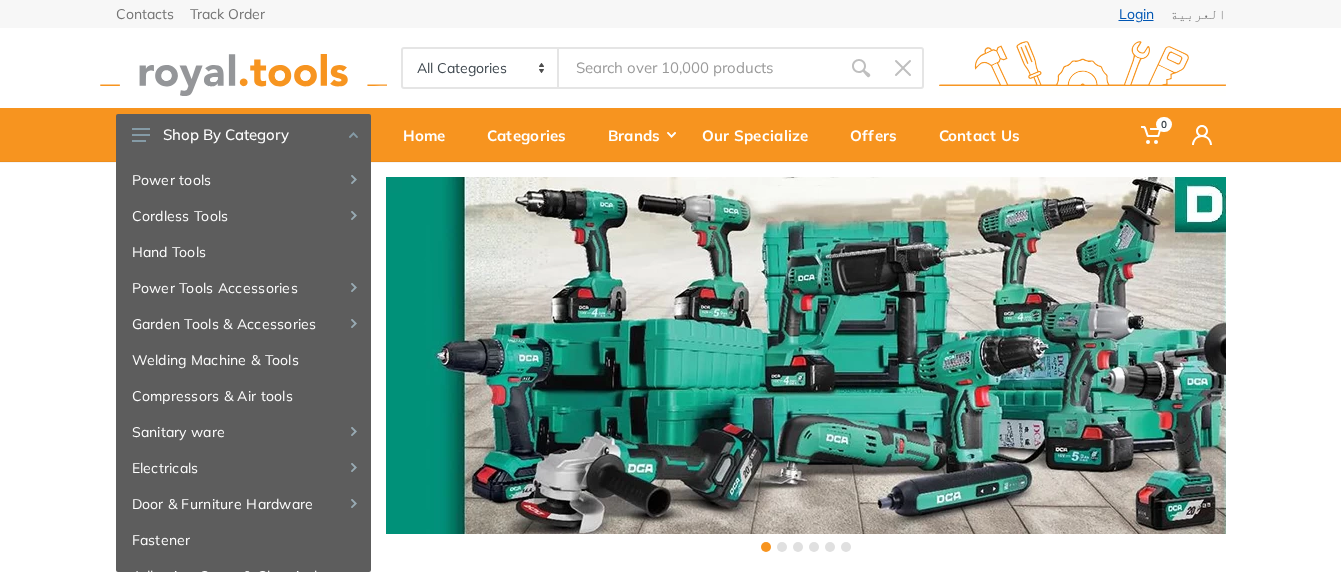 click on "Login" at bounding box center (1136, 14) 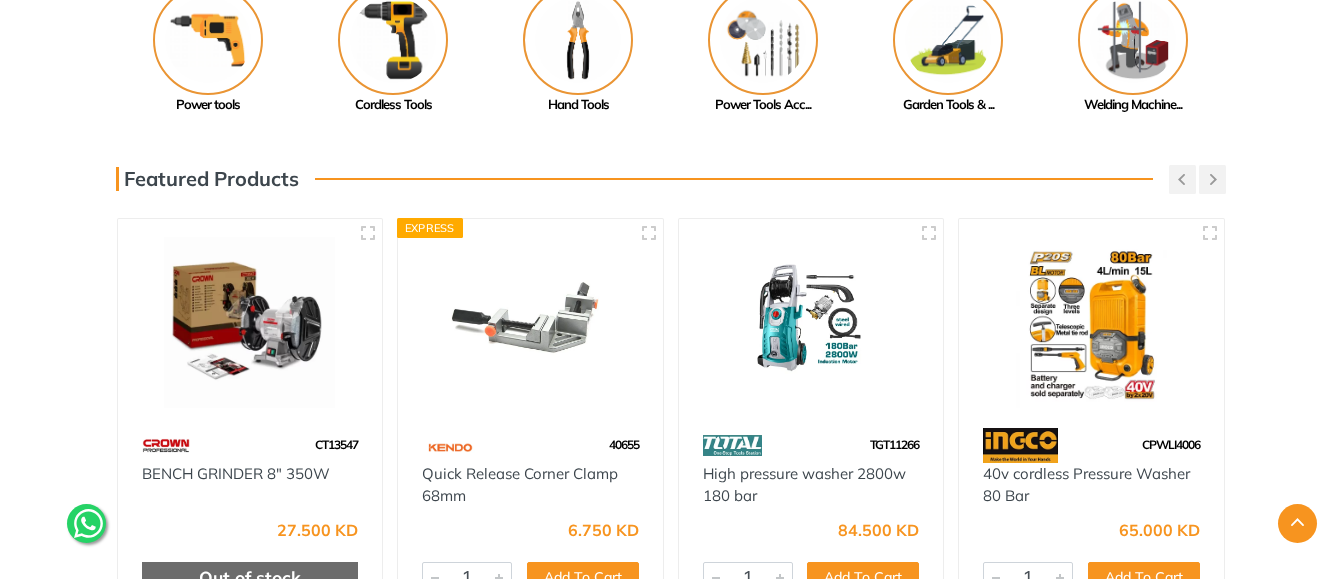 scroll, scrollTop: 0, scrollLeft: 0, axis: both 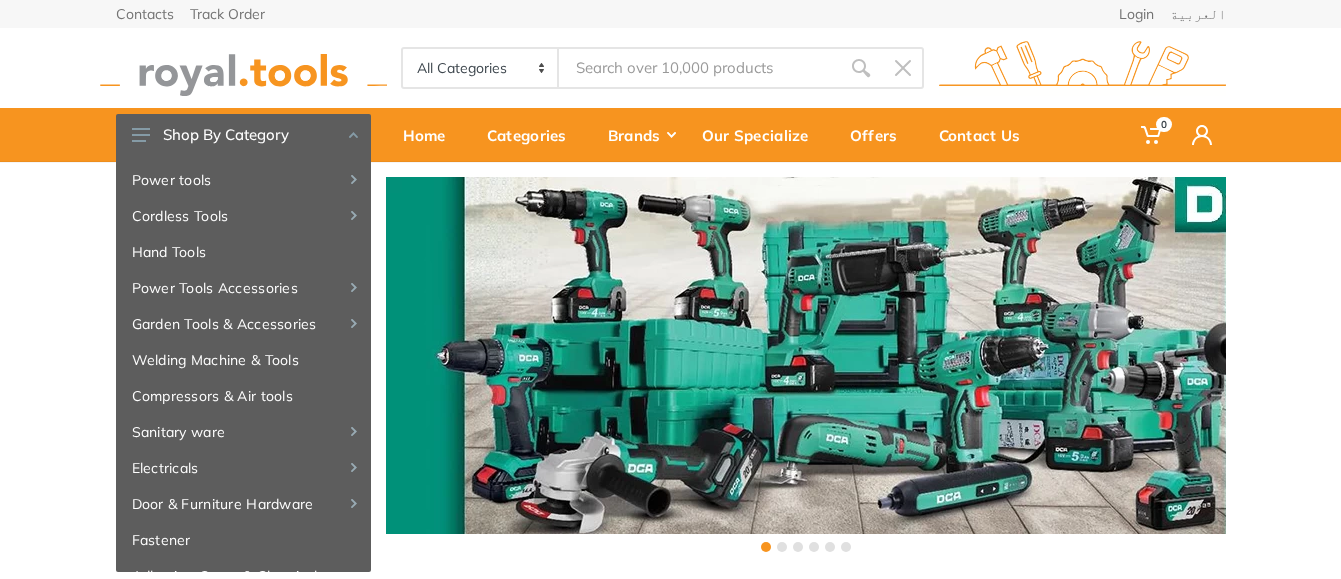 drag, startPoint x: 977, startPoint y: 374, endPoint x: 475, endPoint y: 411, distance: 503.3617 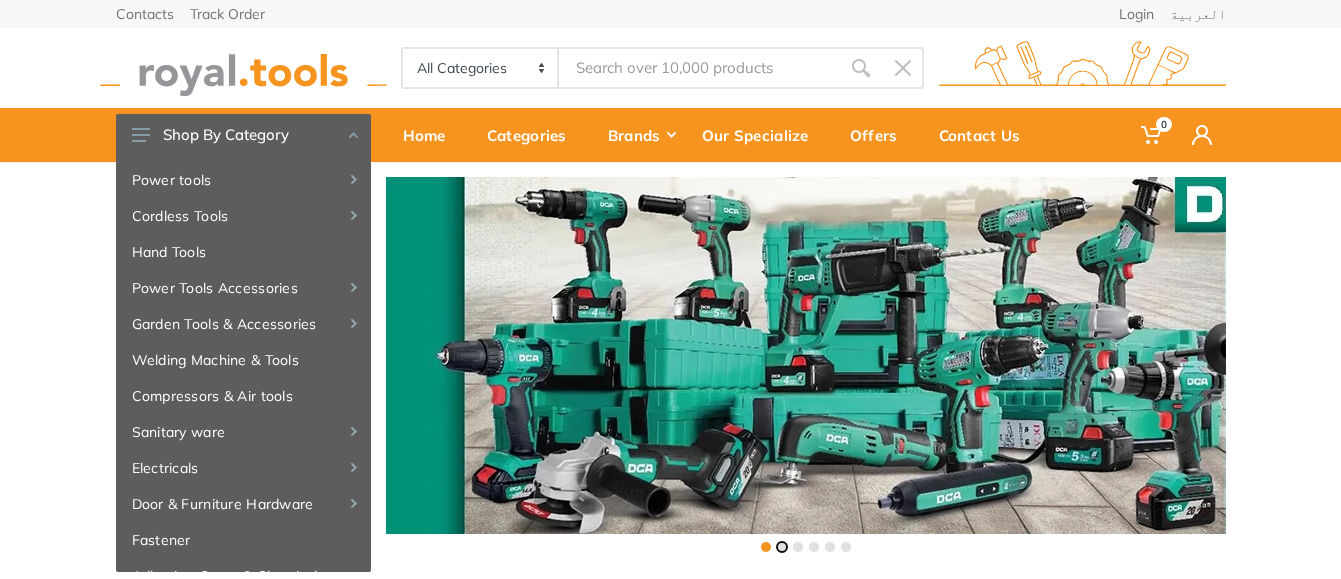 click at bounding box center [782, 547] 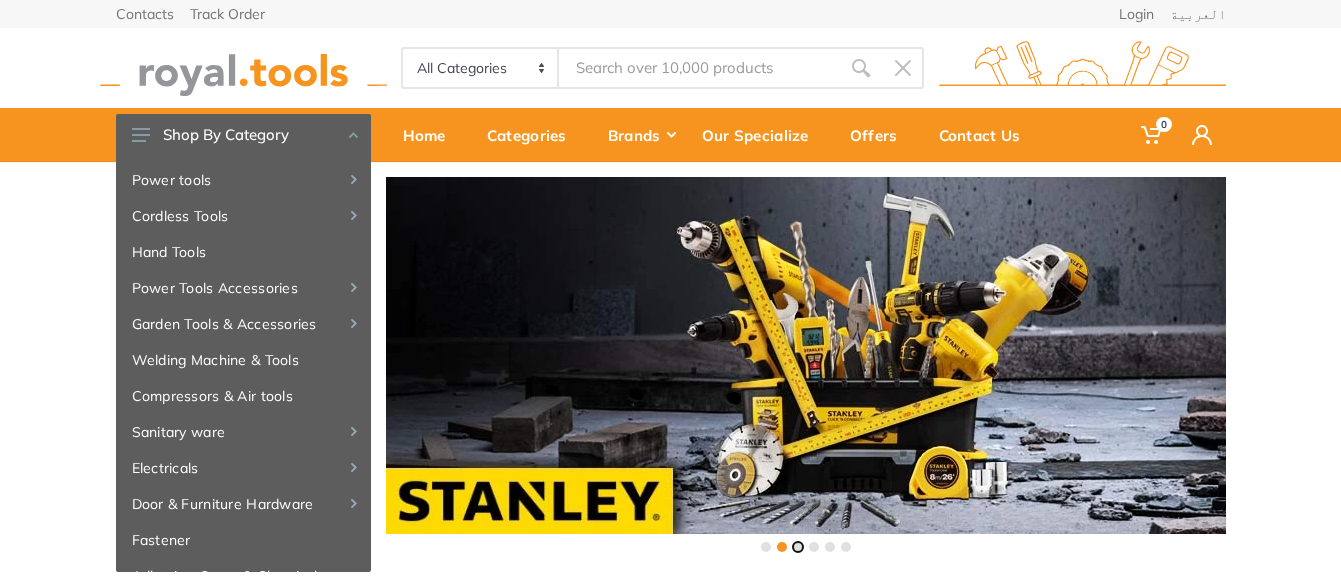 click at bounding box center [798, 547] 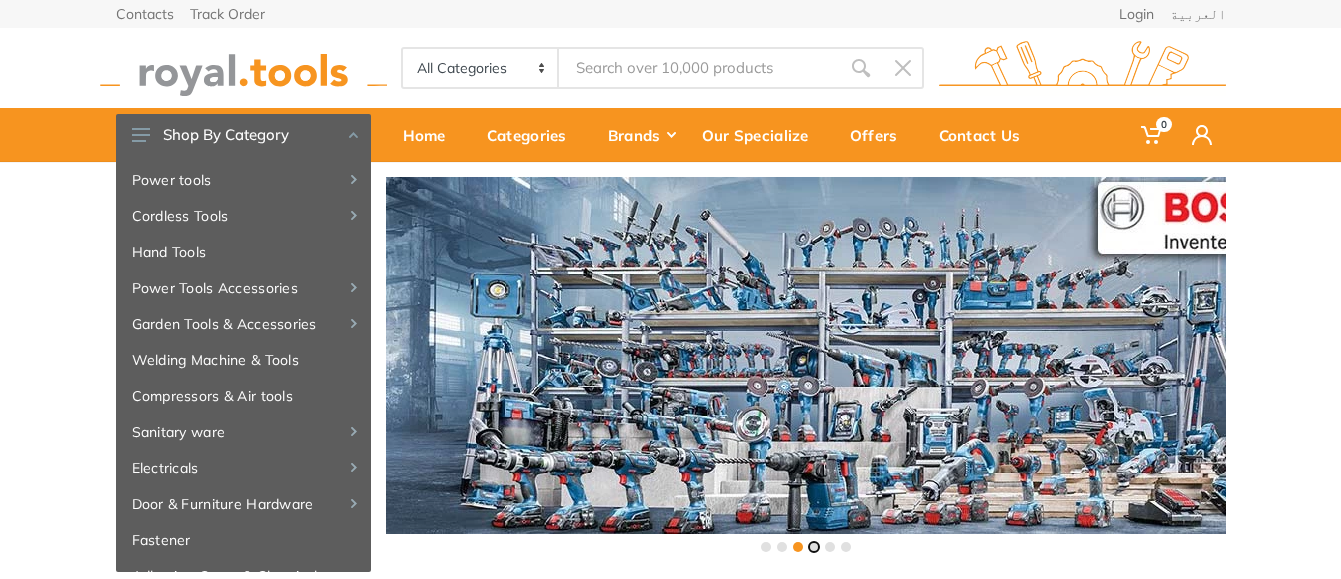 click at bounding box center [814, 547] 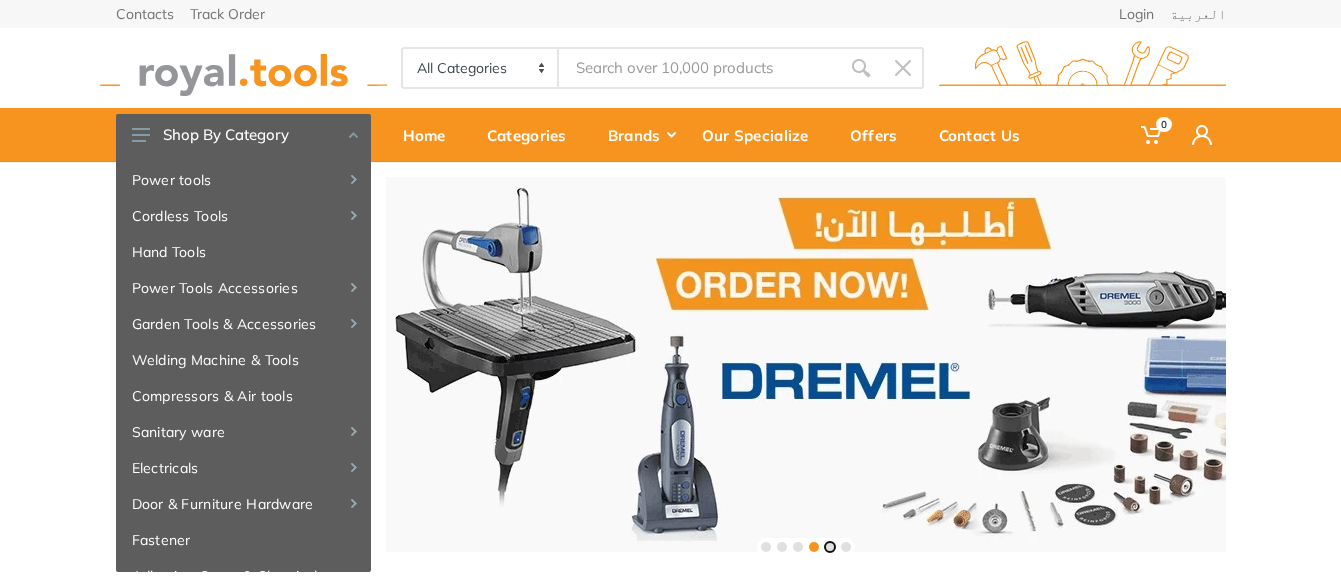 click at bounding box center (830, 547) 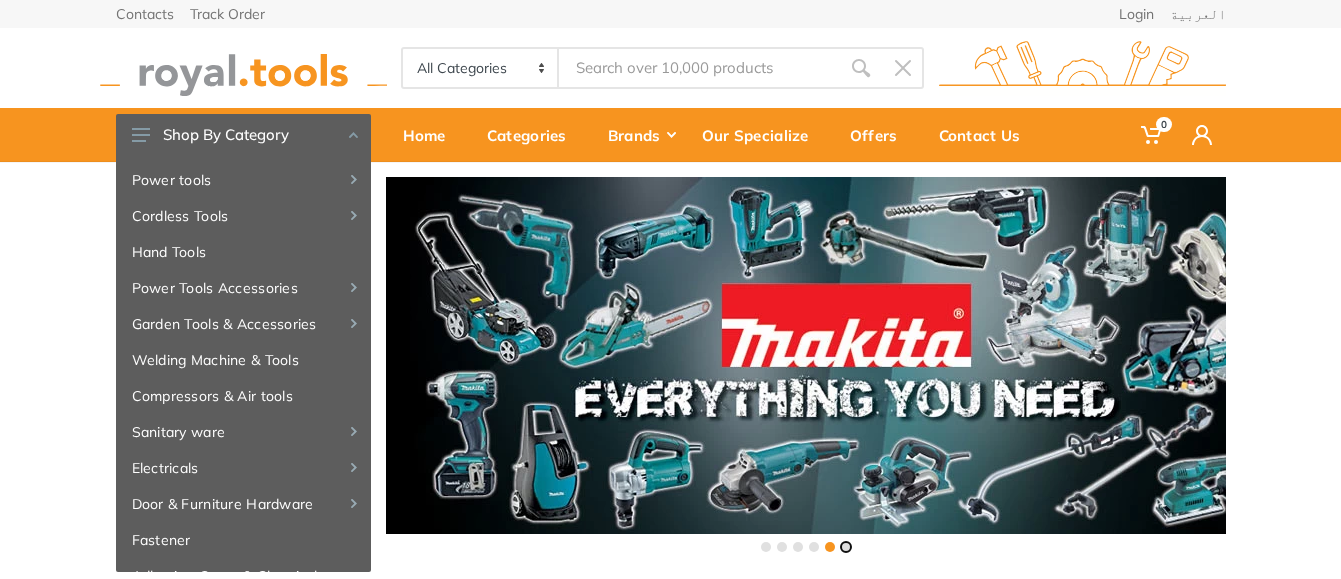 click at bounding box center (846, 547) 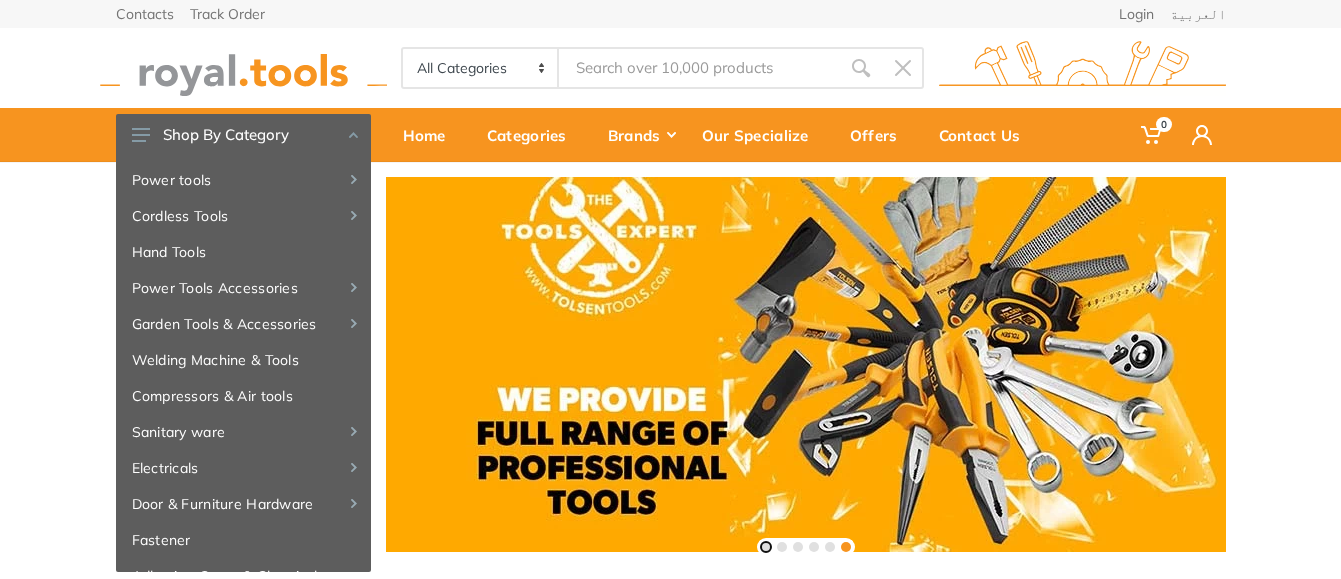 click at bounding box center [766, 547] 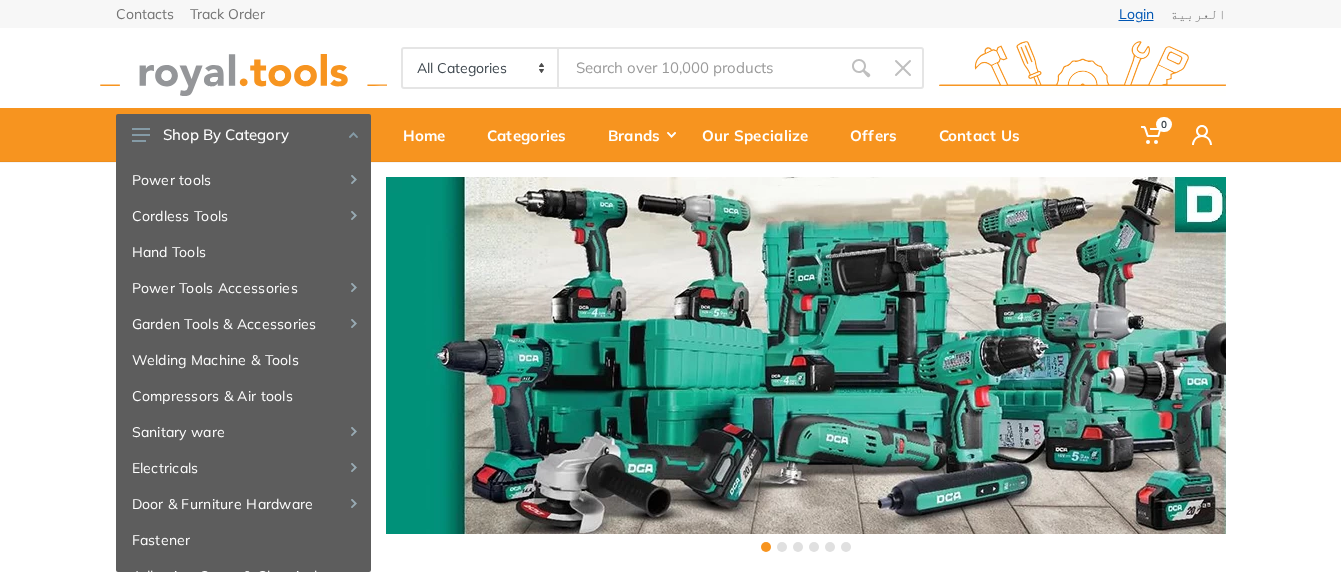 click on "Login" at bounding box center (1136, 14) 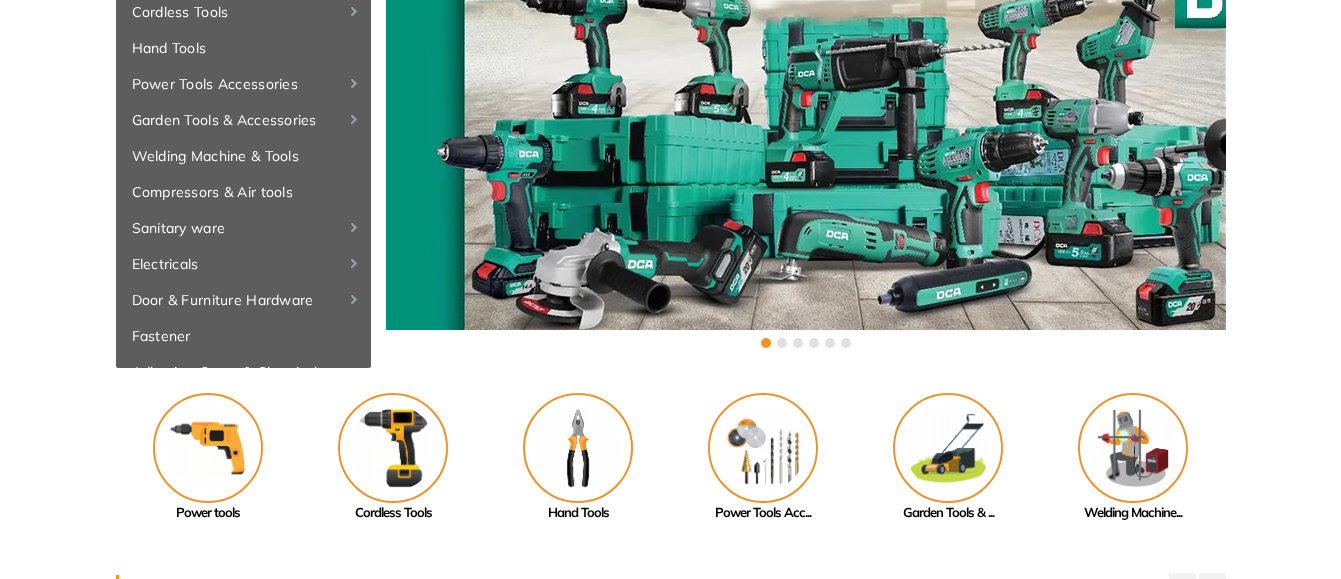 scroll, scrollTop: 0, scrollLeft: 0, axis: both 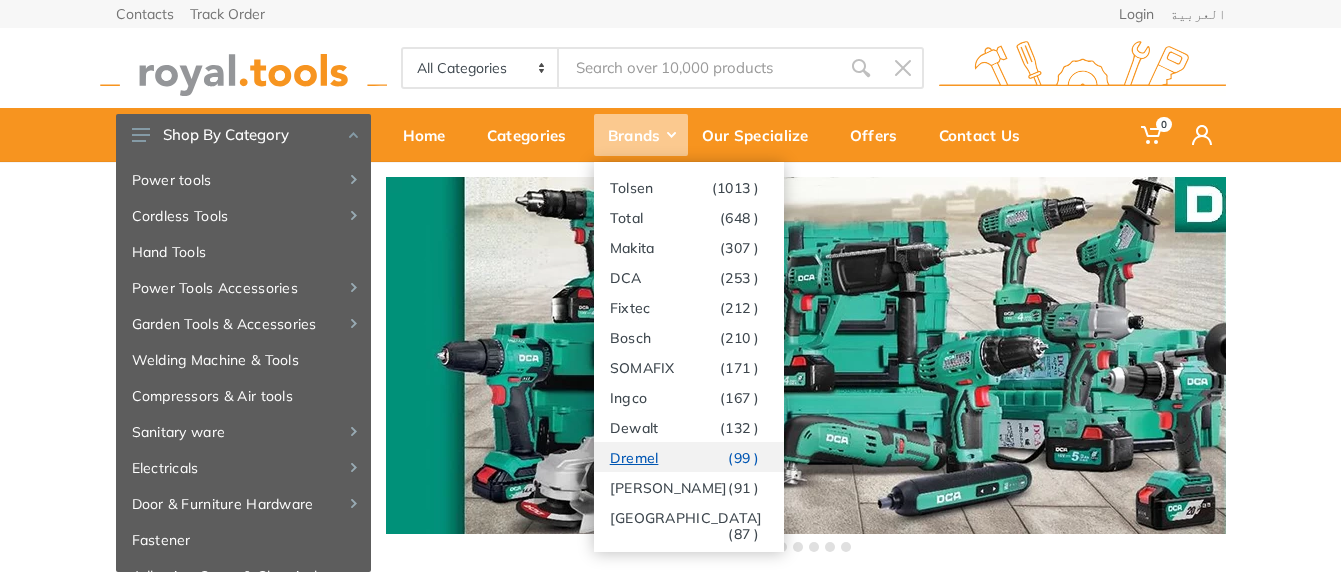 click on "Dremel                                                                 (99                                                                    )" at bounding box center [689, 457] 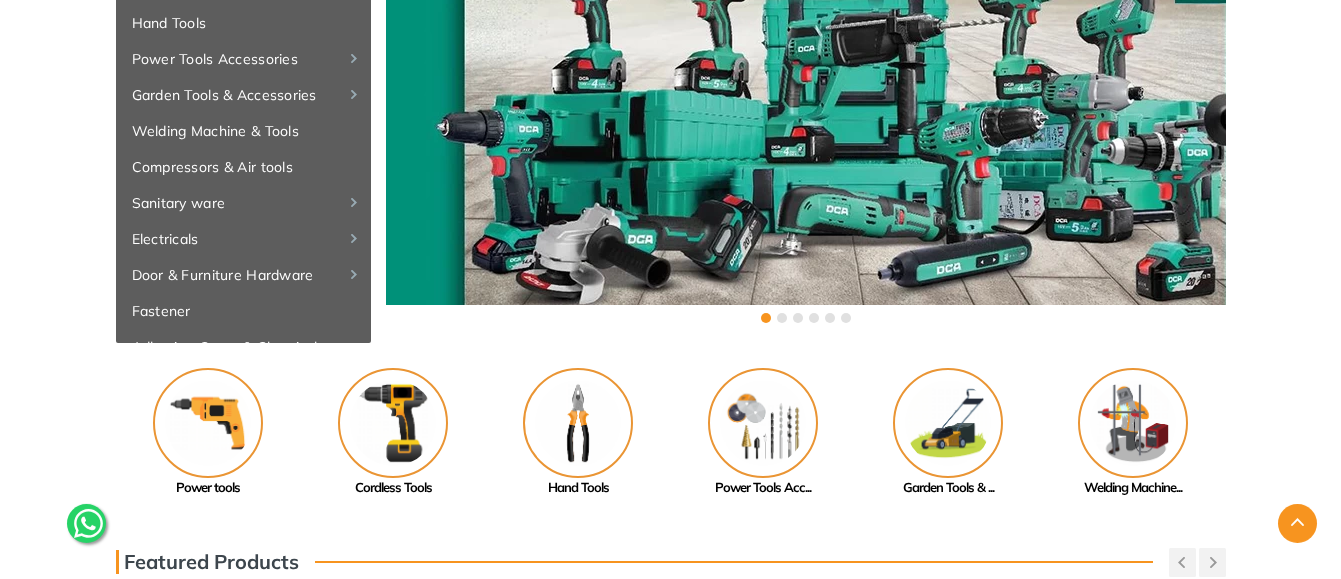 scroll, scrollTop: 0, scrollLeft: 0, axis: both 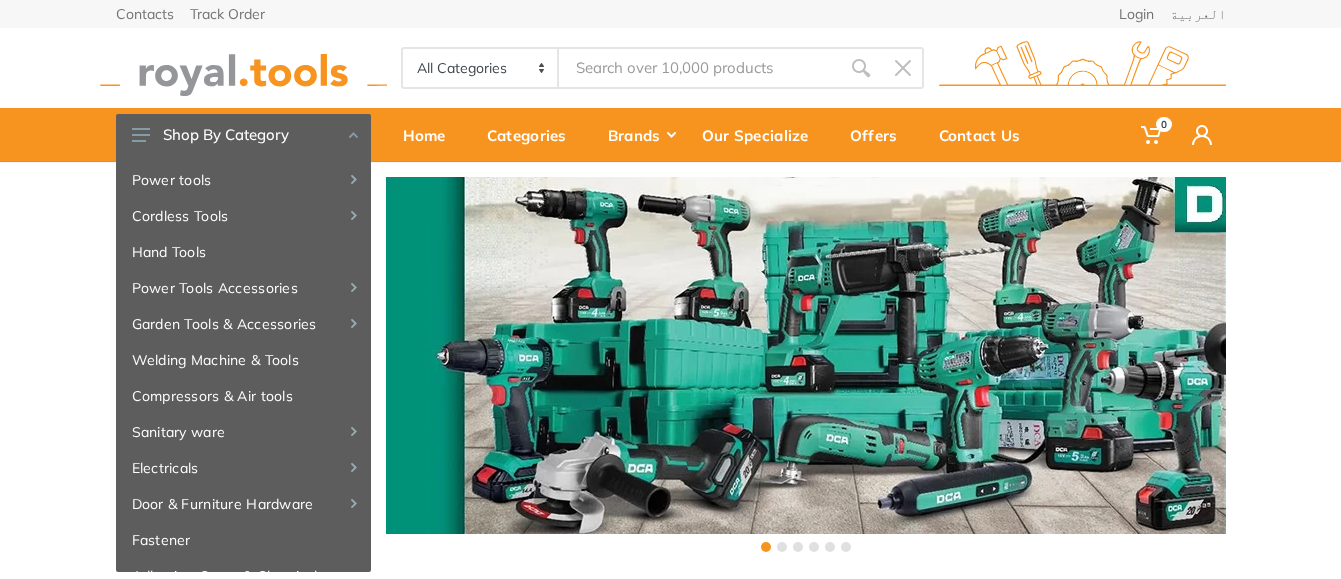 click on "Login" at bounding box center [1136, 14] 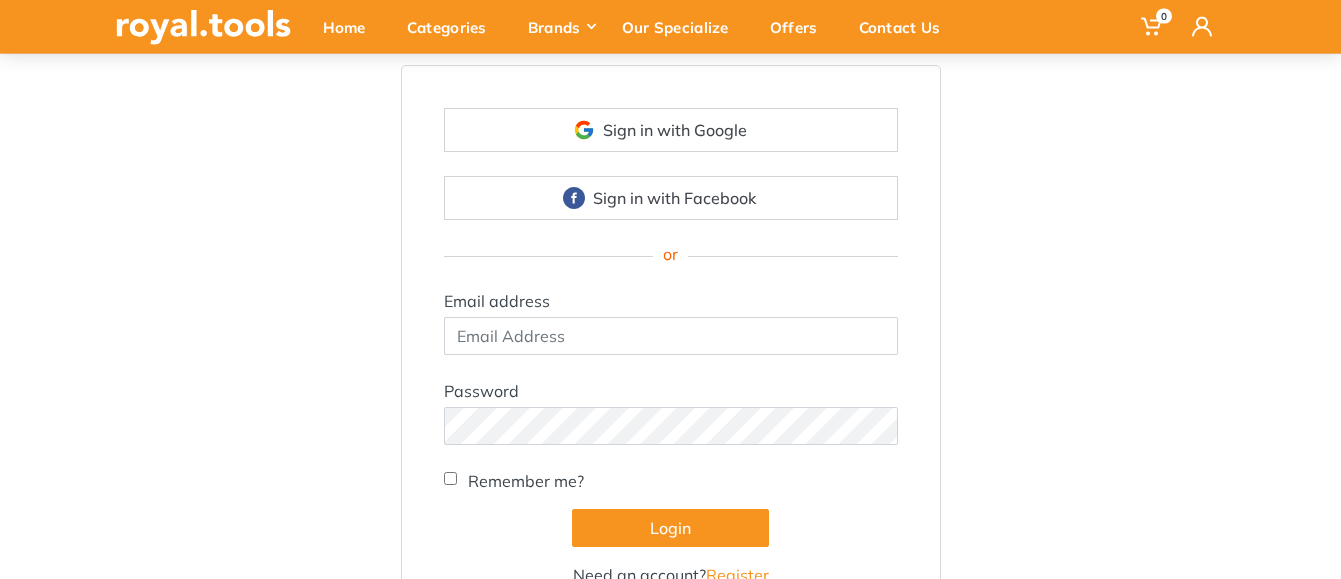 scroll, scrollTop: 204, scrollLeft: 0, axis: vertical 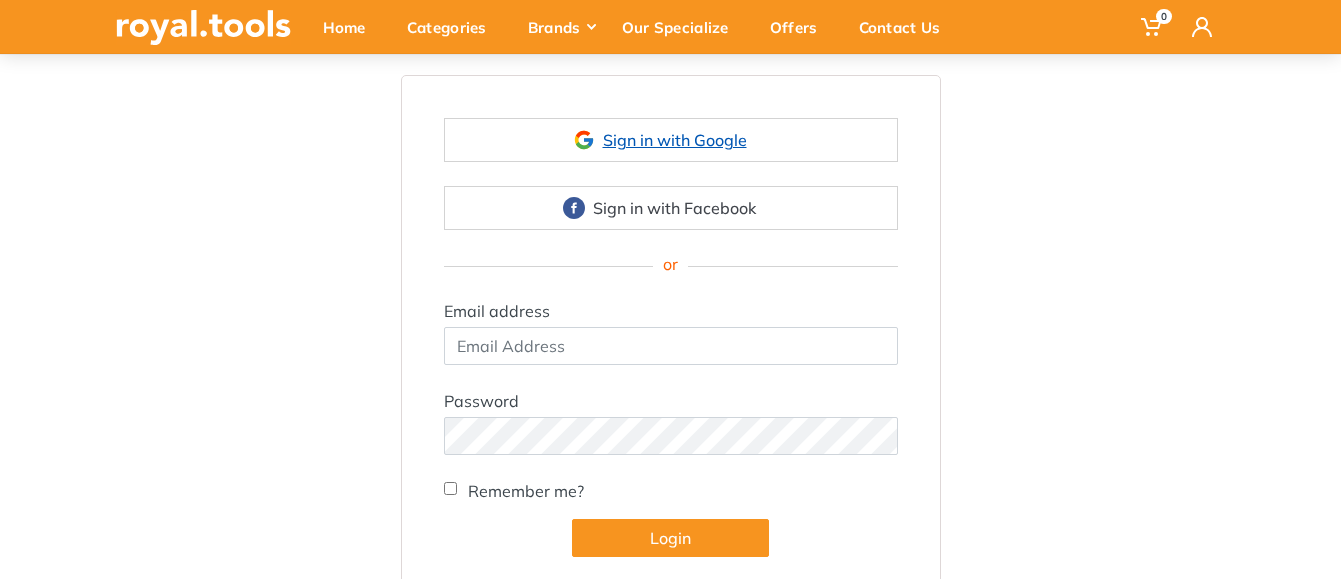 click on "Sign in with Google" at bounding box center [671, 140] 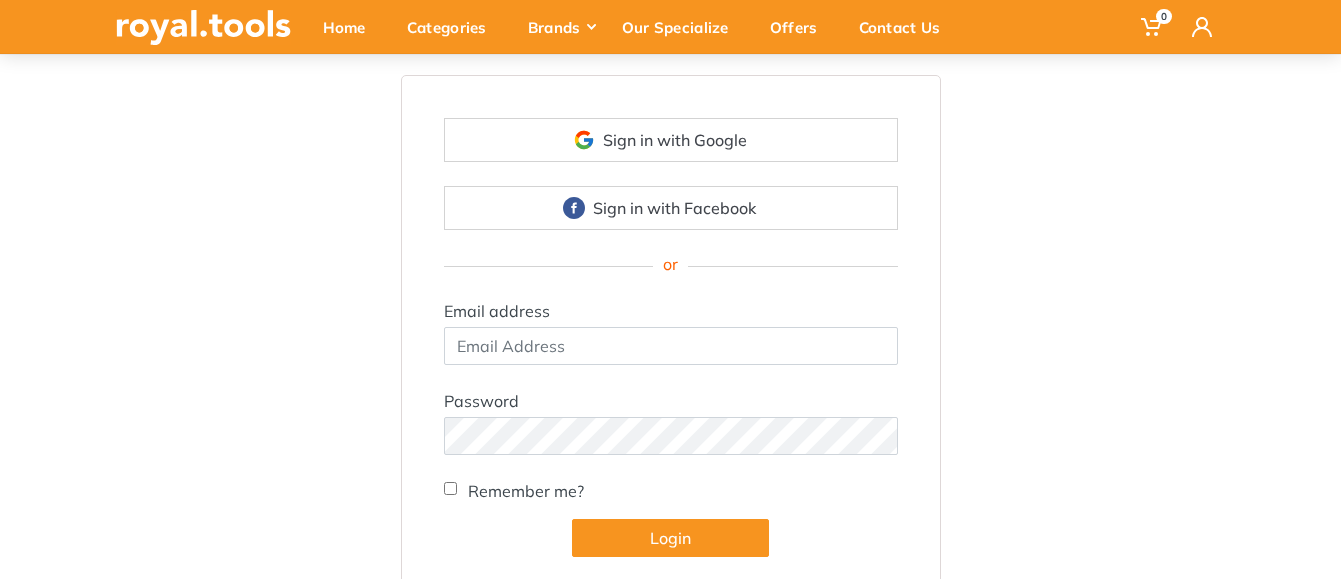 scroll, scrollTop: 204, scrollLeft: 0, axis: vertical 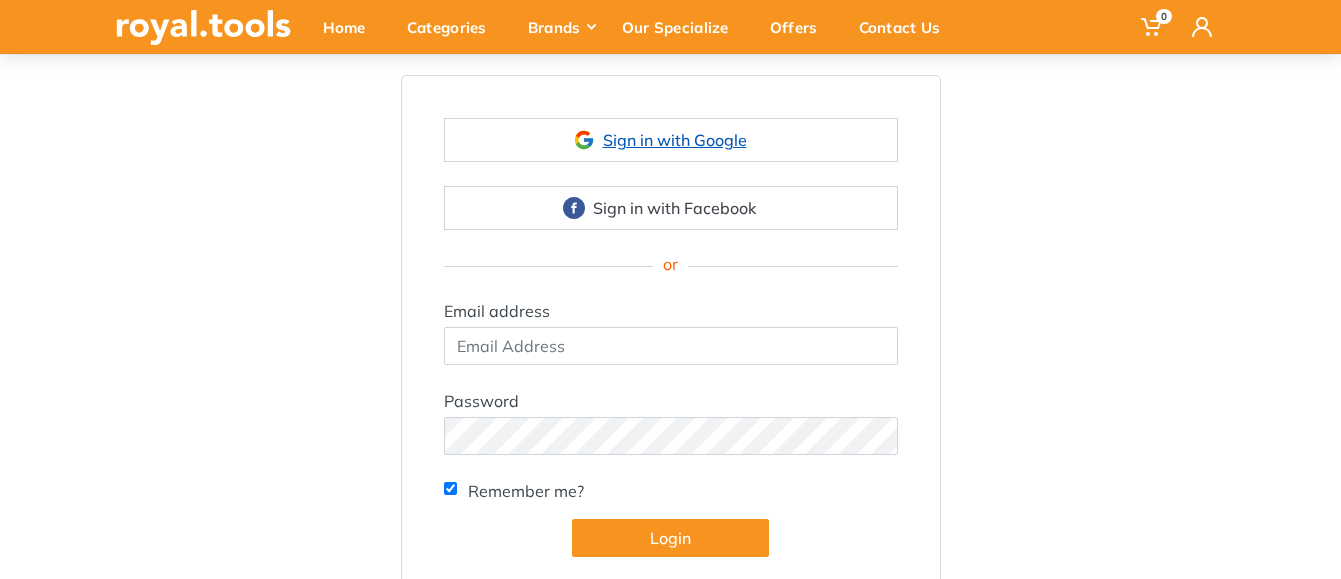 click on "Sign in with Google" at bounding box center (671, 140) 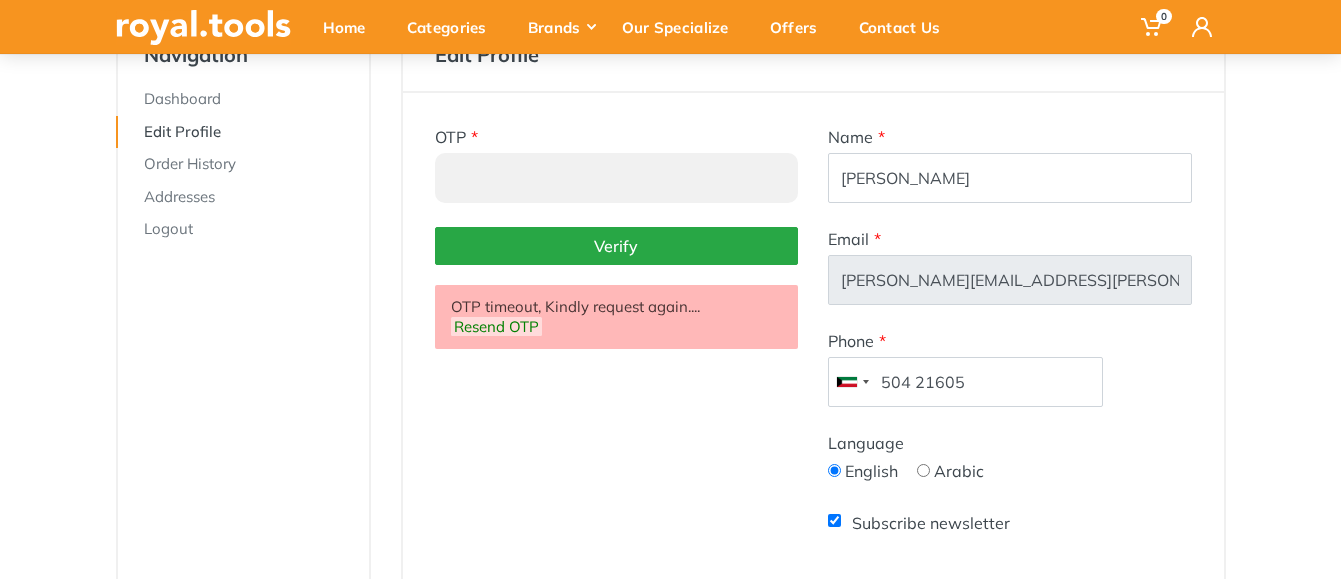 scroll, scrollTop: 306, scrollLeft: 0, axis: vertical 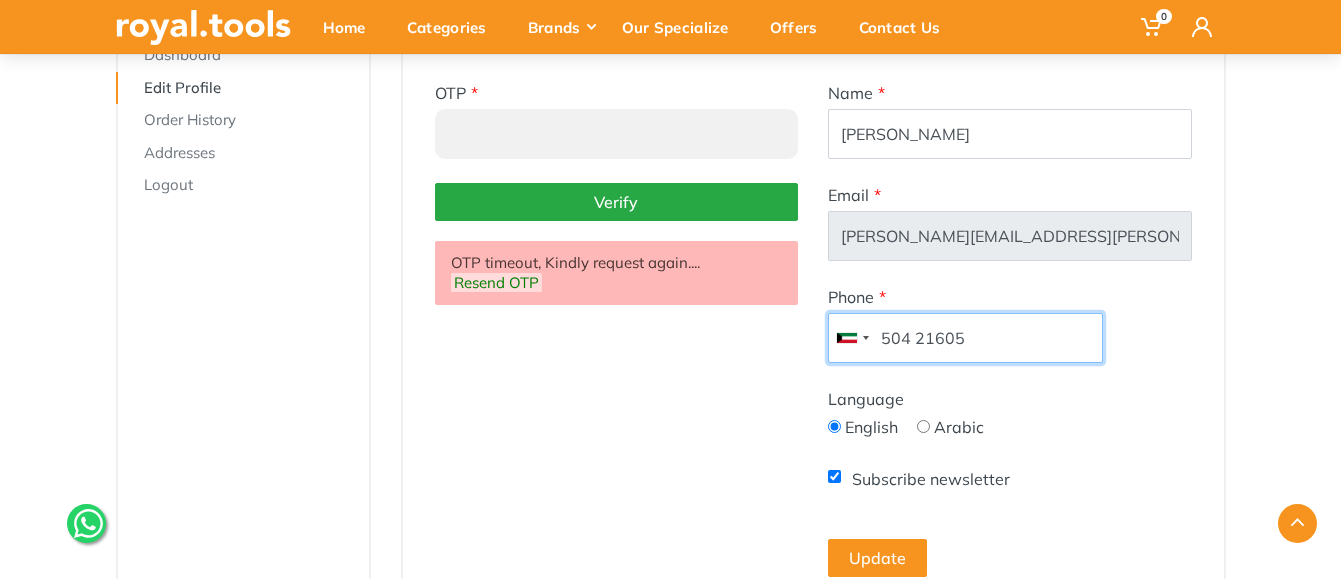 drag, startPoint x: 989, startPoint y: 344, endPoint x: 865, endPoint y: 327, distance: 125.1599 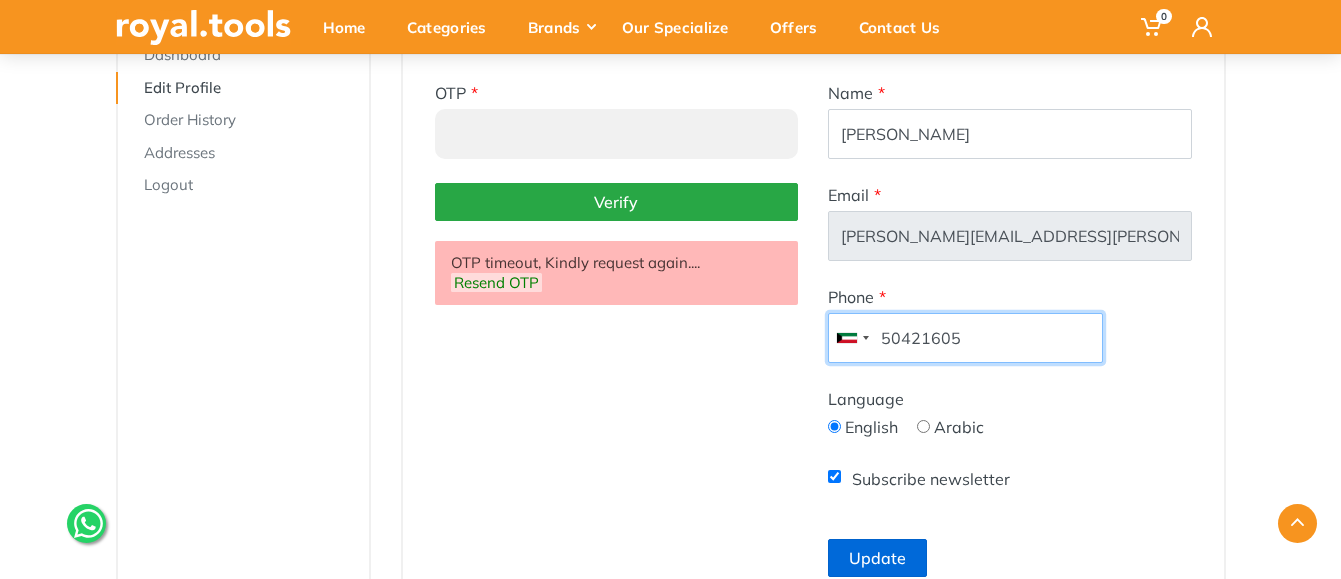 type on "50421605" 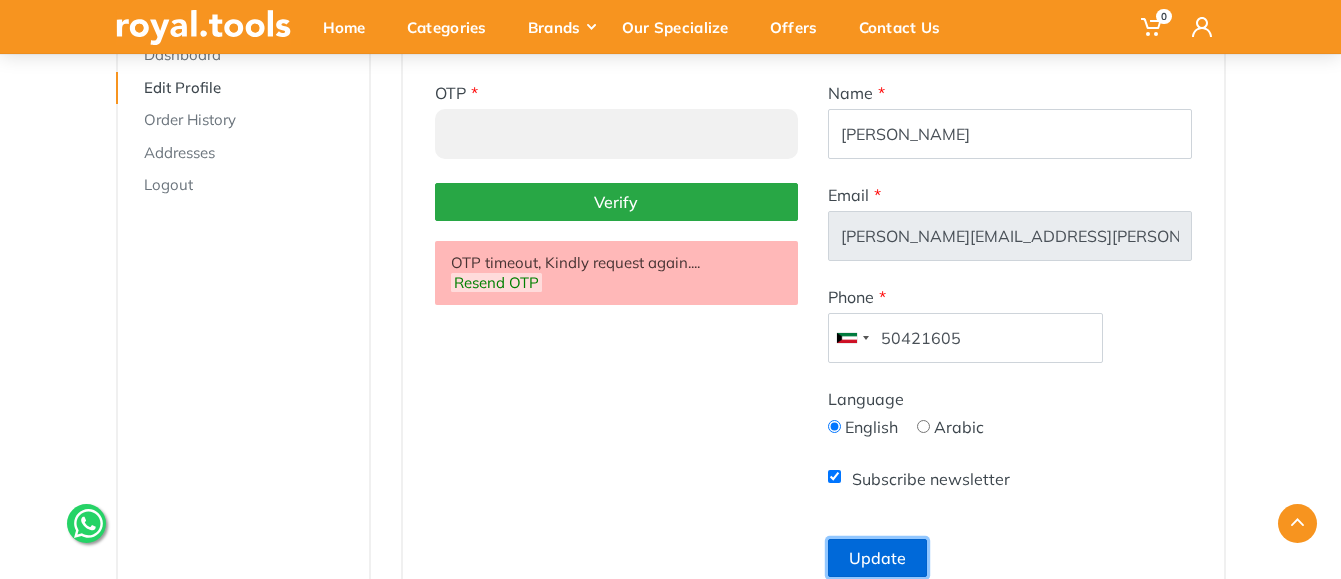 click on "Update" at bounding box center (877, 558) 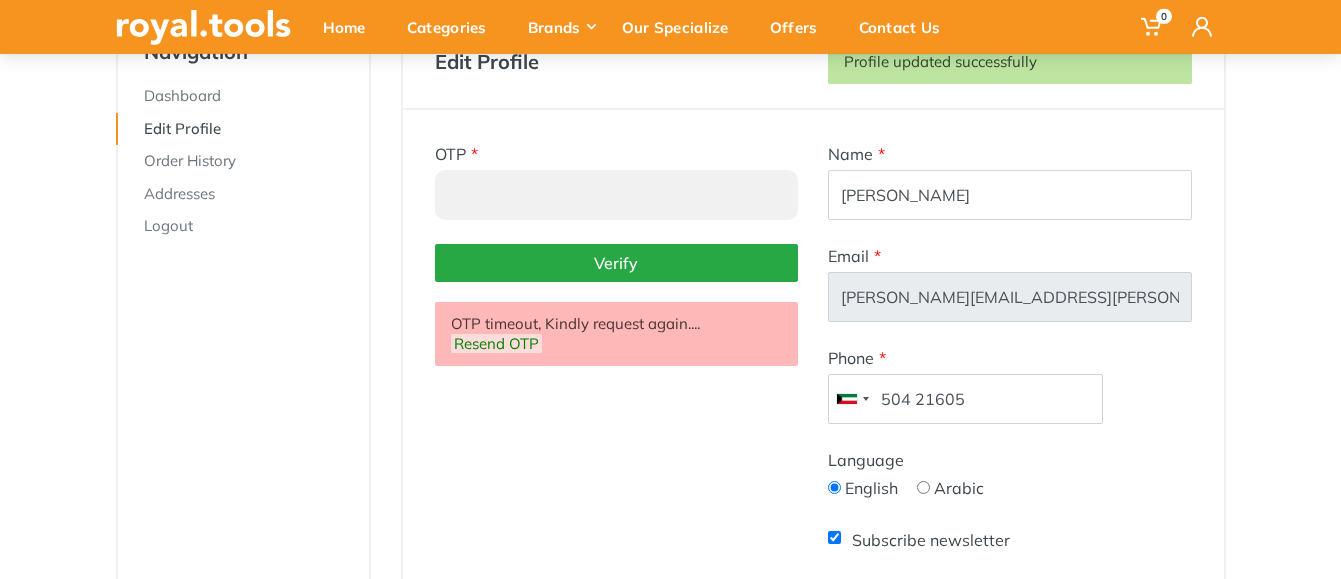scroll, scrollTop: 306, scrollLeft: 0, axis: vertical 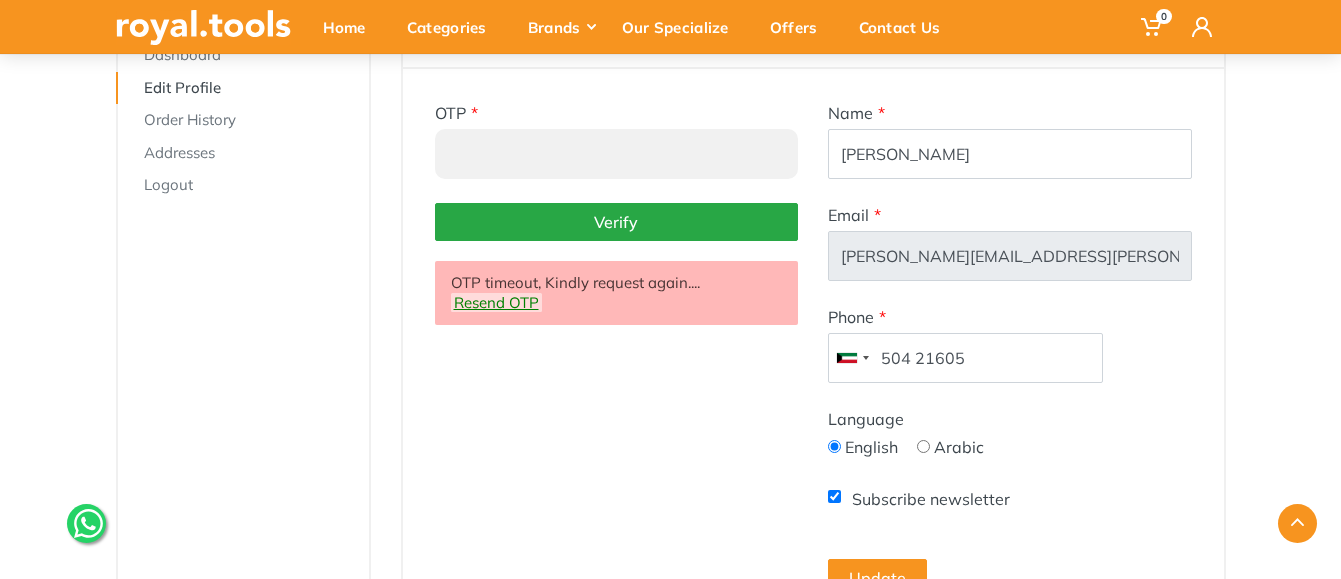 click on "Resend OTP" at bounding box center [496, 302] 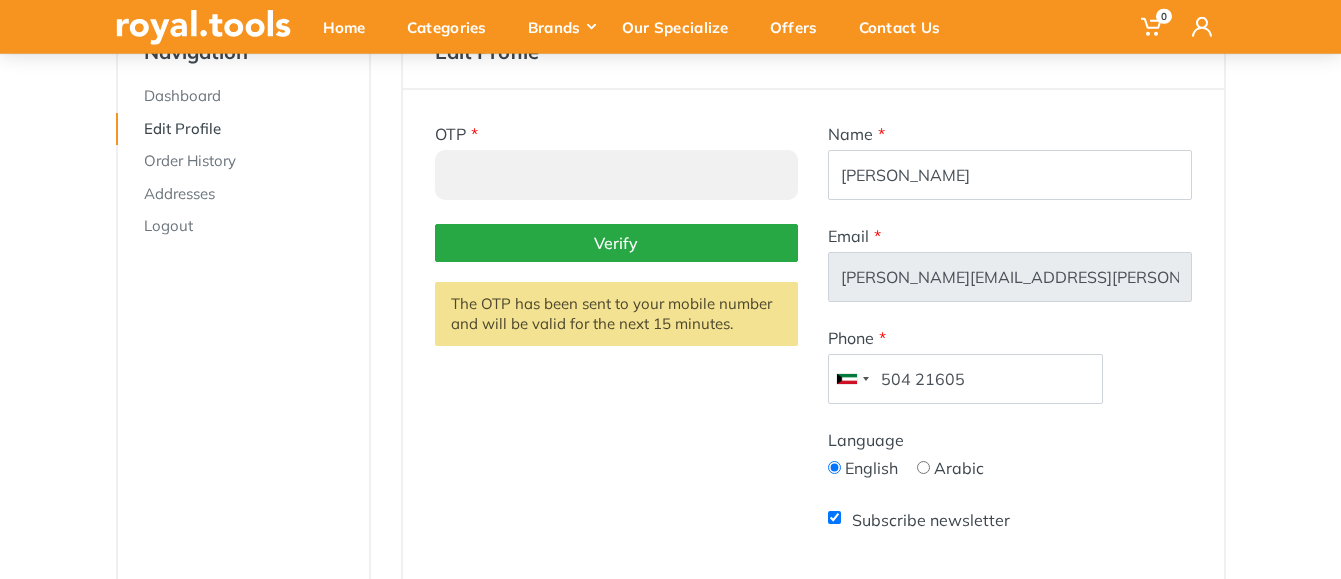 scroll, scrollTop: 0, scrollLeft: 0, axis: both 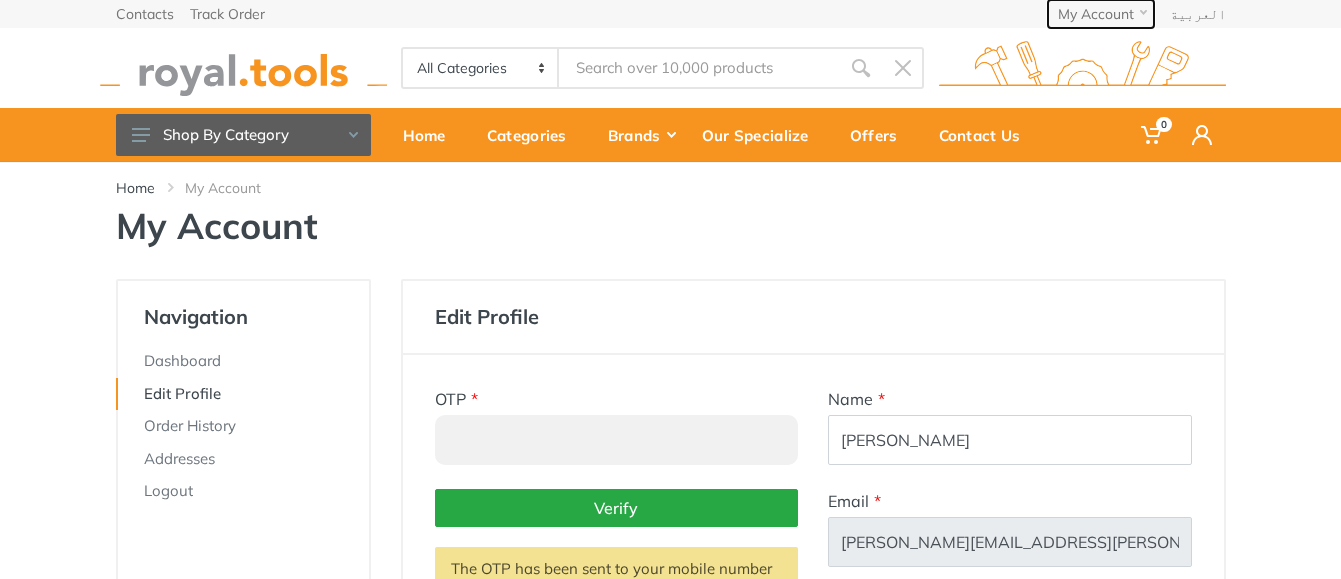 click 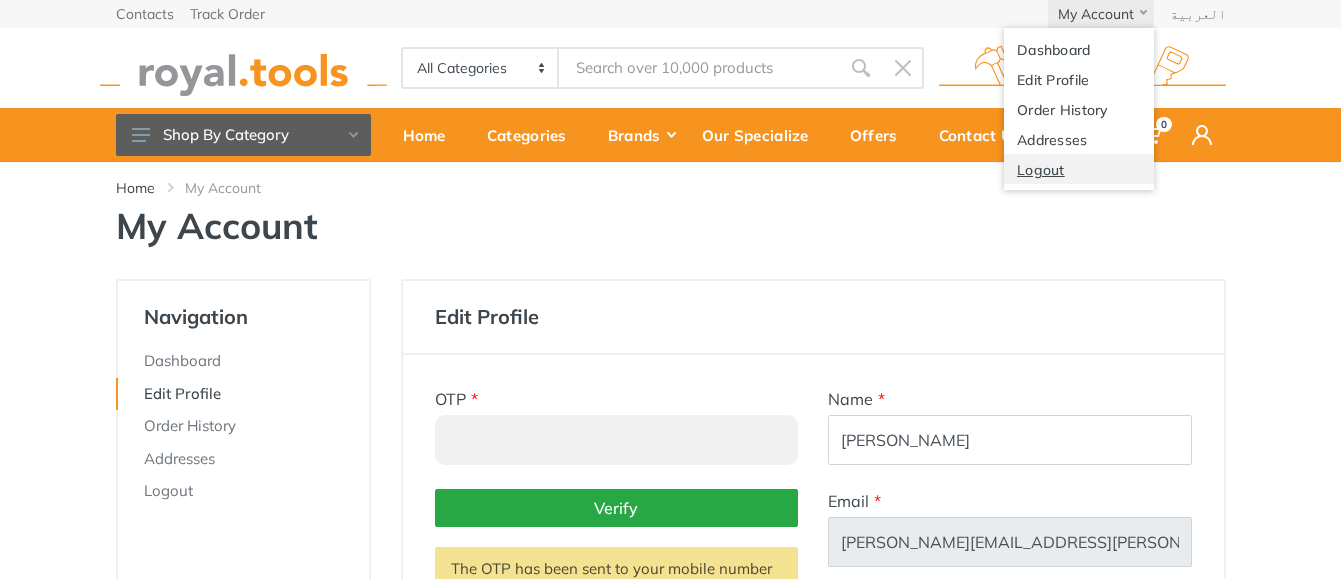 click on "Logout" at bounding box center (1079, 169) 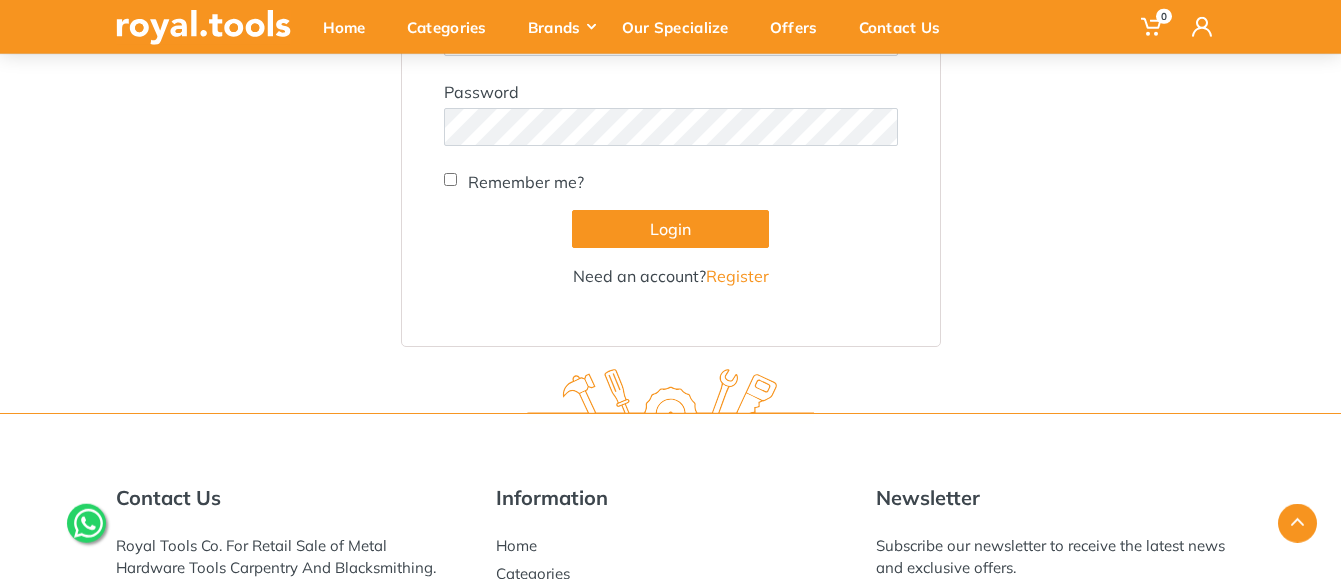 scroll, scrollTop: 612, scrollLeft: 0, axis: vertical 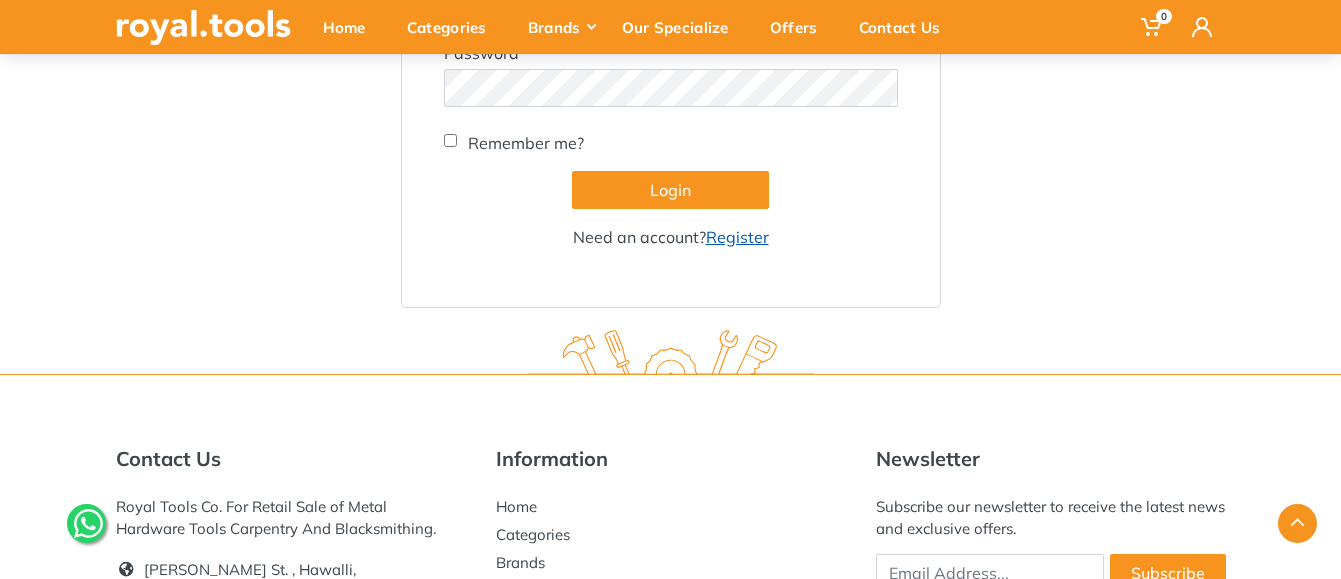 click on "Register" at bounding box center (737, 237) 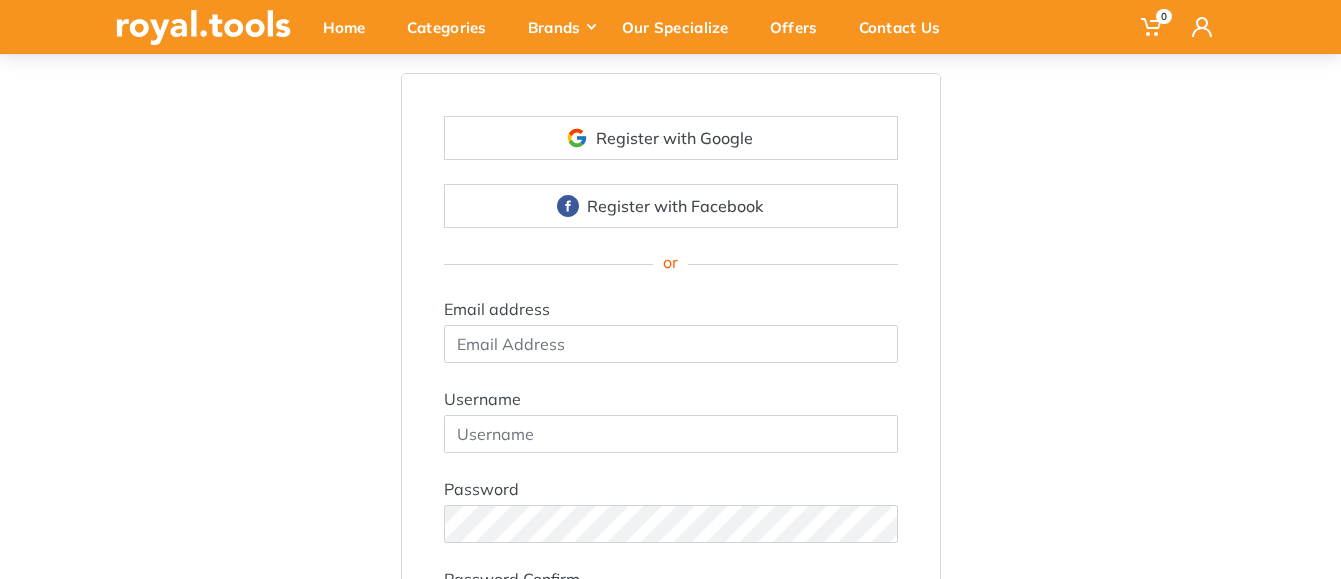 scroll, scrollTop: 204, scrollLeft: 0, axis: vertical 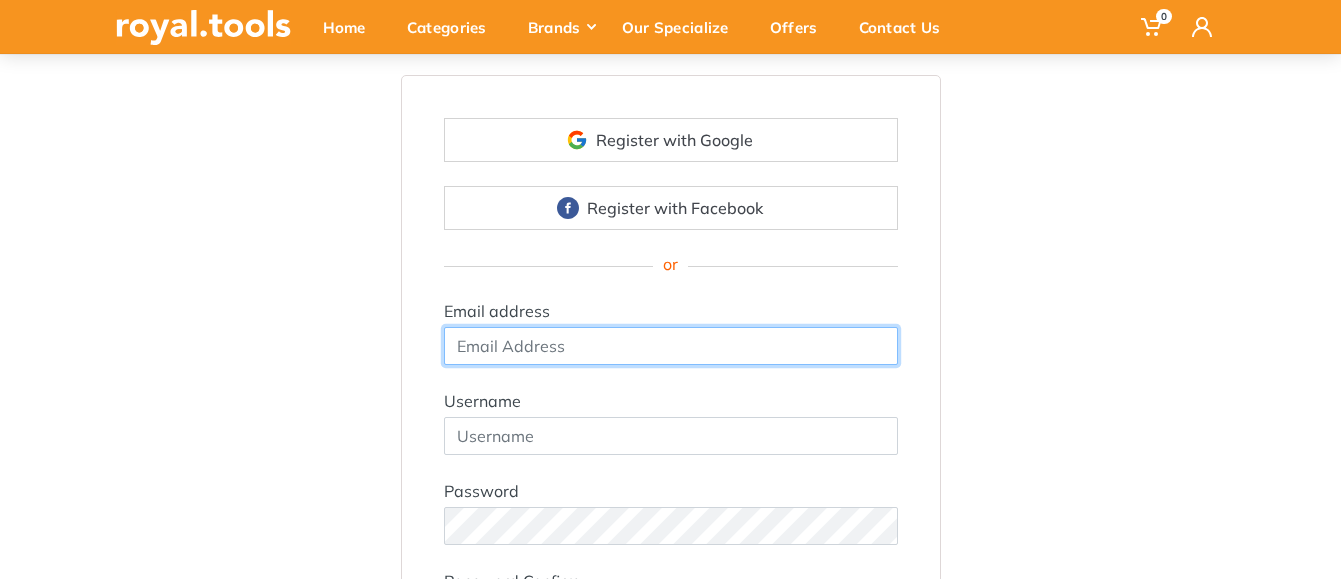 click at bounding box center [671, 346] 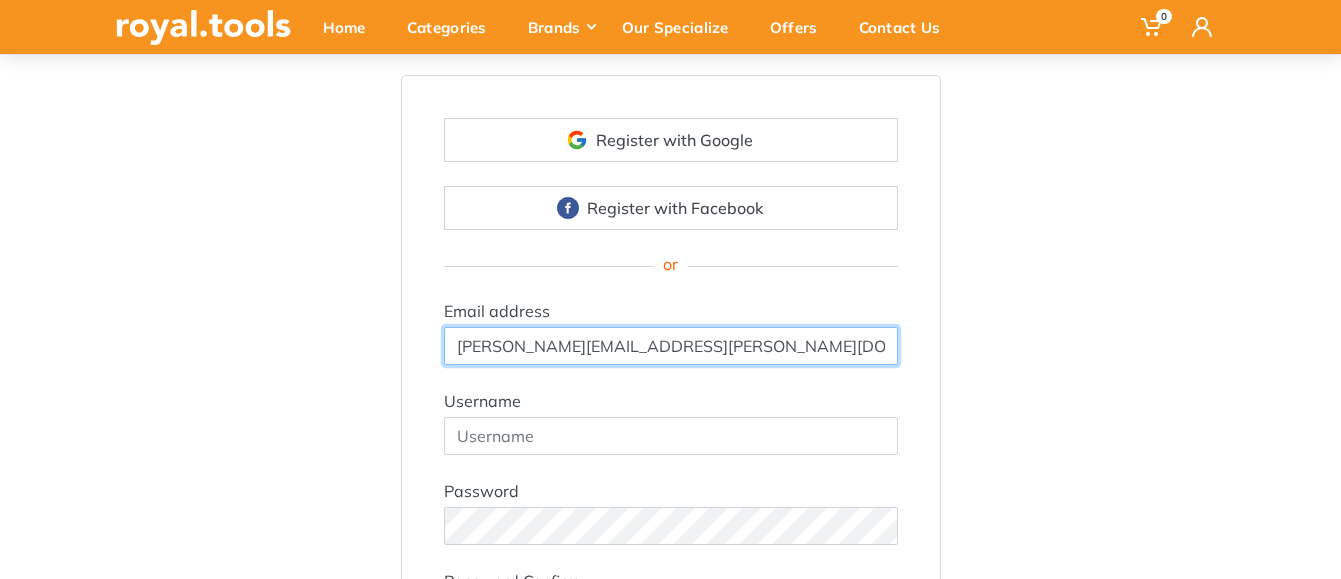 type on "[PERSON_NAME][EMAIL_ADDRESS][PERSON_NAME][DOMAIN_NAME]" 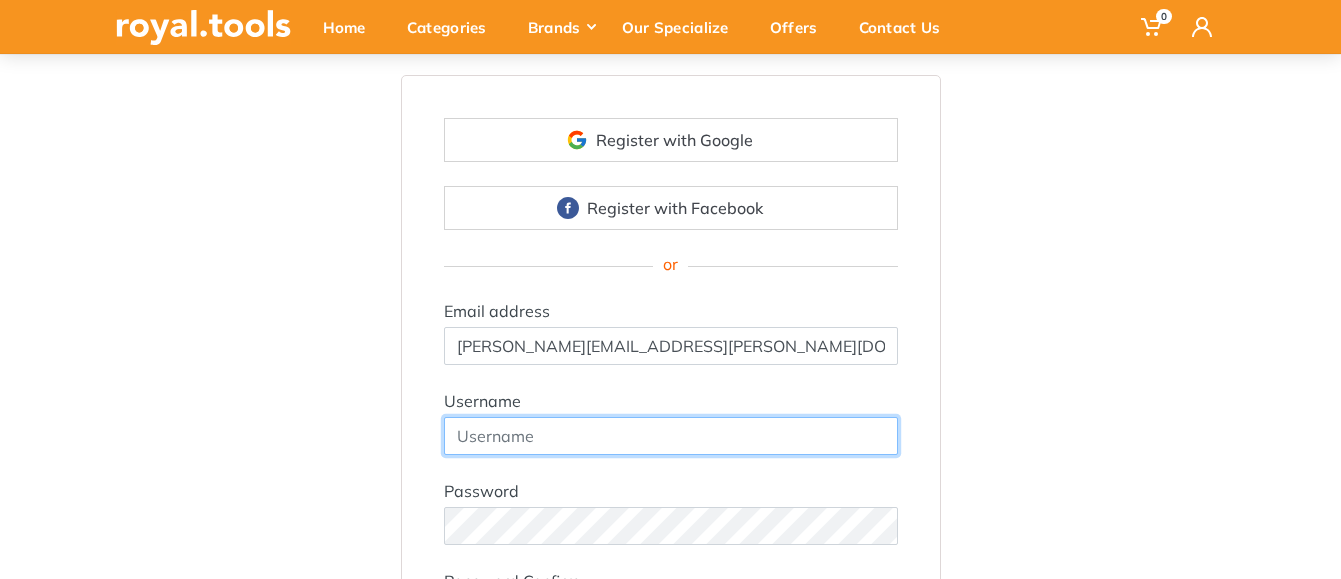 click at bounding box center (671, 436) 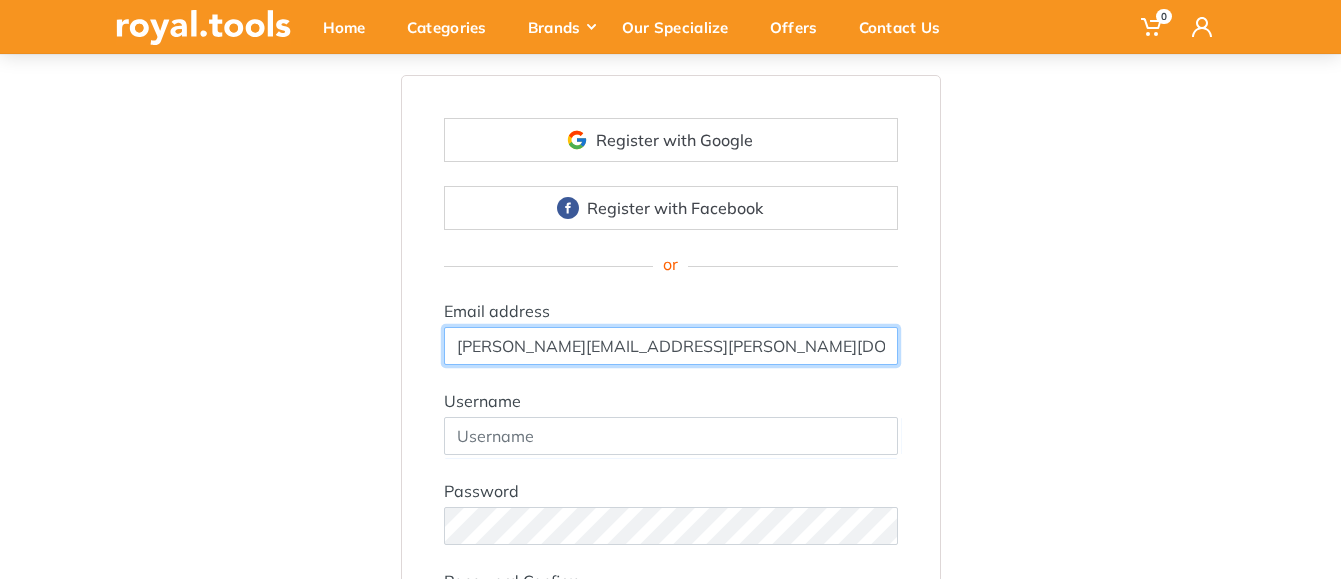 drag, startPoint x: 553, startPoint y: 348, endPoint x: 429, endPoint y: 354, distance: 124.14507 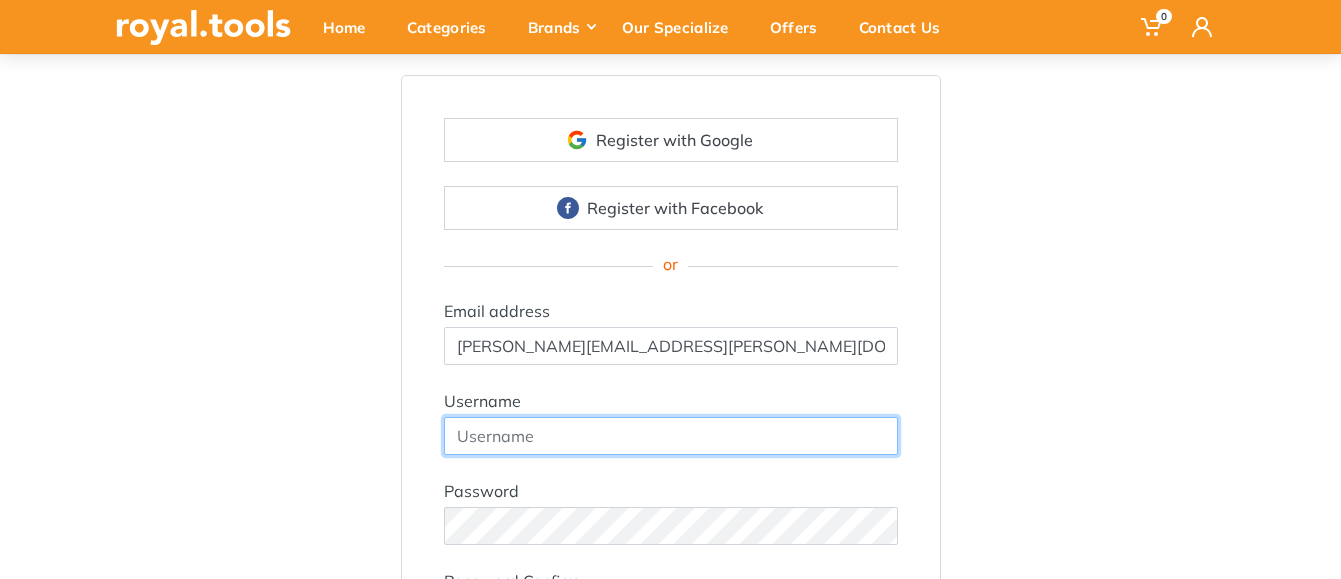 paste on "[PERSON_NAME].[PERSON_NAME]" 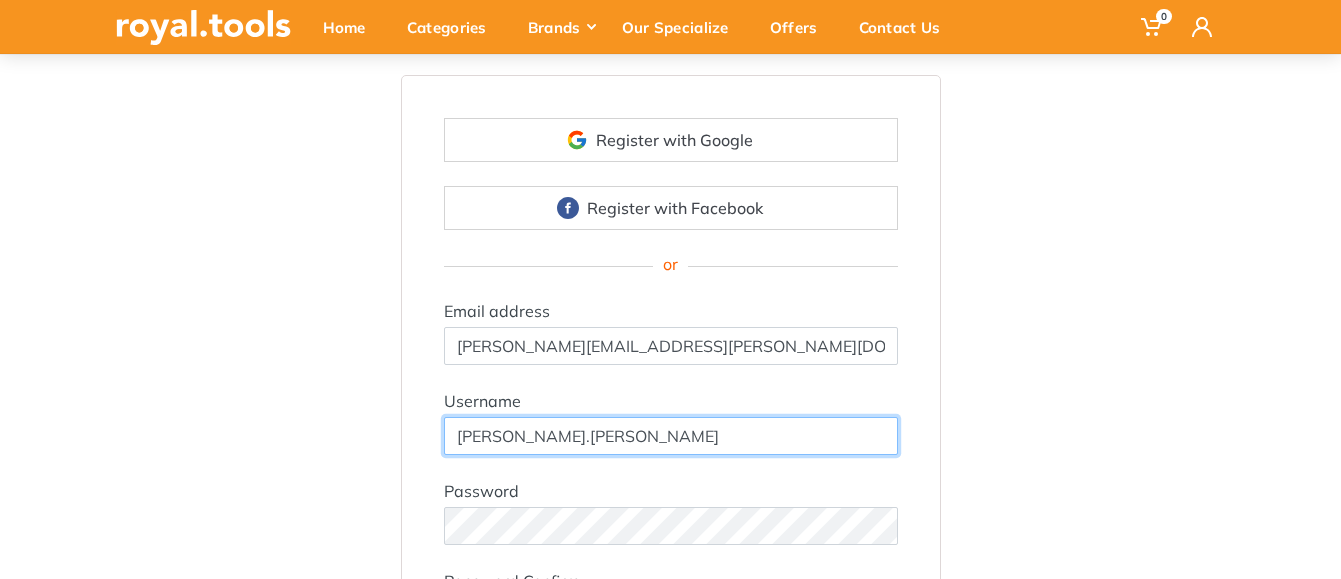 type on "[PERSON_NAME].[PERSON_NAME]" 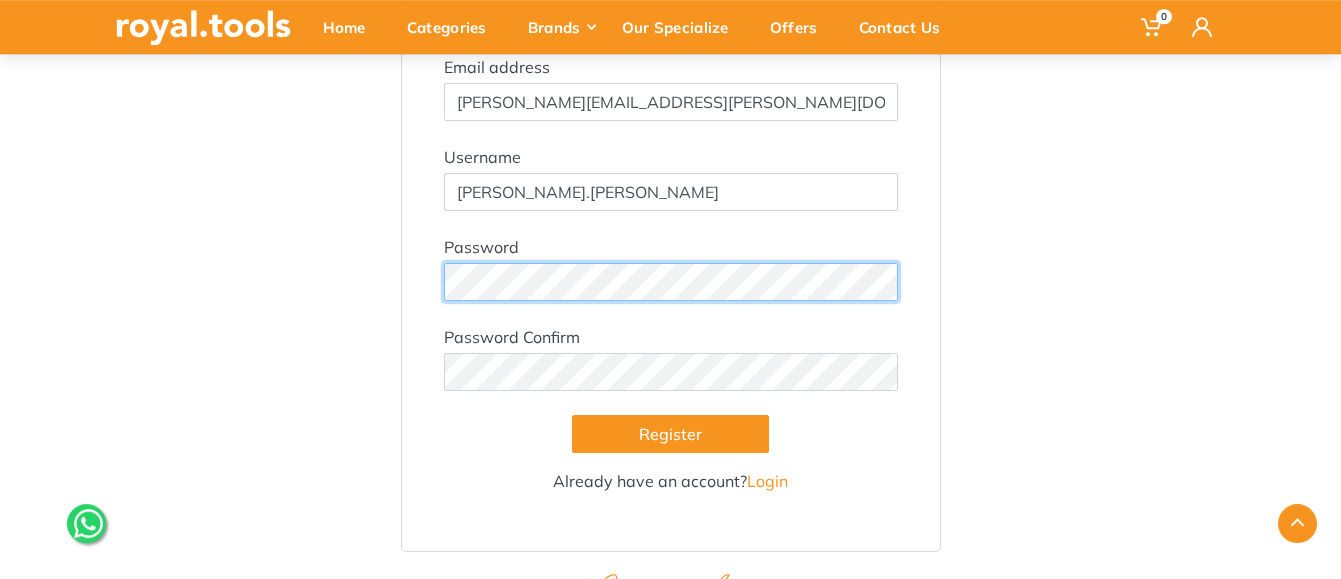 scroll, scrollTop: 510, scrollLeft: 0, axis: vertical 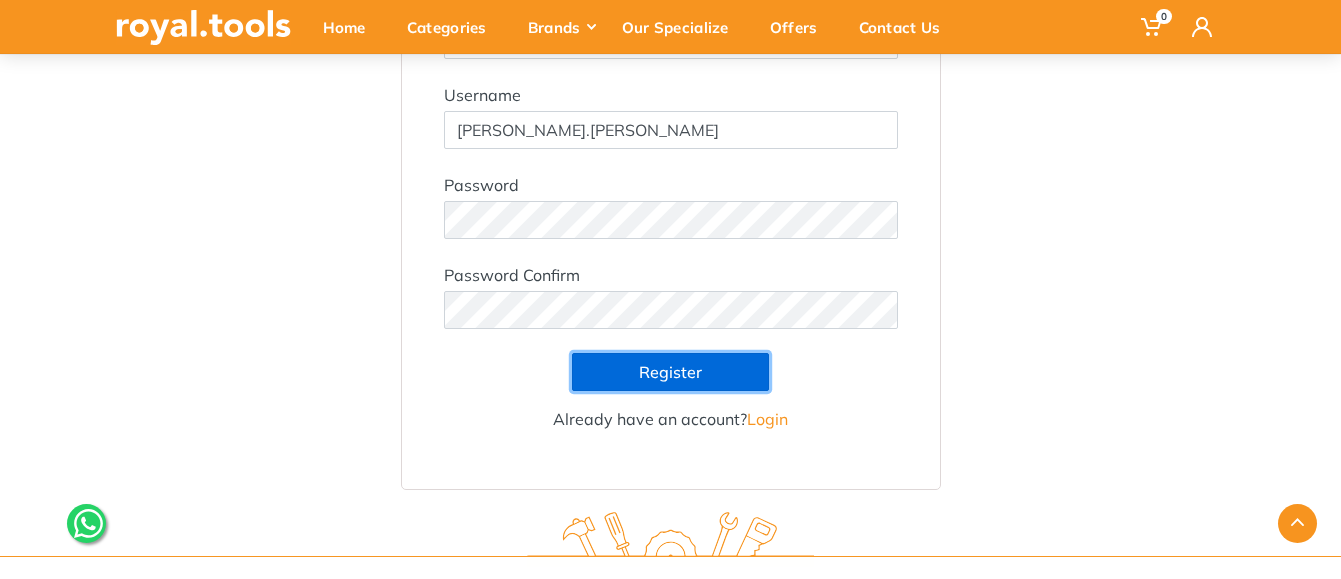 click on "Register" at bounding box center [670, 372] 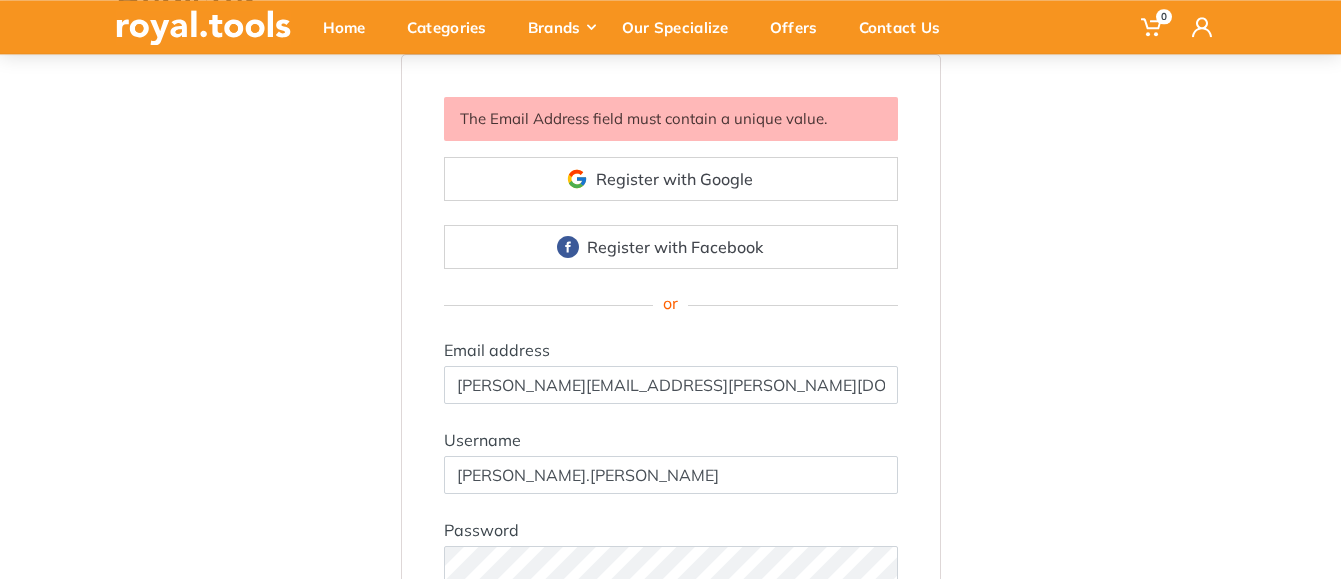 scroll, scrollTop: 204, scrollLeft: 0, axis: vertical 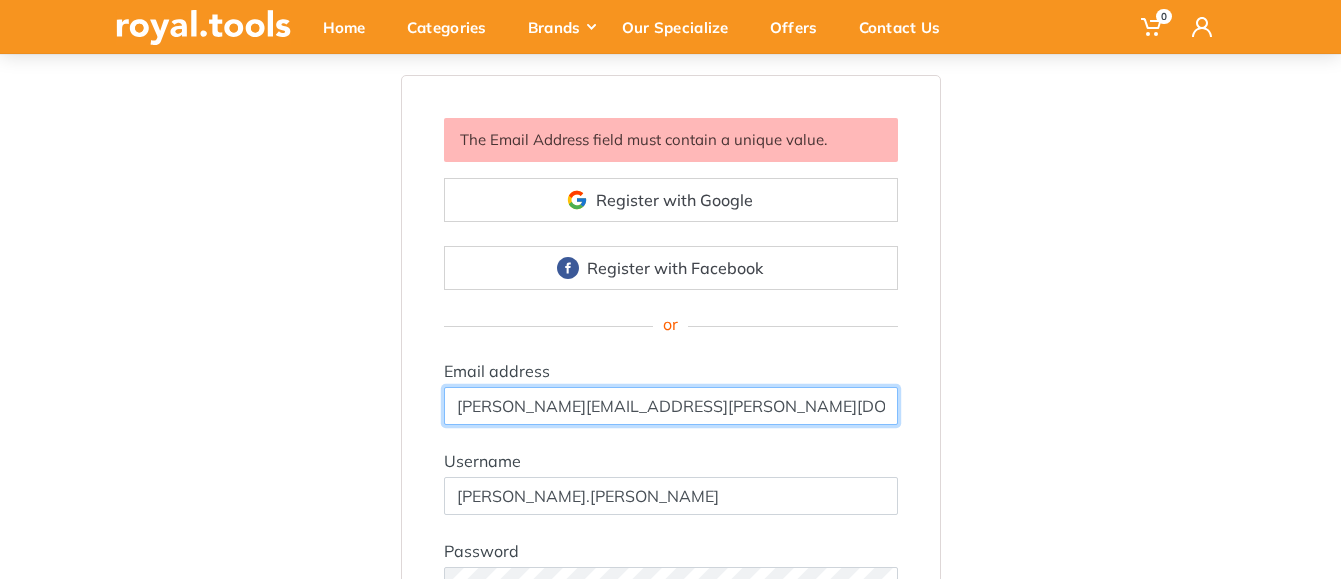 click on "[PERSON_NAME][EMAIL_ADDRESS][PERSON_NAME][DOMAIN_NAME]" at bounding box center [671, 406] 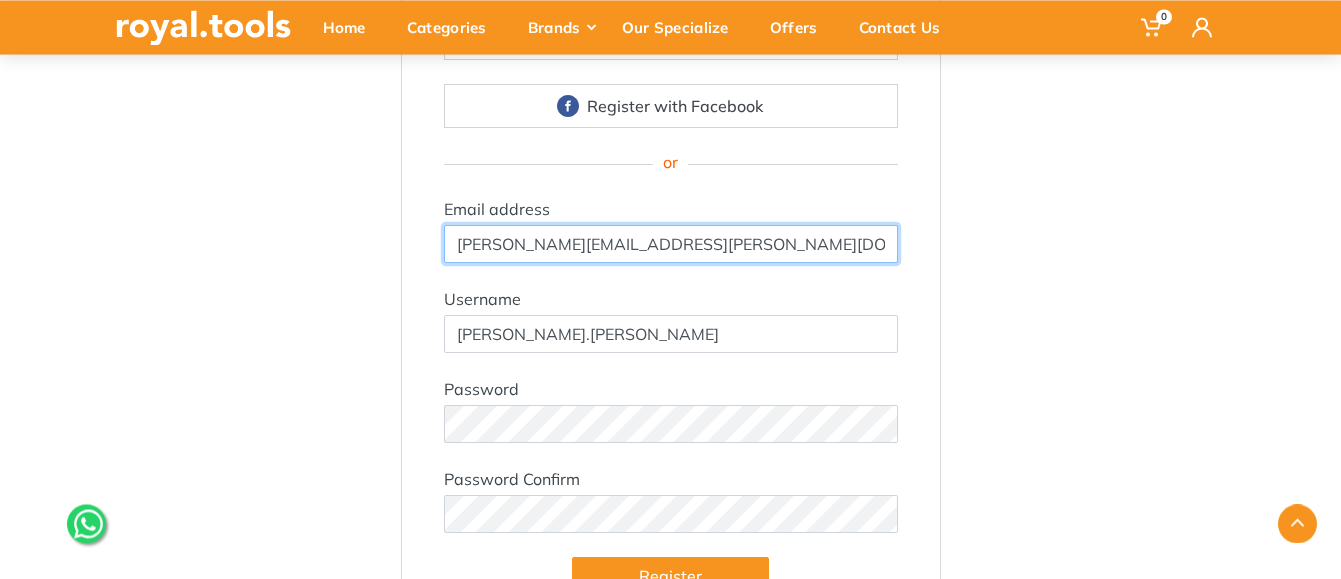 scroll, scrollTop: 408, scrollLeft: 0, axis: vertical 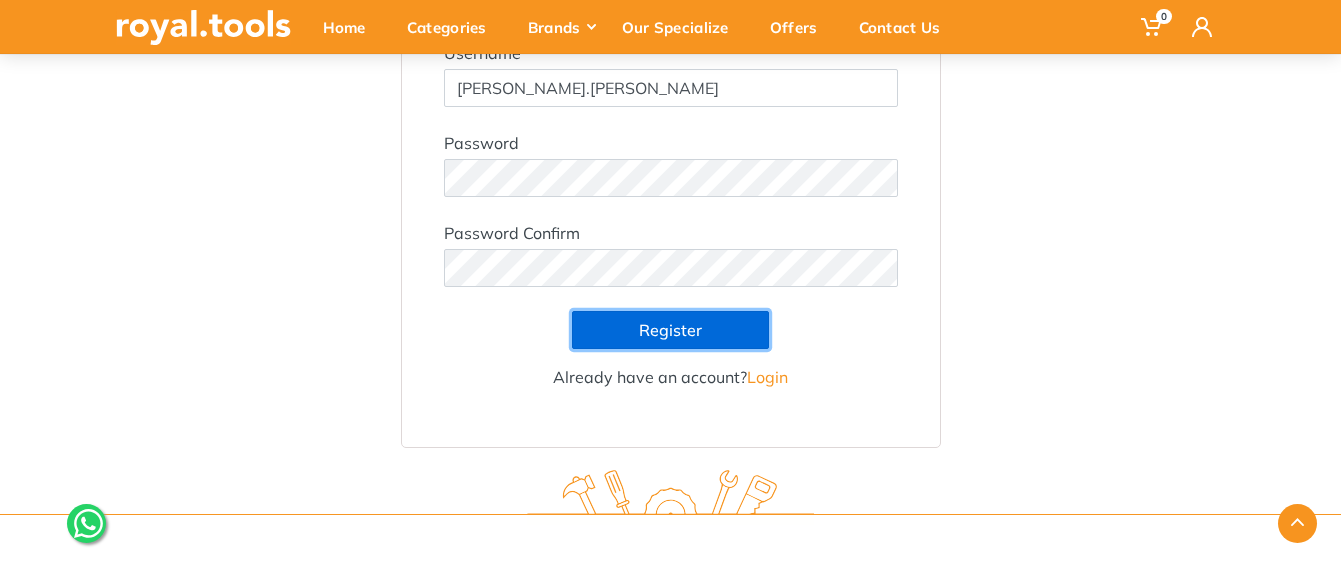 click on "Register" at bounding box center [670, 330] 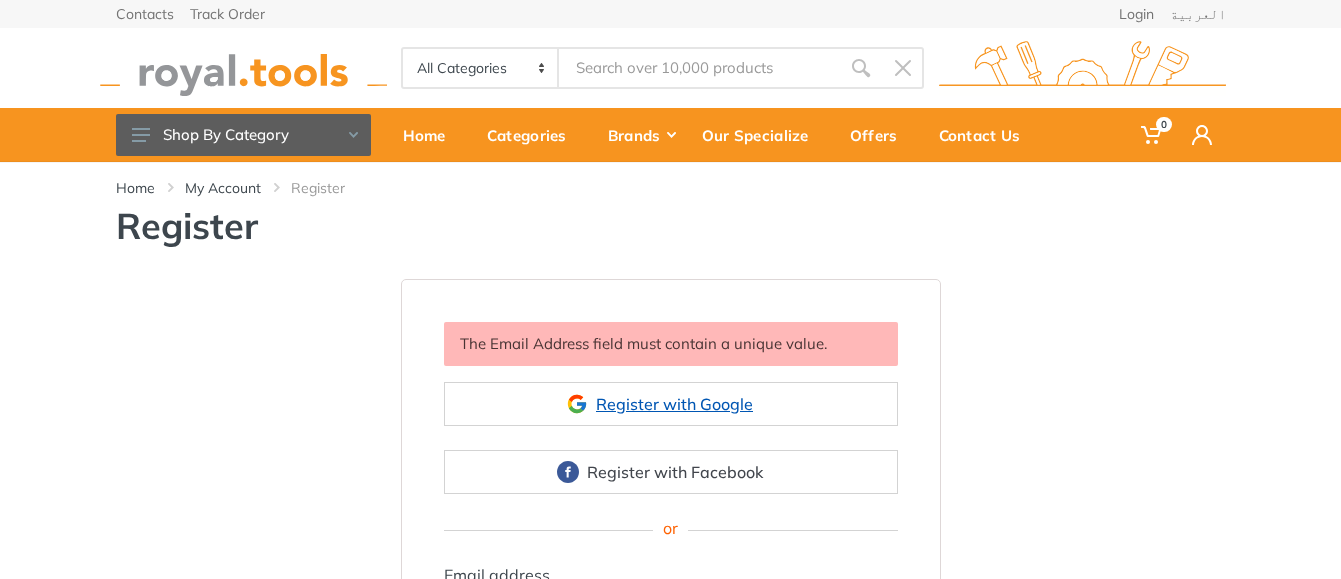 scroll, scrollTop: 0, scrollLeft: 0, axis: both 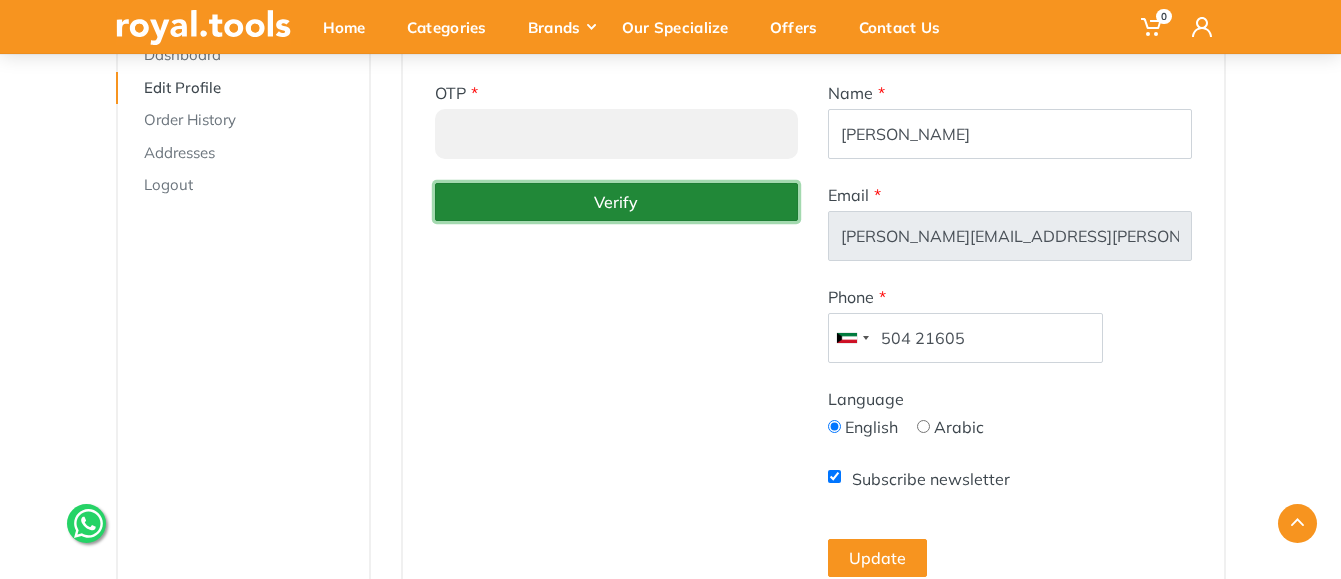 click on "Verify" at bounding box center (617, 202) 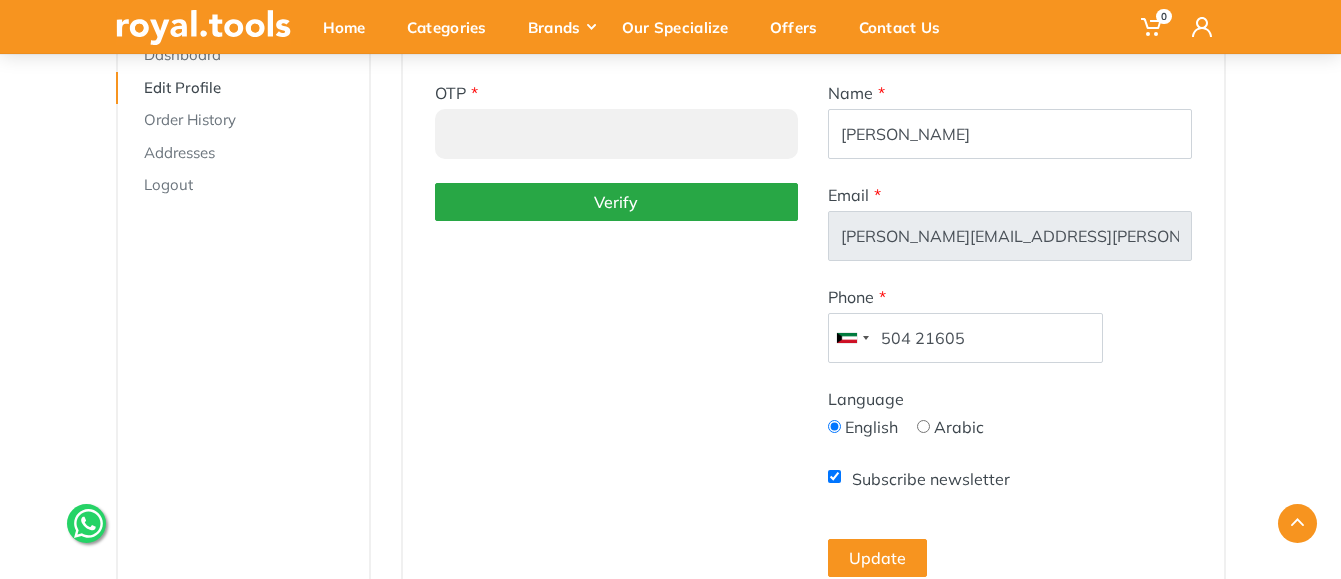 click on "OTP *
Verify" at bounding box center [617, 329] 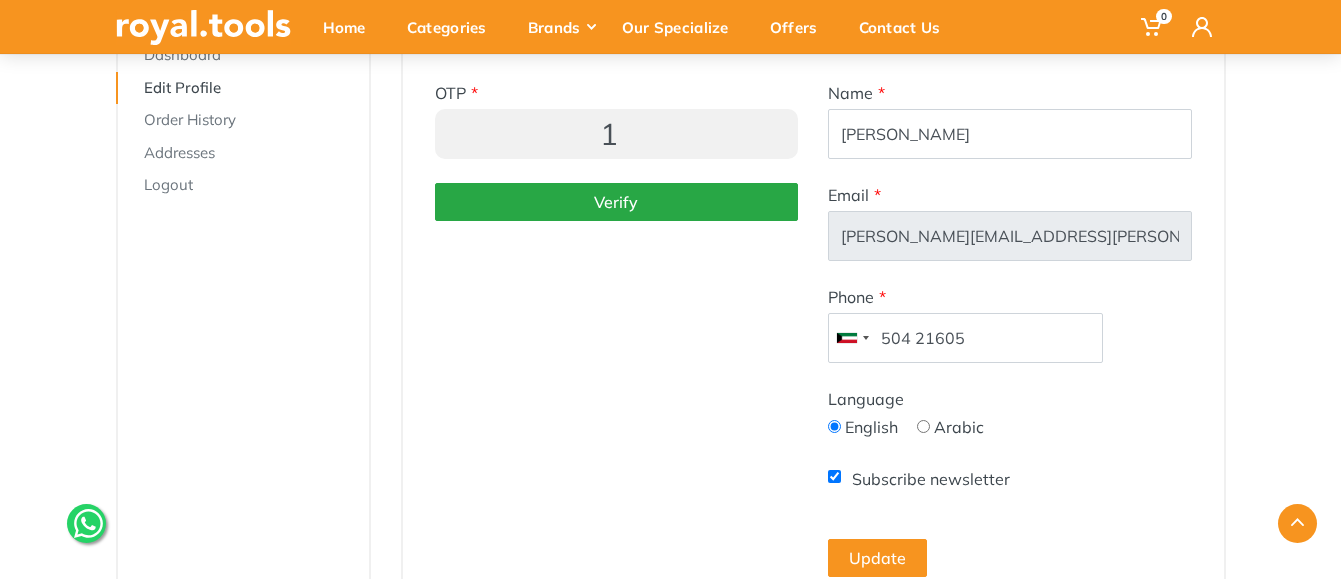 click on "1" at bounding box center (617, 134) 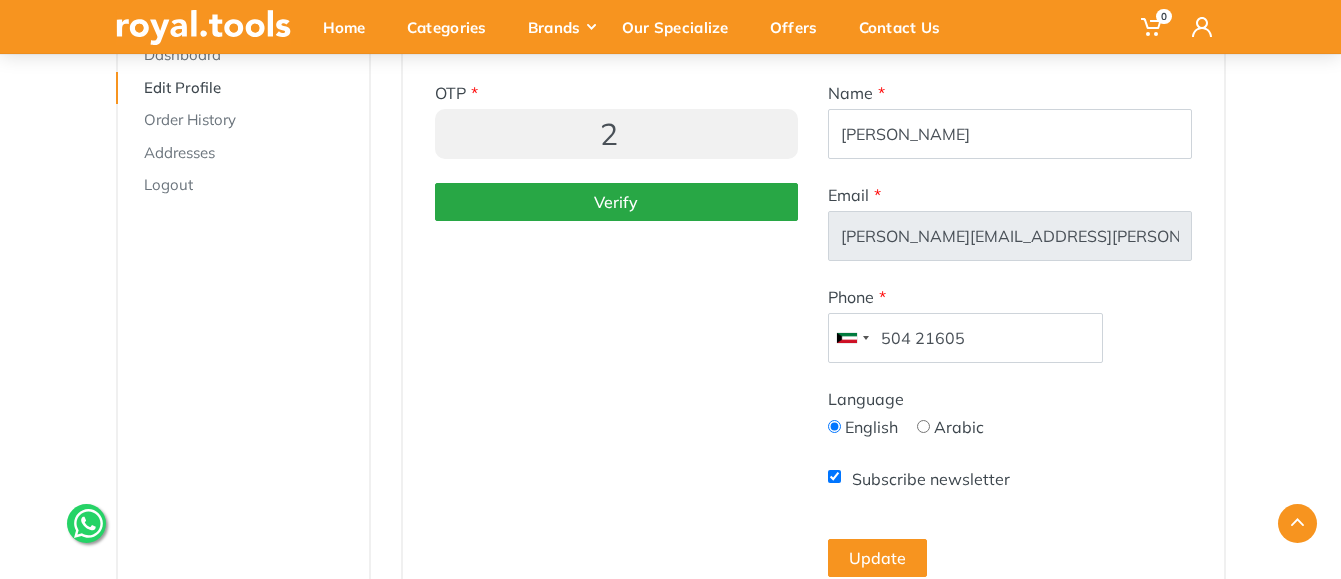 click on "2" at bounding box center [617, 134] 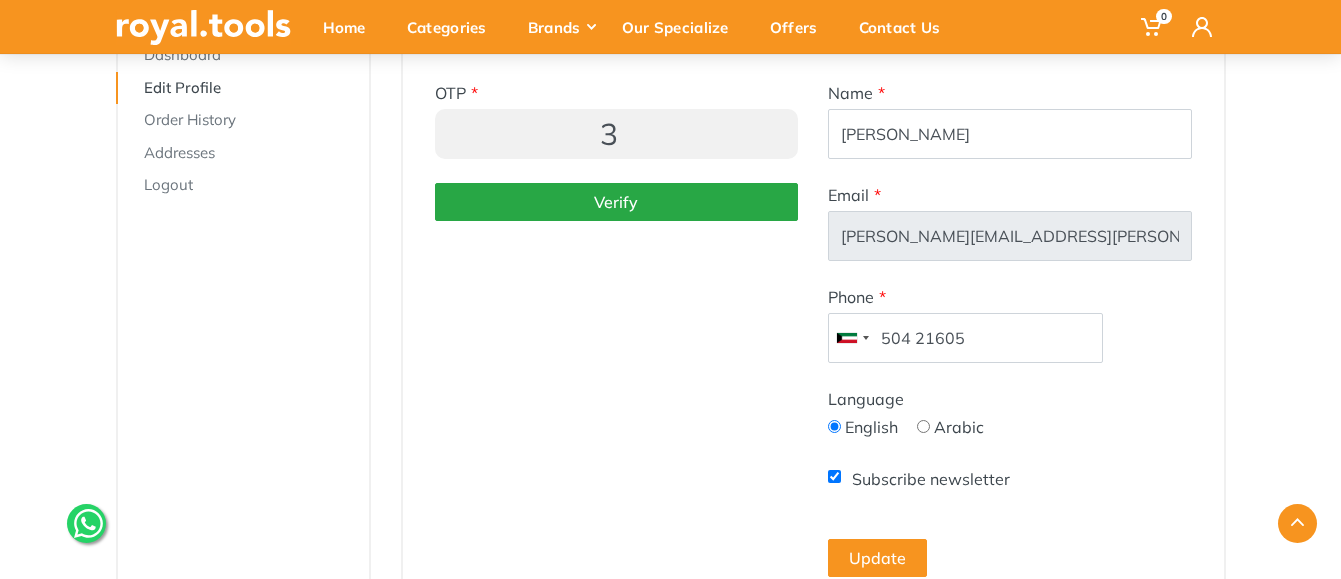 click on "3" at bounding box center [617, 134] 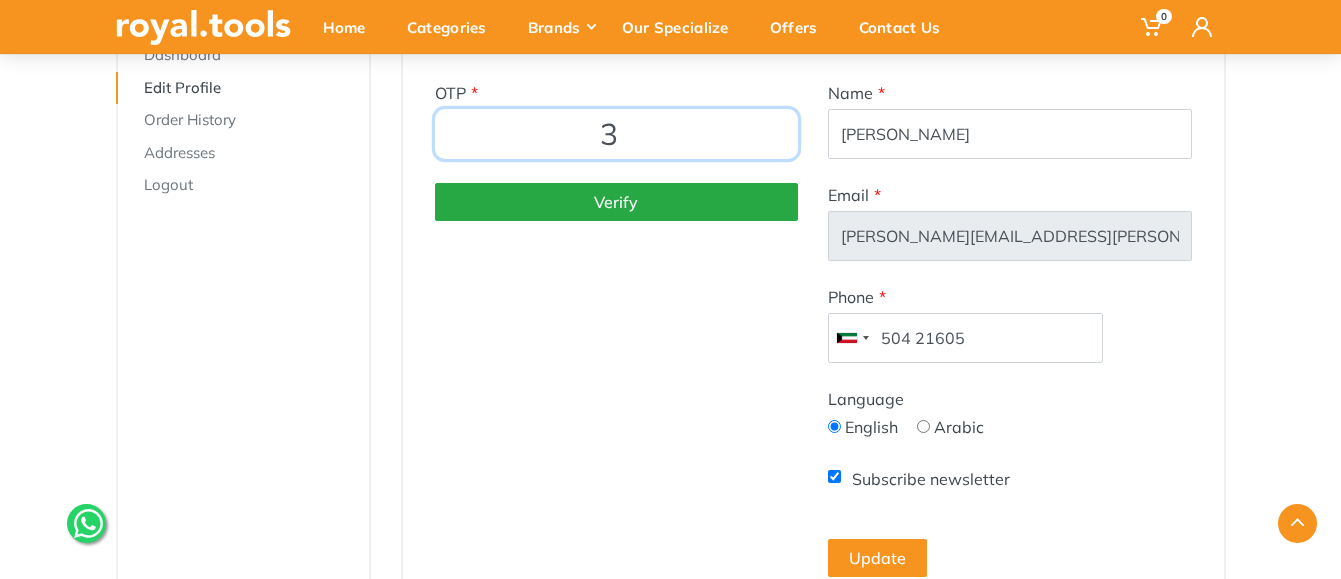 click on "3" at bounding box center (617, 134) 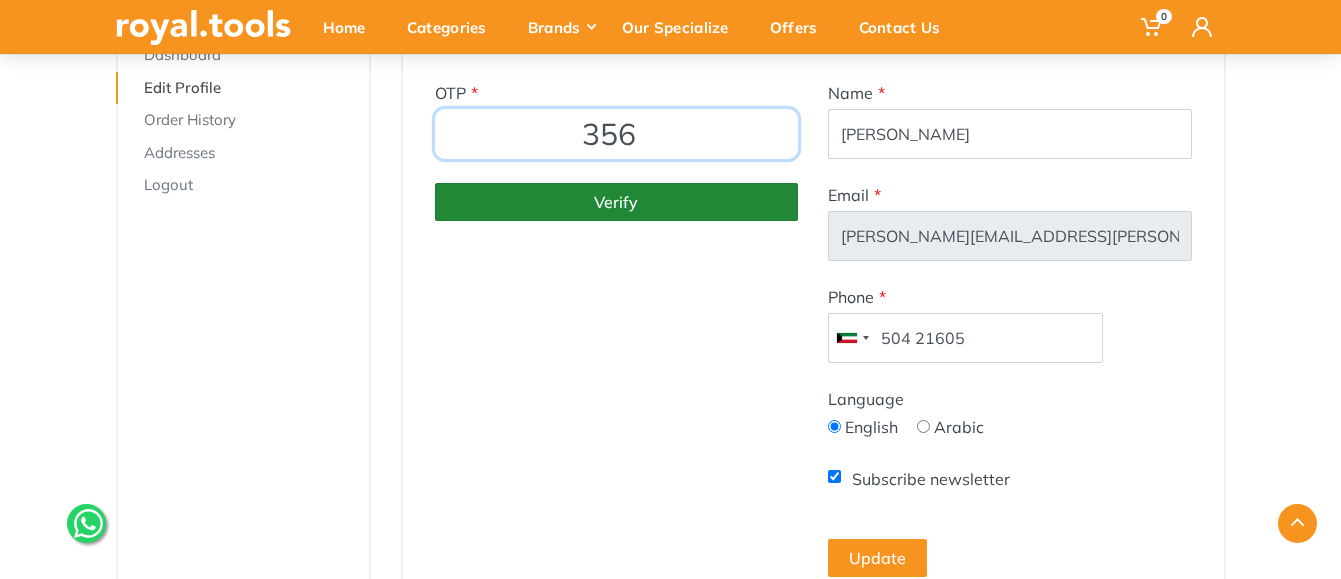 type on "356" 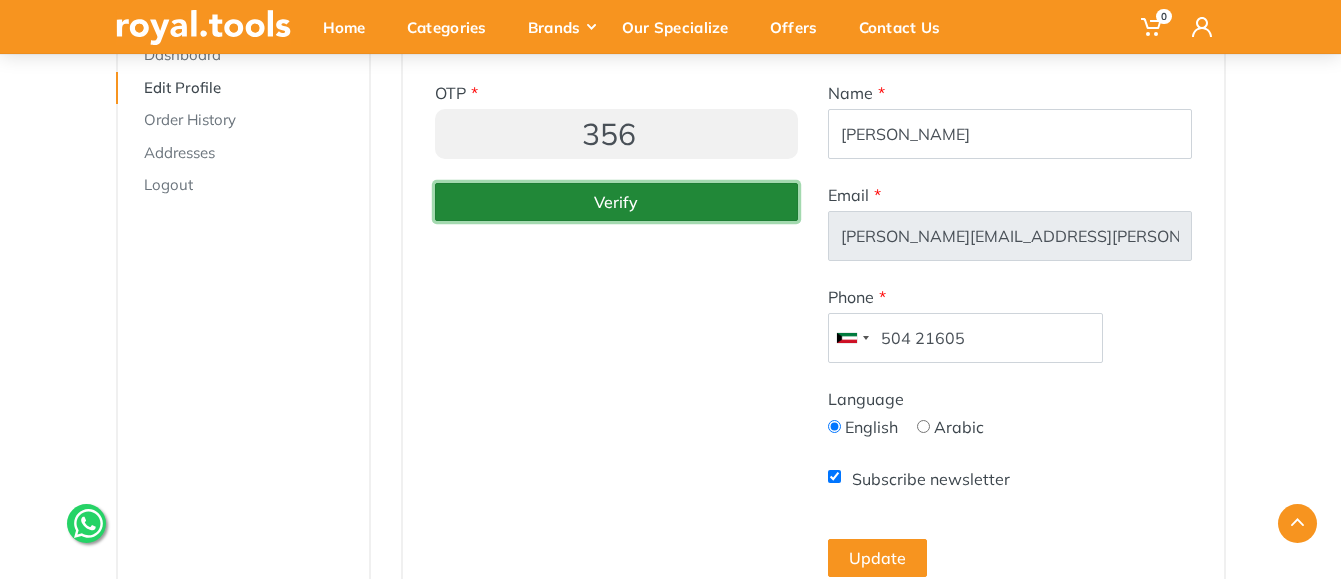 click on "Verify" at bounding box center [617, 202] 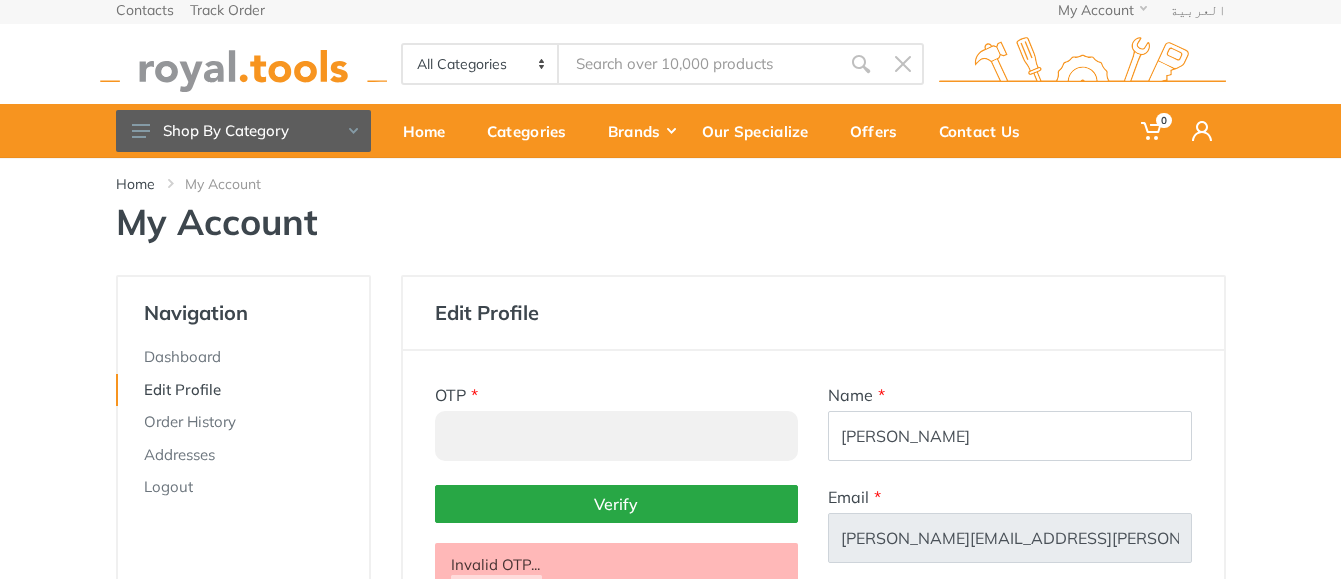 scroll, scrollTop: 0, scrollLeft: 0, axis: both 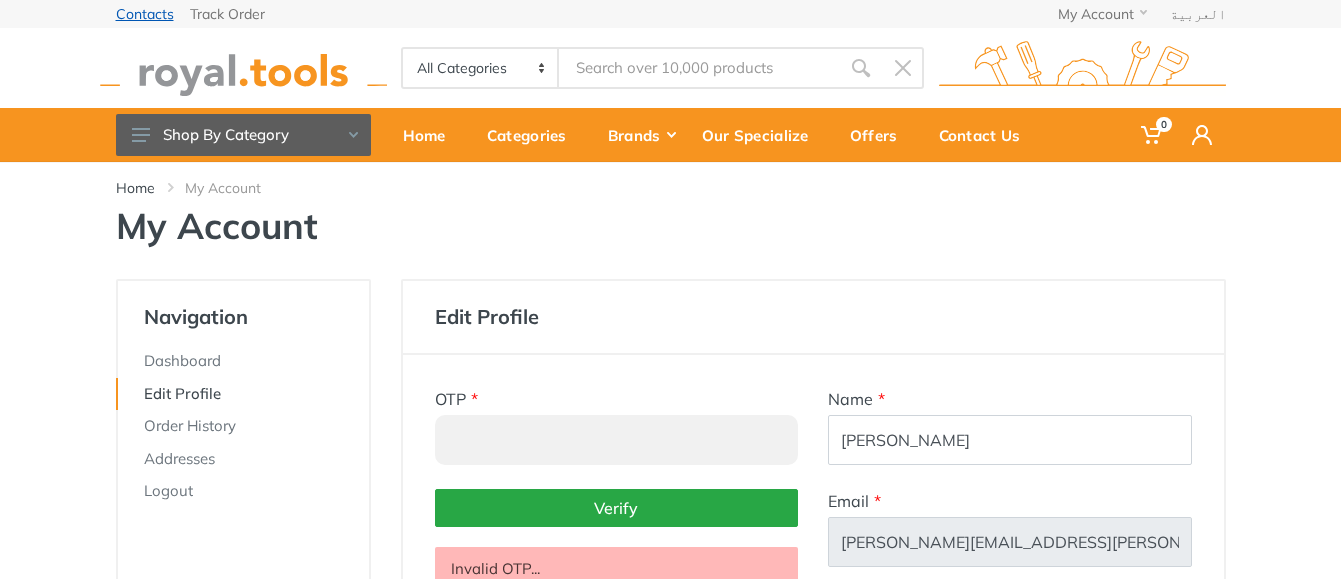 click on "Contacts" at bounding box center (145, 14) 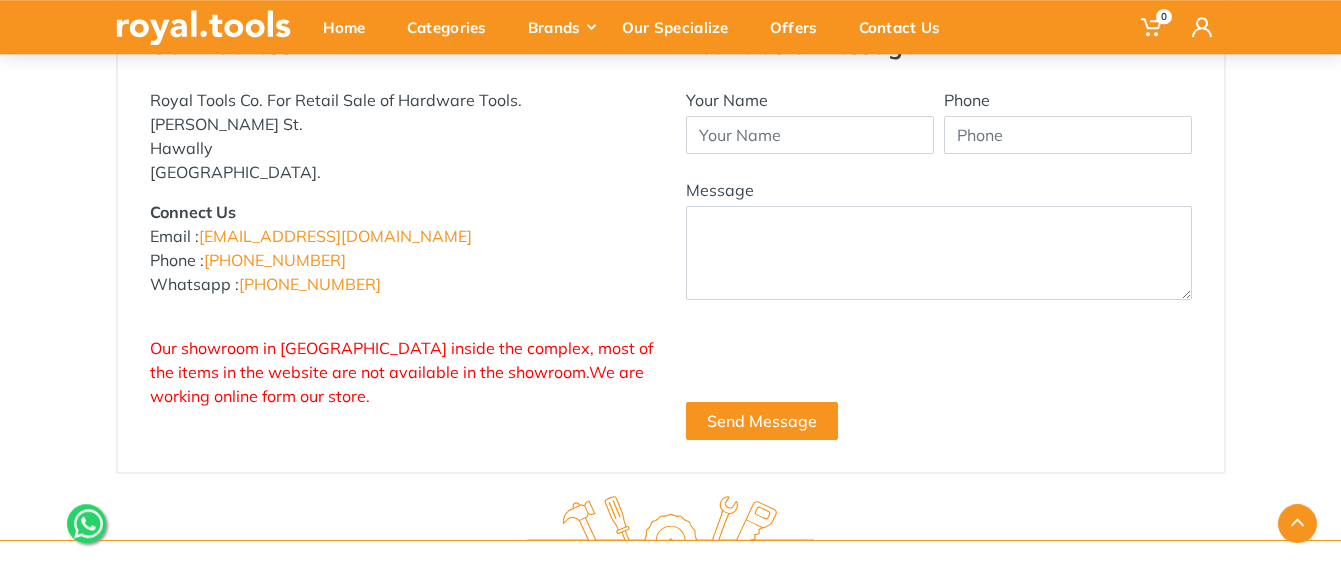 scroll, scrollTop: 306, scrollLeft: 0, axis: vertical 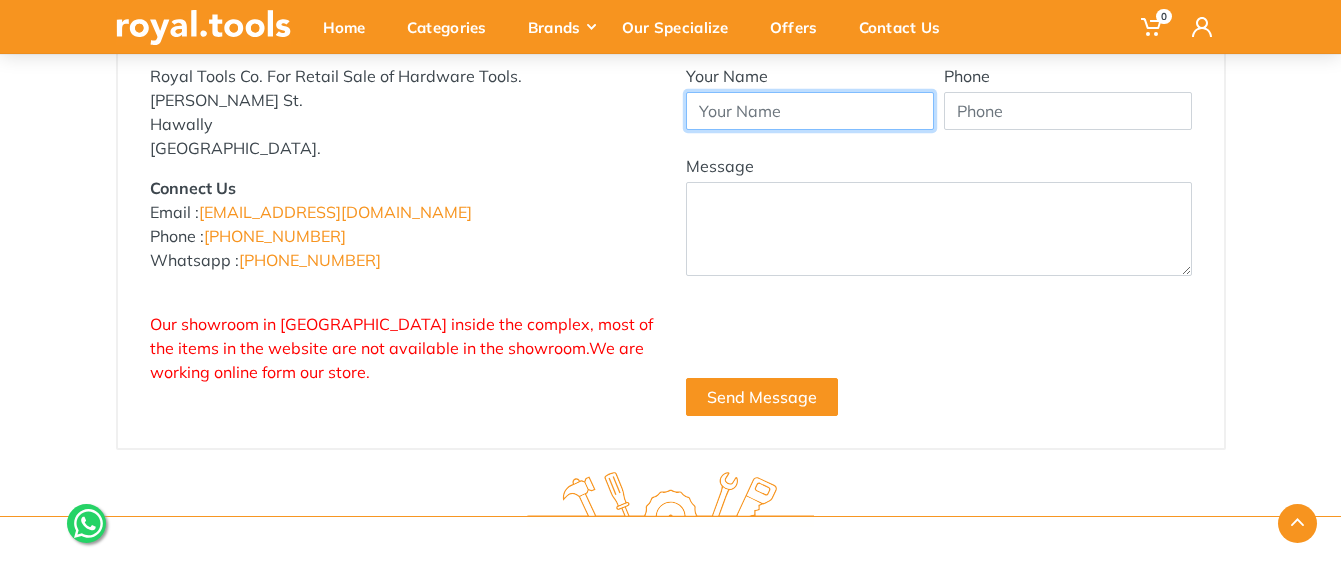 click on "Your Name" at bounding box center [810, 111] 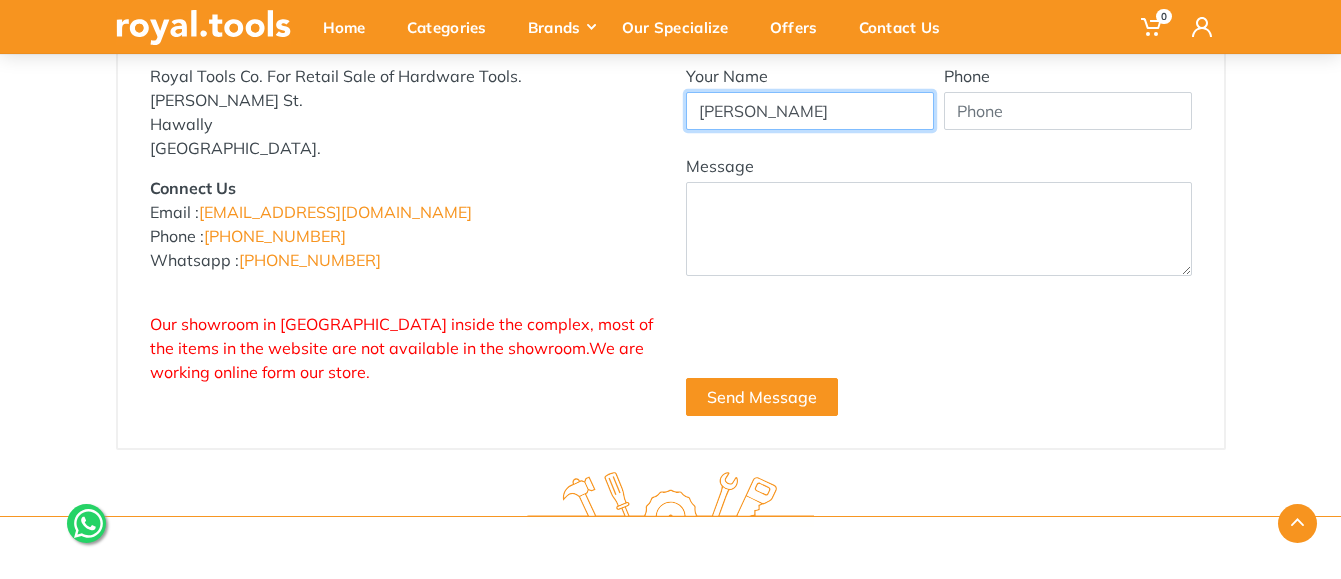 type on "[PERSON_NAME]" 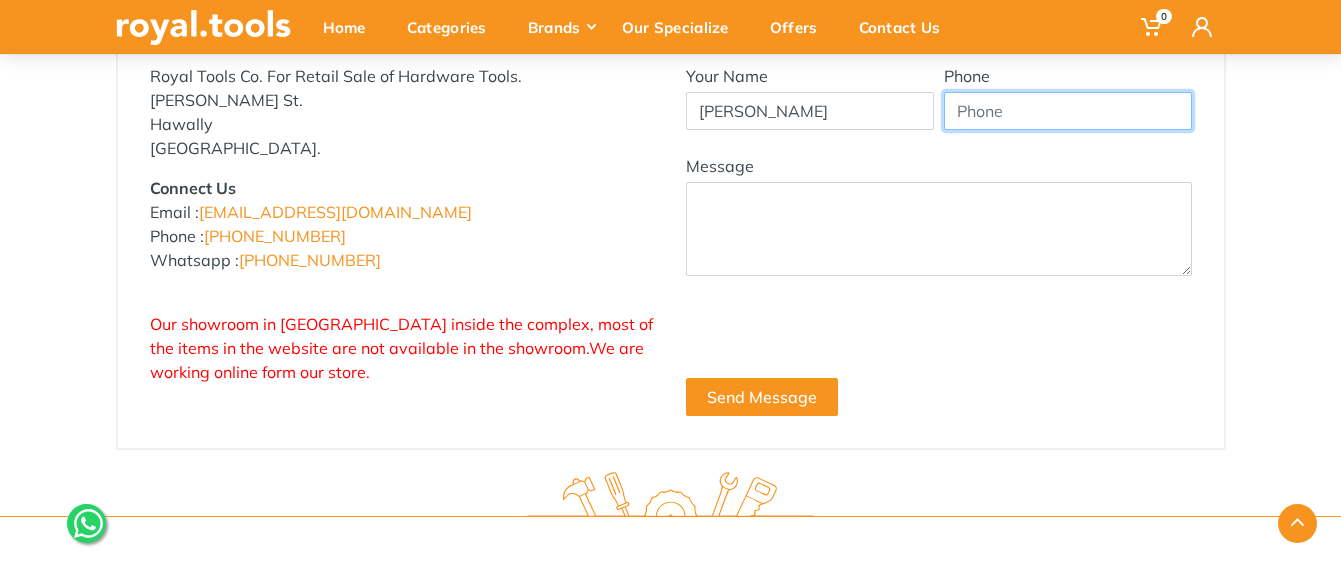 click on "Phone" at bounding box center (1068, 111) 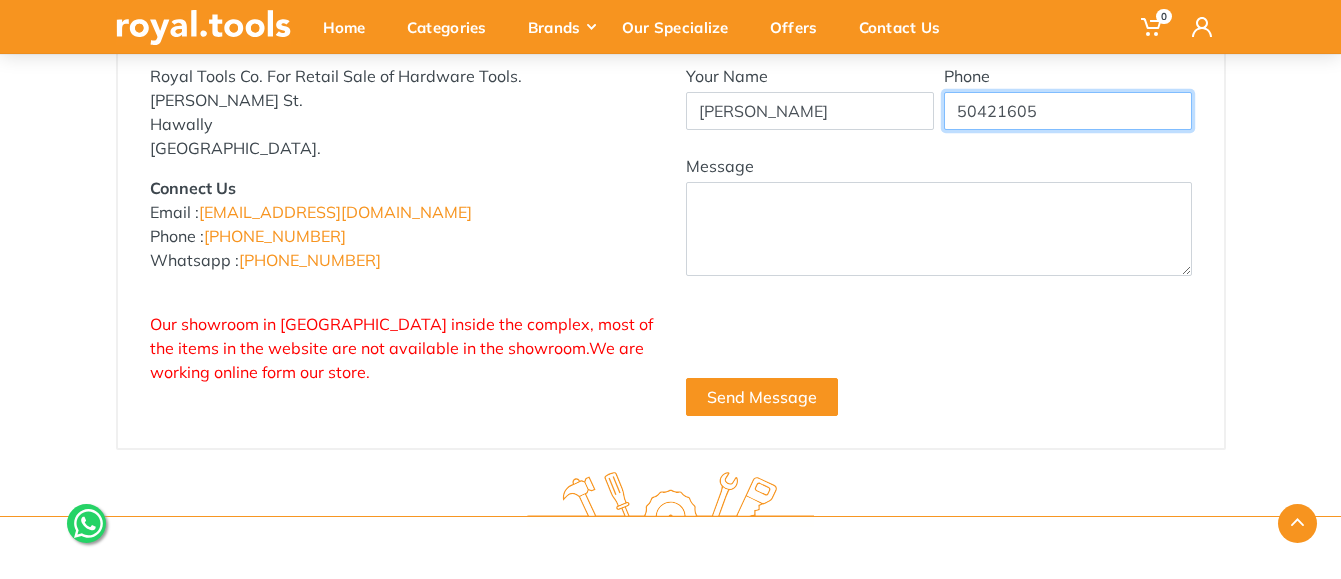 type on "50421605" 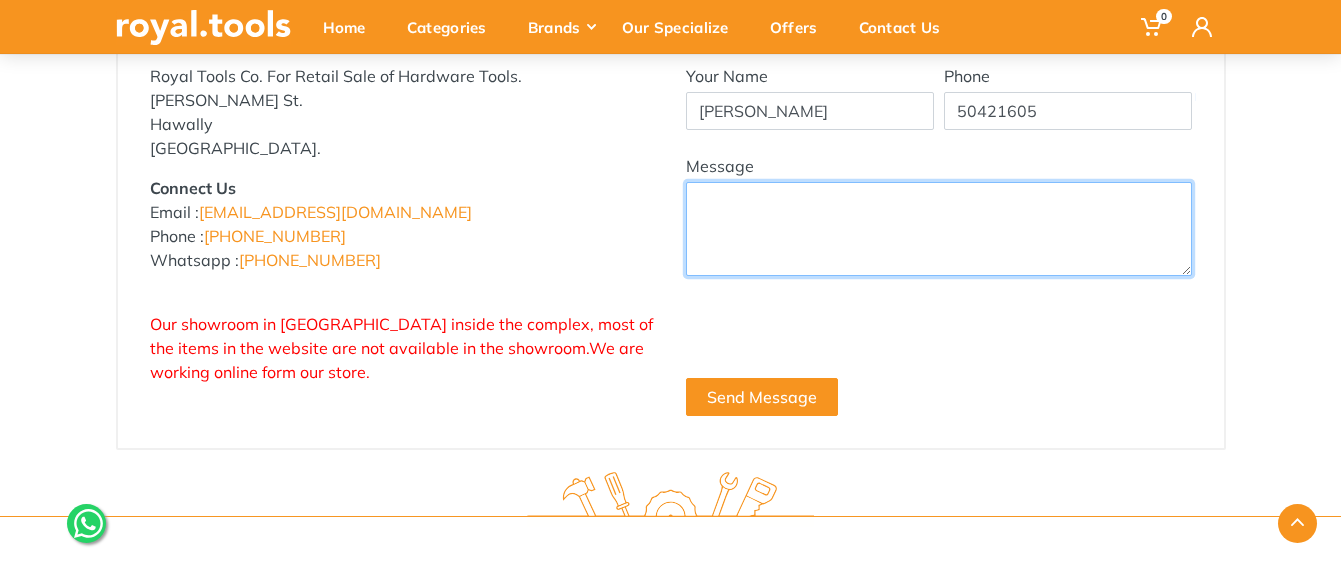click on "Message" at bounding box center (939, 229) 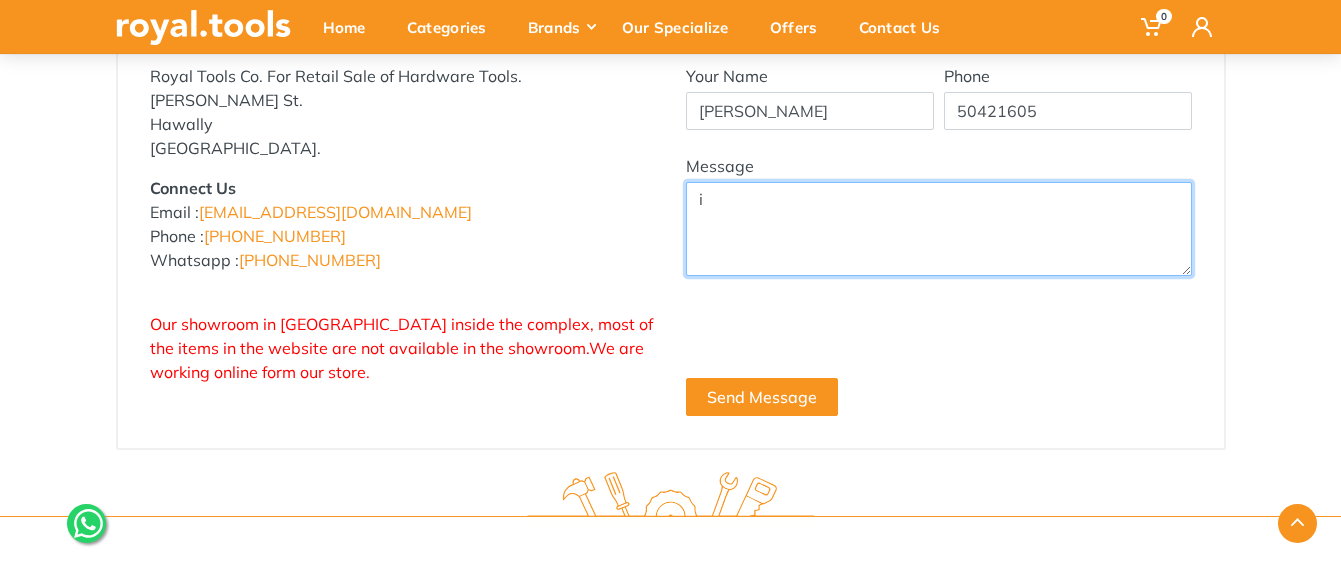type on "i" 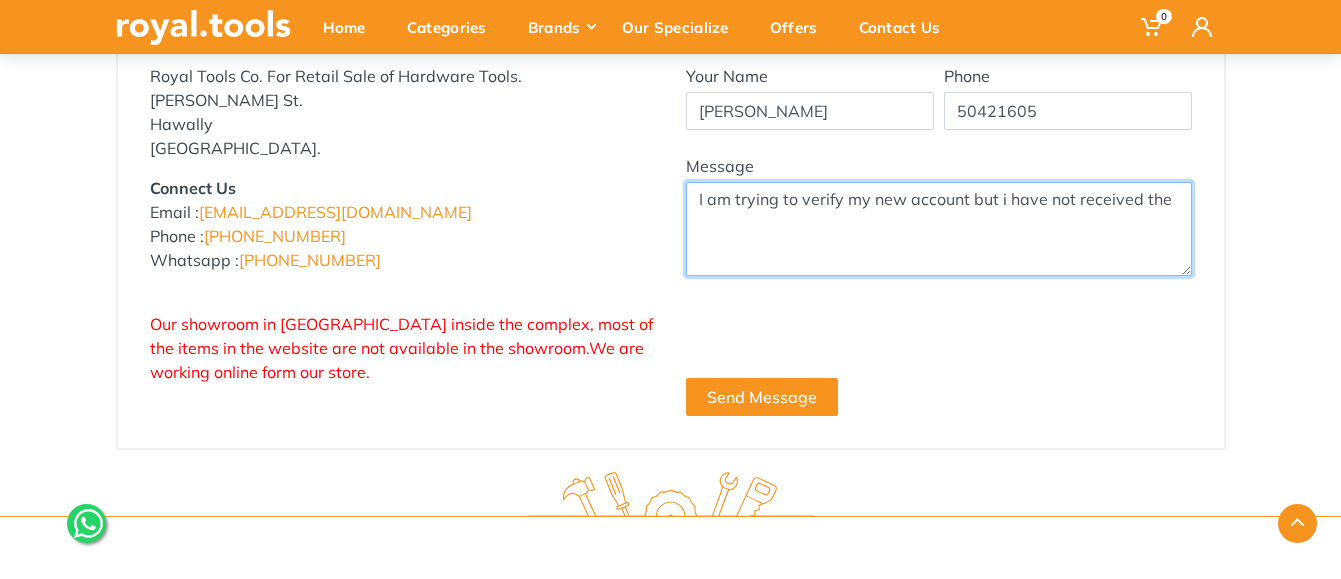 click on "I am trying to verify my new account but i have not received the" at bounding box center [939, 229] 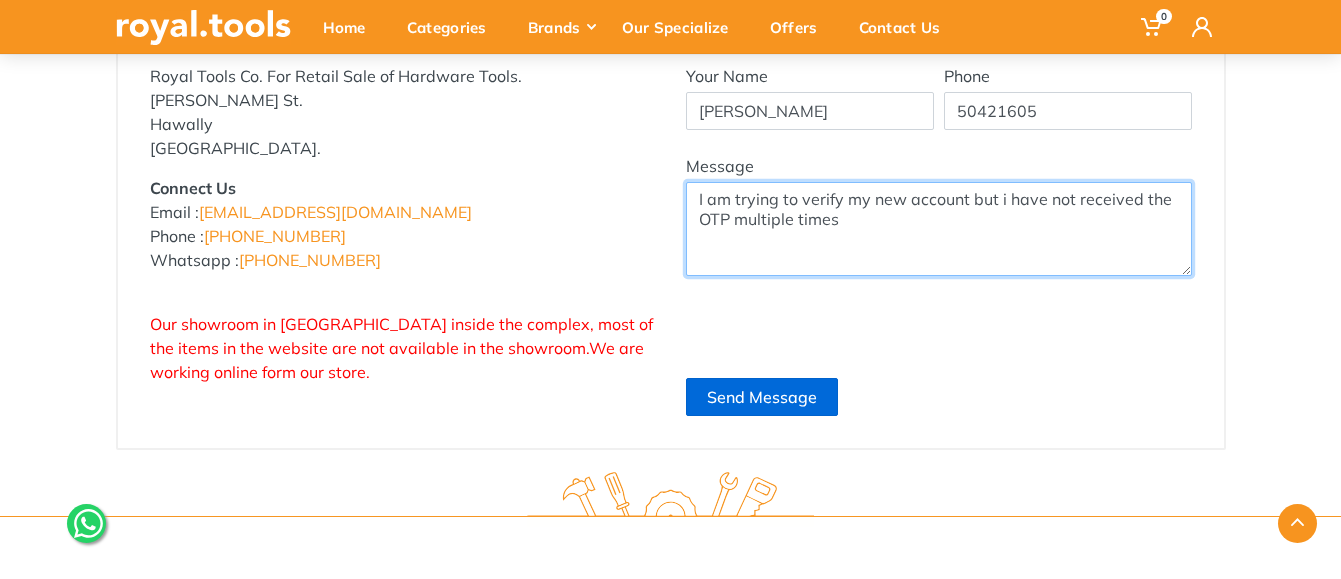 type on "I am trying to verify my new account but i have not received the OTP multiple times" 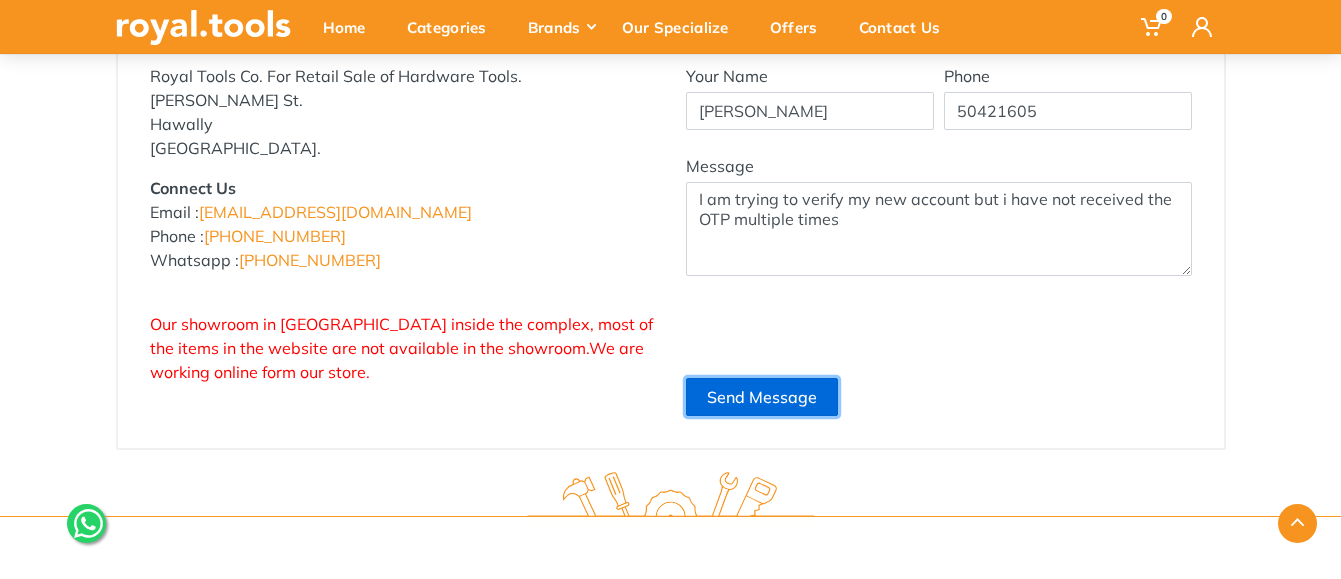 click on "Send Message" at bounding box center (762, 397) 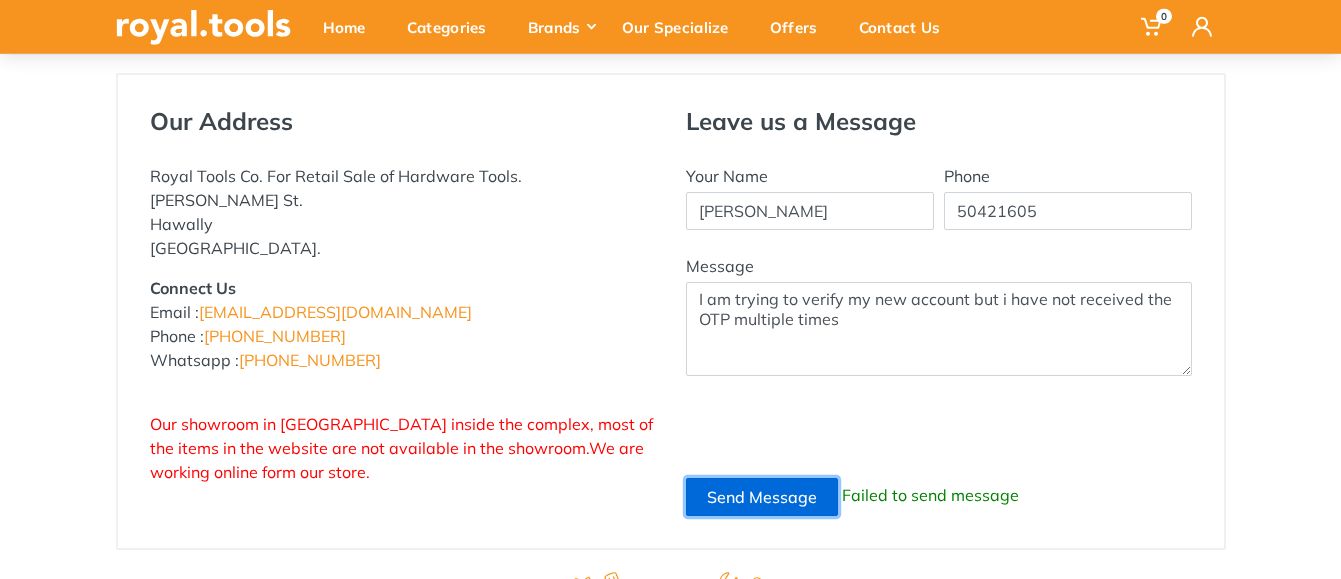 scroll, scrollTop: 204, scrollLeft: 0, axis: vertical 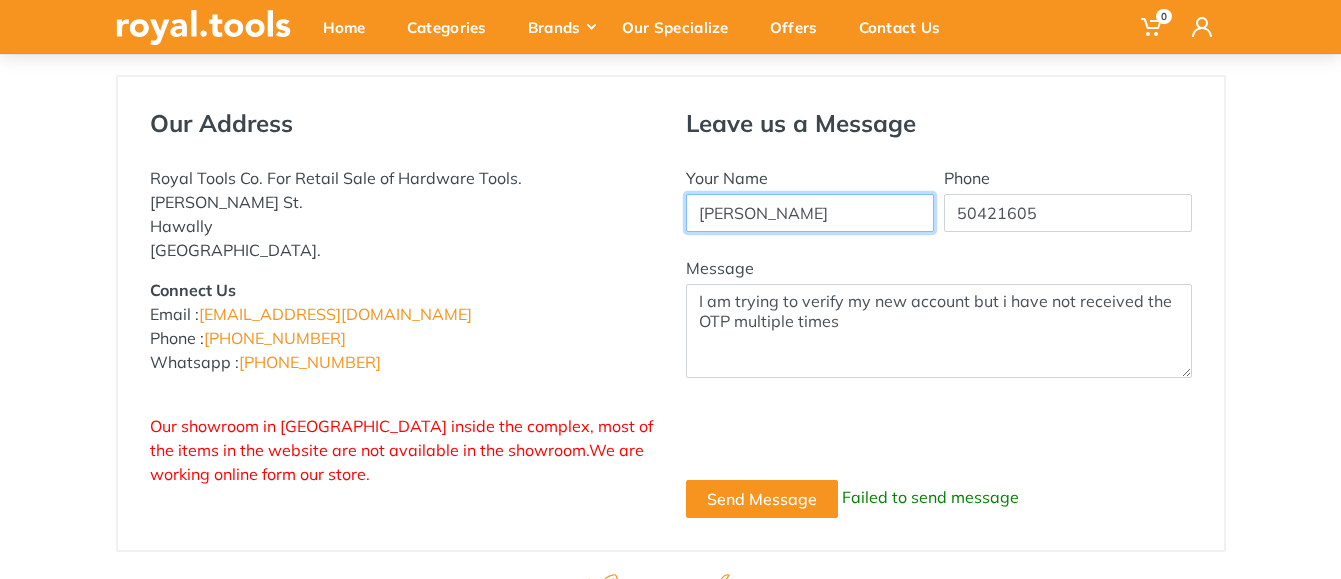 click on "William Lord" at bounding box center [810, 213] 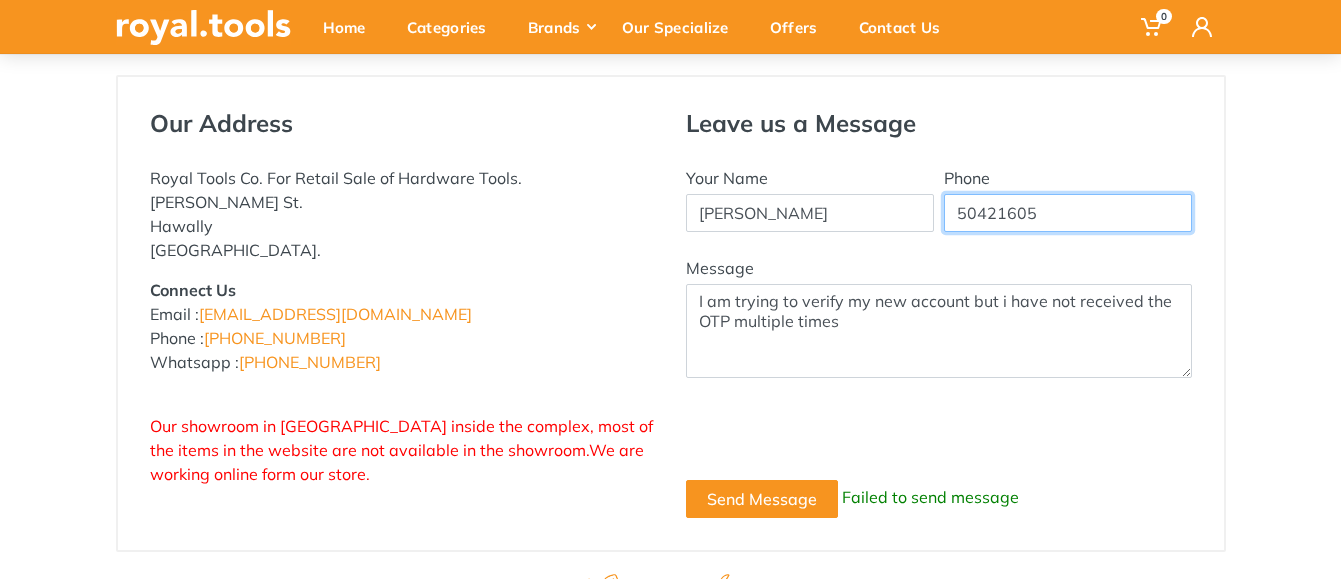 click on "50421605" at bounding box center [1068, 213] 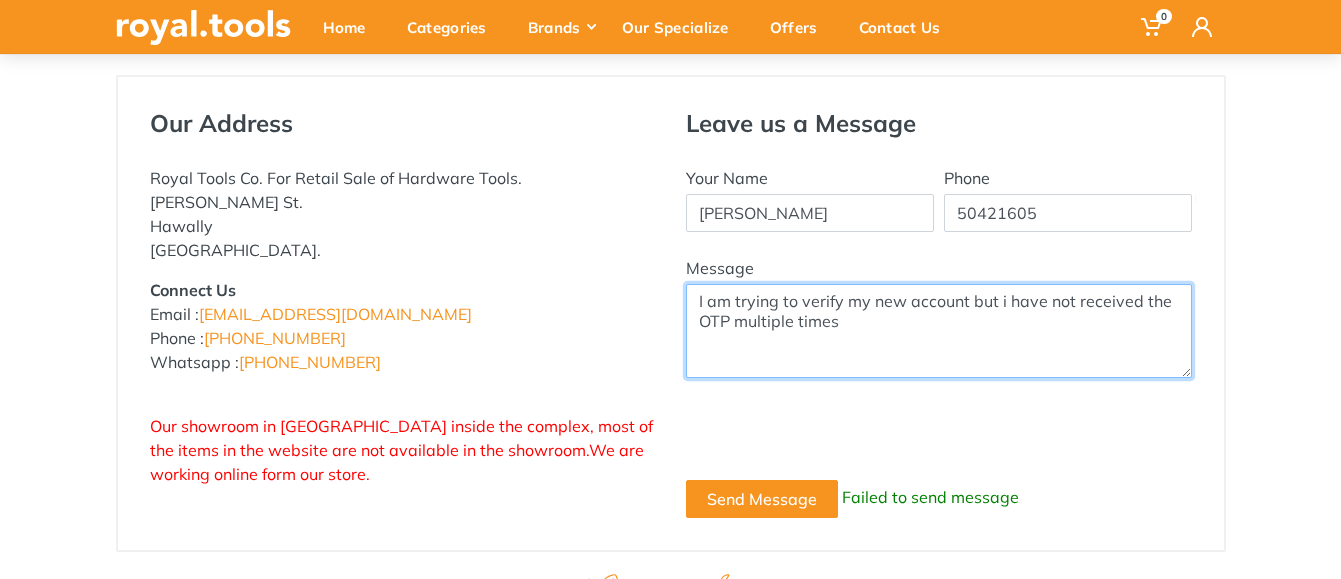 click on "I am trying to verify my new account but i have not received the OTP multiple times" at bounding box center [939, 331] 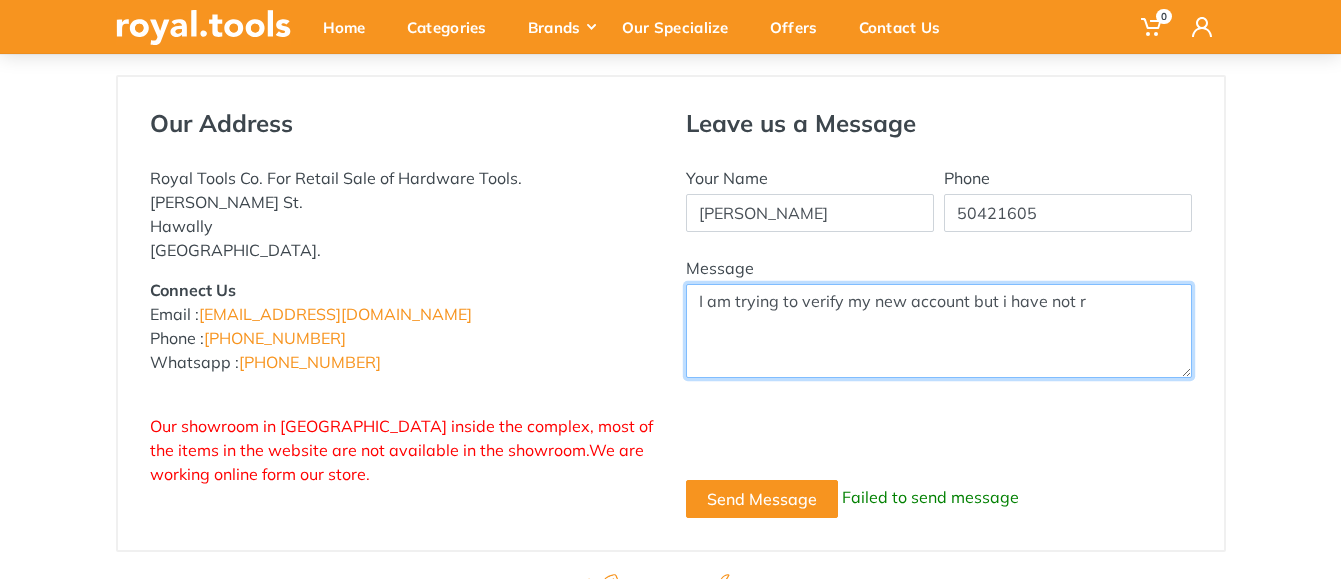 click on "I am trying to verify my new account but i have not r" at bounding box center (939, 331) 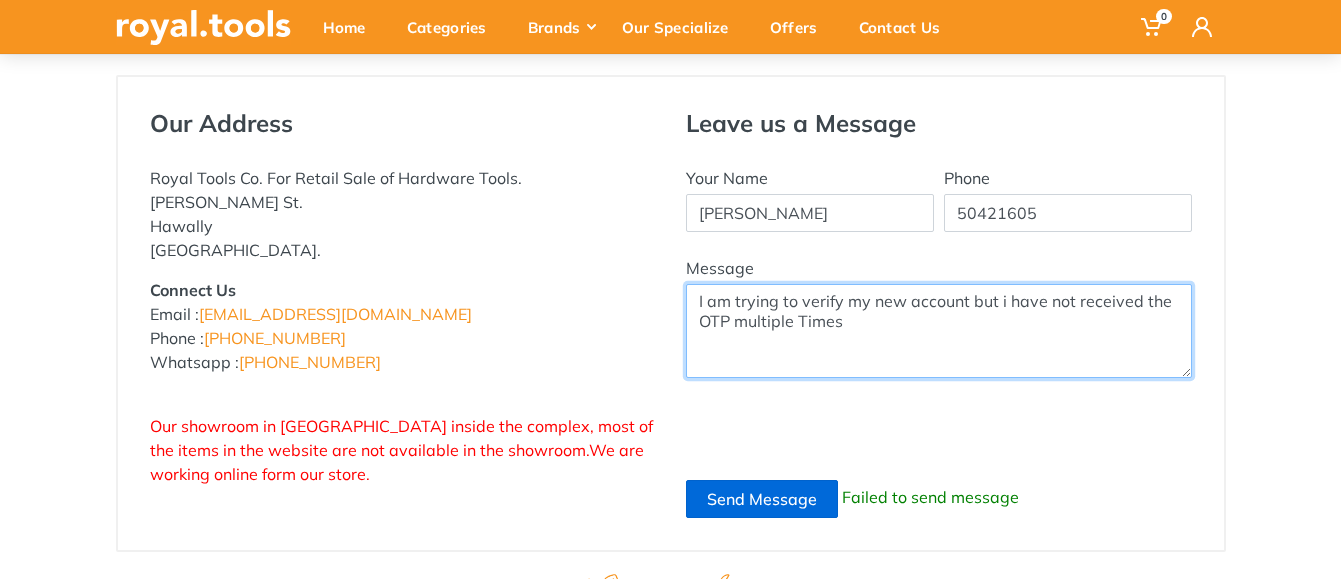 type on "I am trying to verify my new account but i have not received the OTP multiple Times" 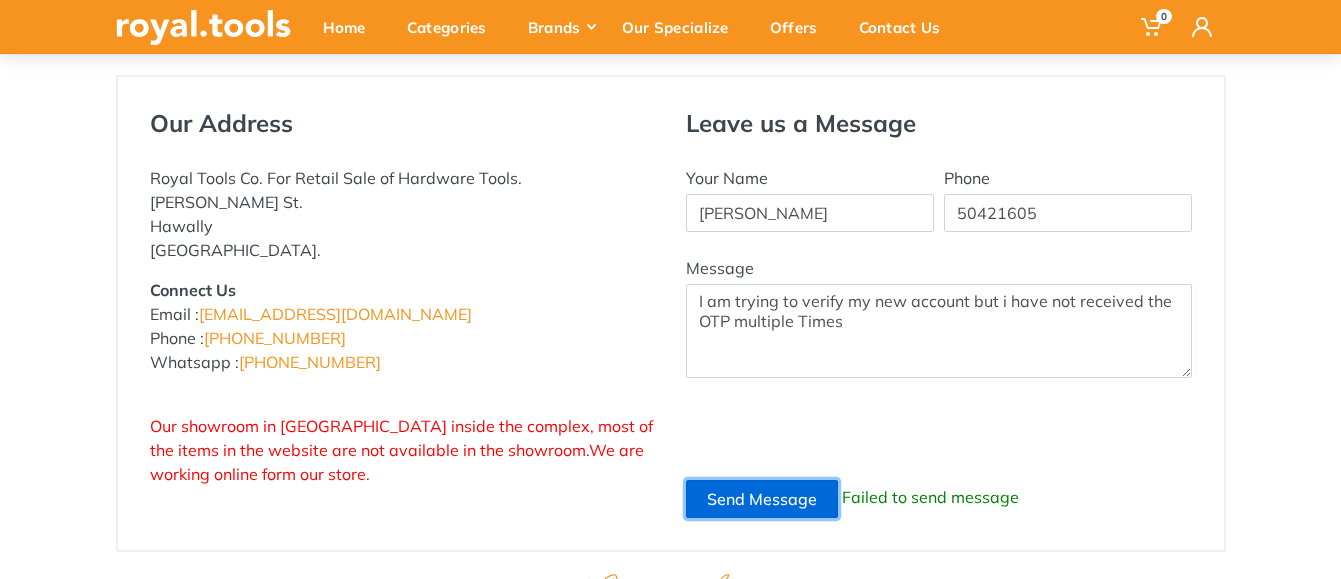 click on "Send Message" at bounding box center [762, 499] 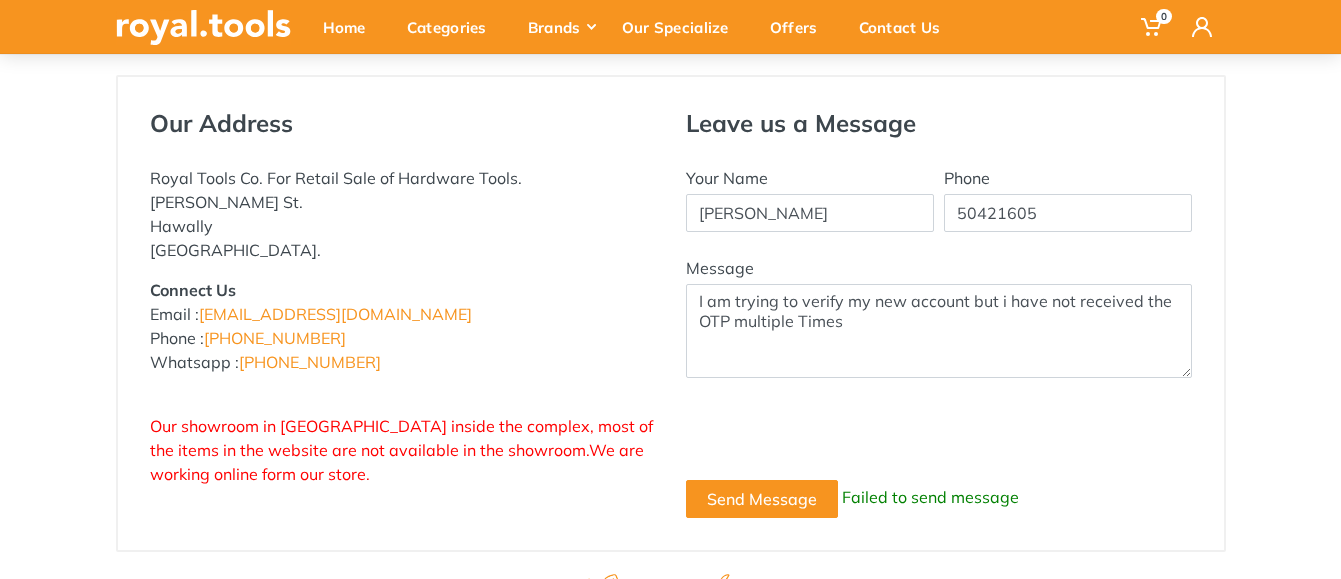 click on "Connect Us
Email :   info@royal.tools
Phone :   +965 22620757
Whatsapp :
+965 96777125" at bounding box center [403, 326] 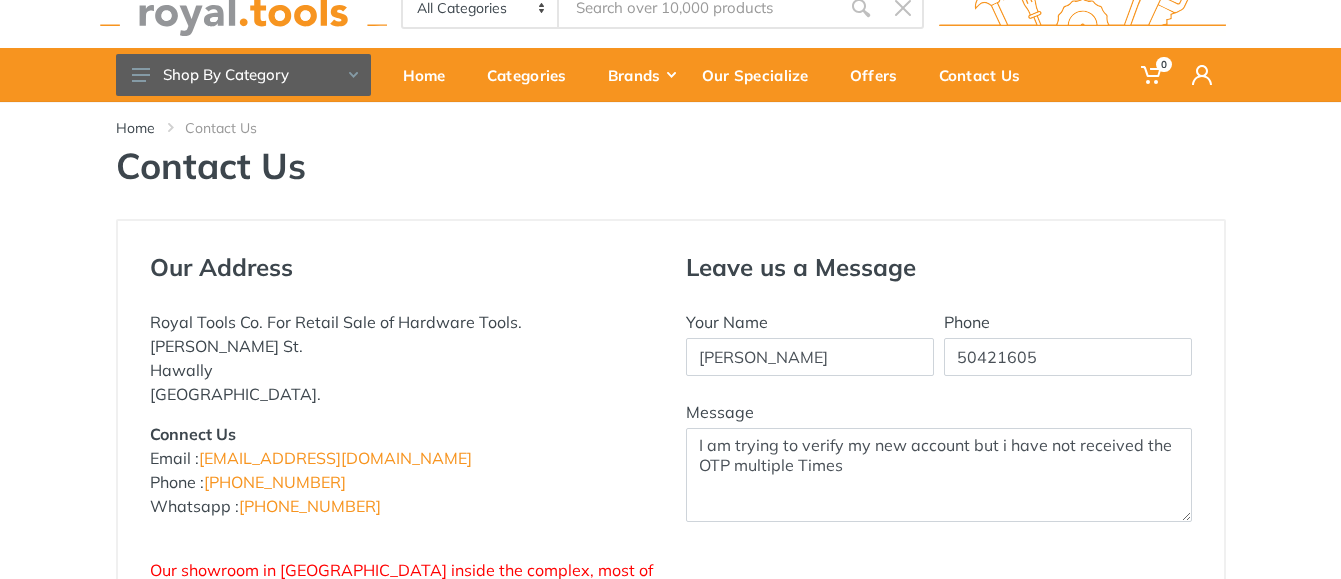 scroll, scrollTop: 0, scrollLeft: 0, axis: both 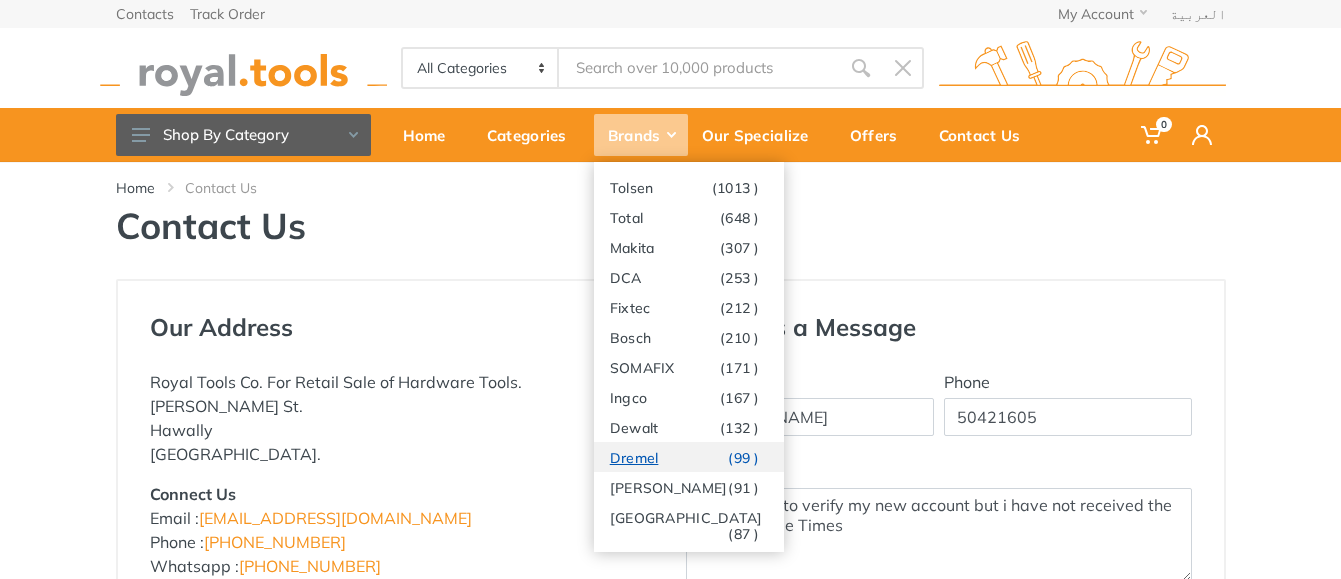click on "Dremel                                                                 (99                                                                    )" at bounding box center (689, 457) 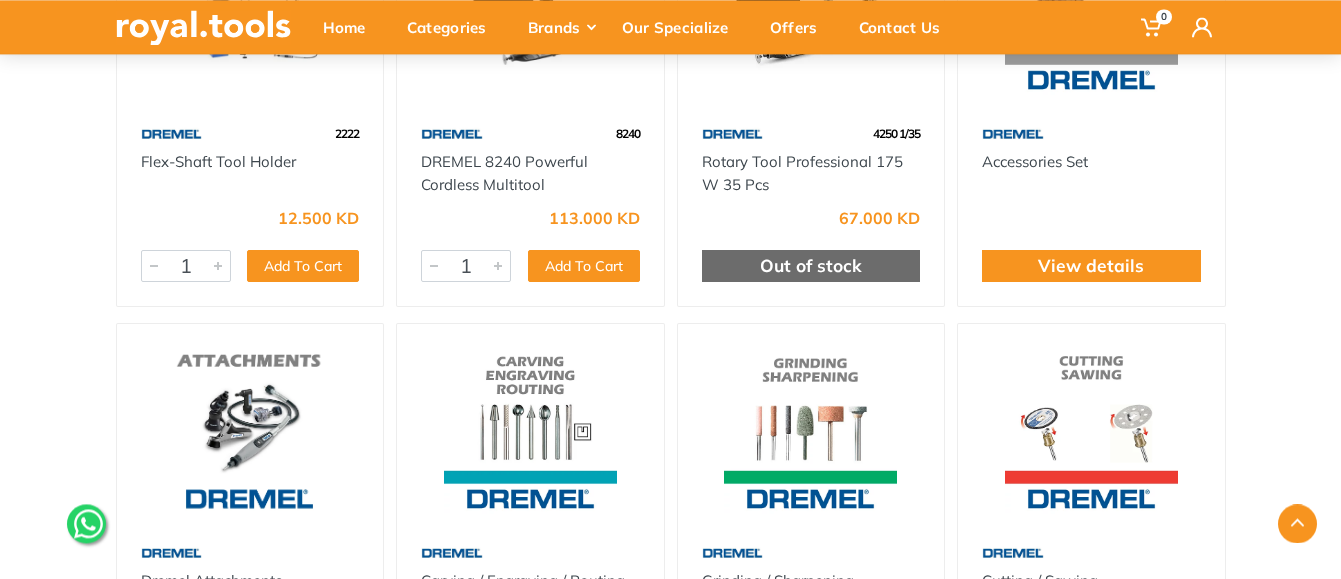 scroll, scrollTop: 102, scrollLeft: 0, axis: vertical 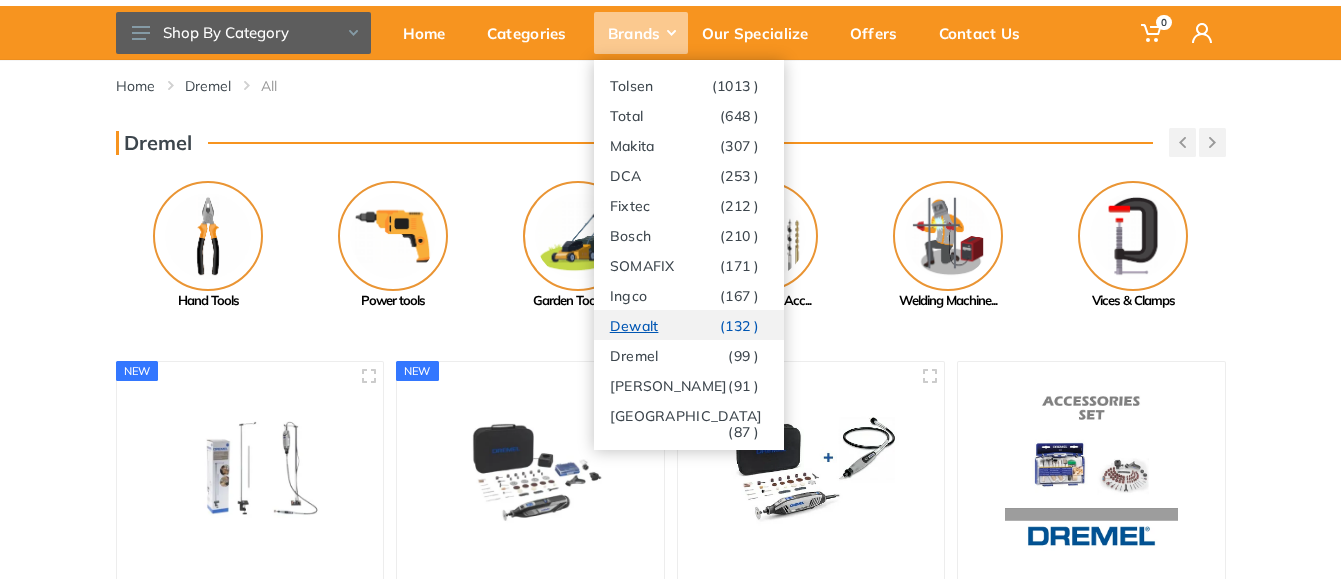 click on "Dewalt                                                                 (132                                                                    )" at bounding box center [689, 325] 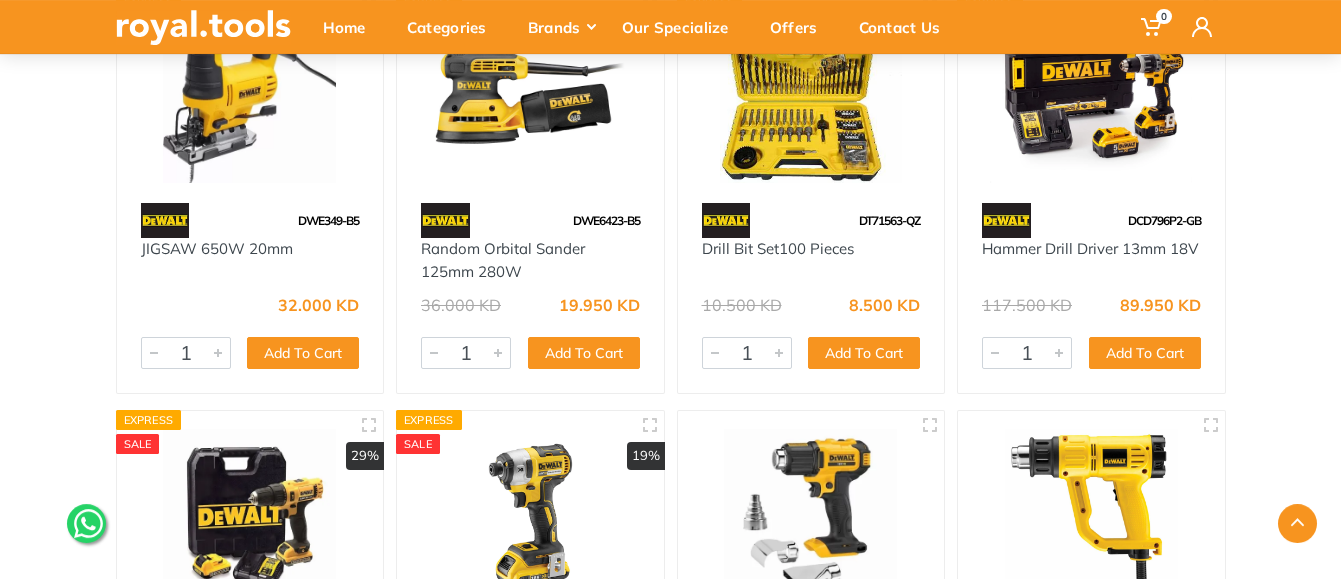 scroll, scrollTop: 918, scrollLeft: 0, axis: vertical 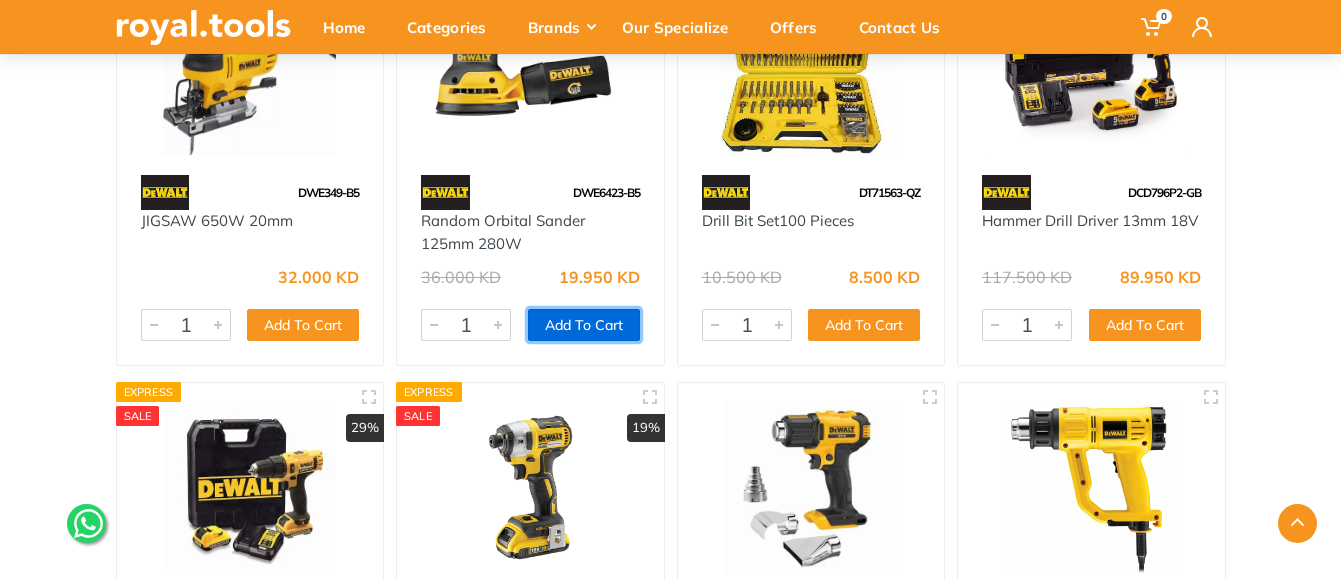 click on "Add To Cart" at bounding box center [584, 325] 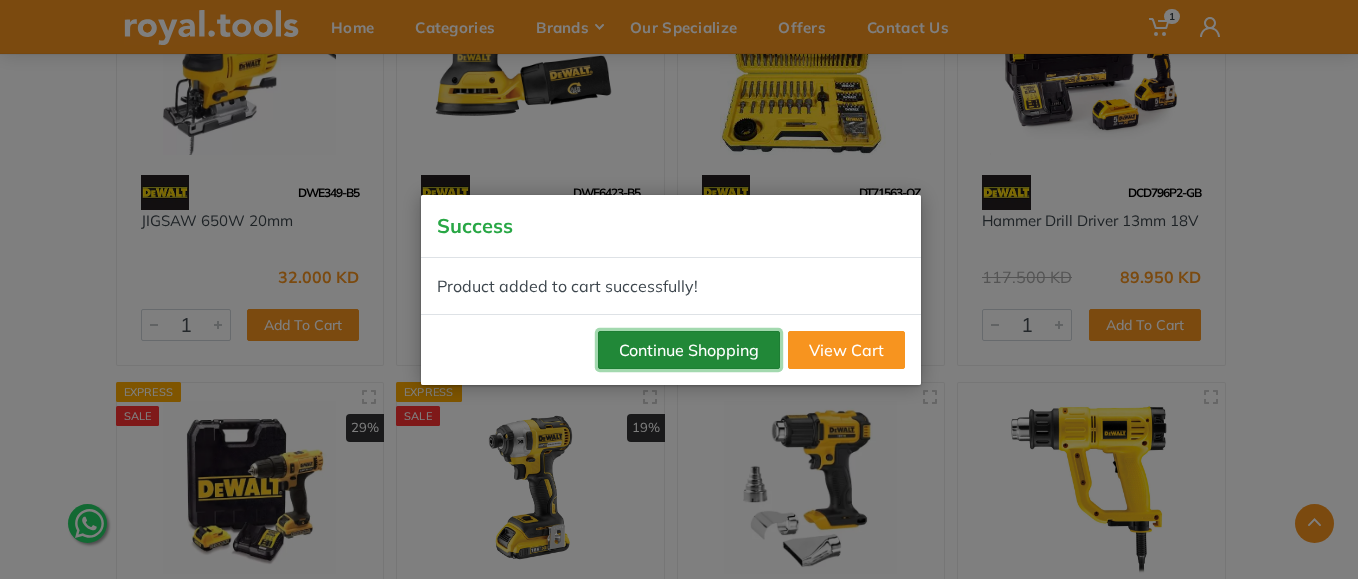 click on "Continue Shopping" at bounding box center (689, 350) 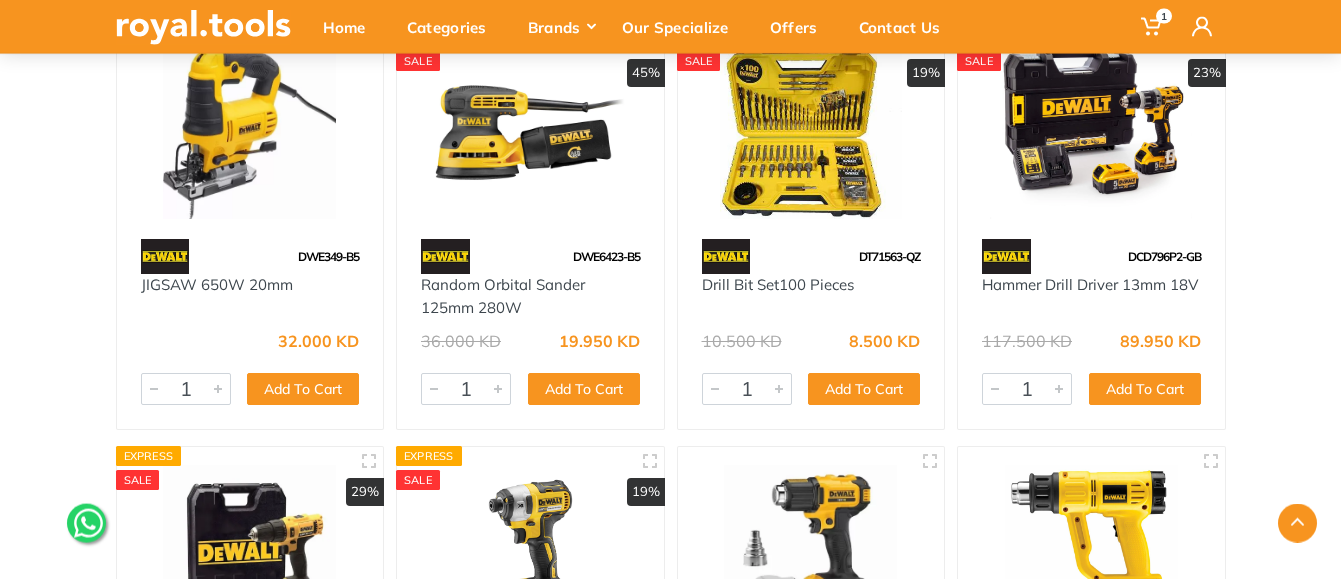 scroll, scrollTop: 816, scrollLeft: 0, axis: vertical 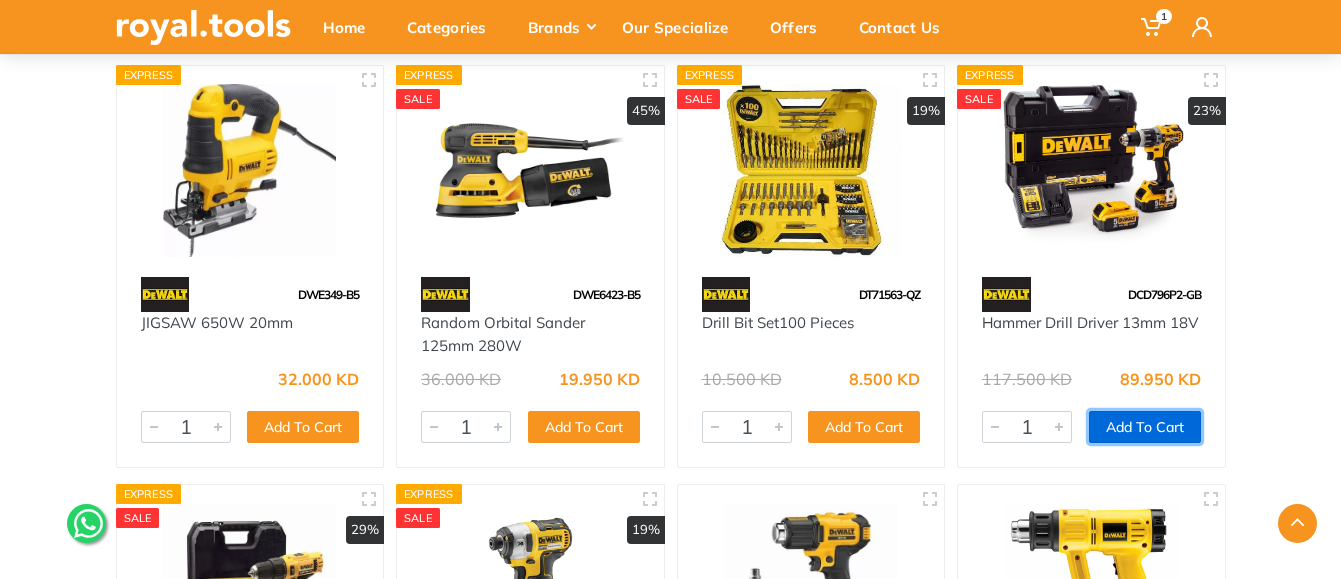 click on "Add To Cart" at bounding box center [1145, 427] 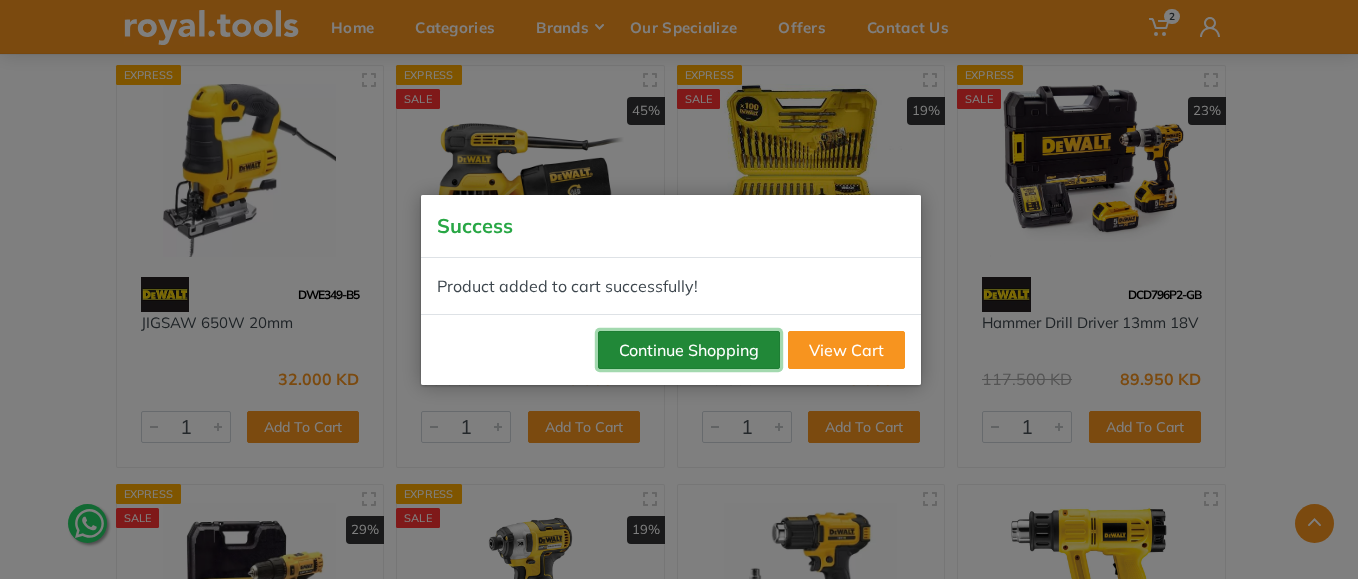 click on "Continue Shopping" at bounding box center [689, 350] 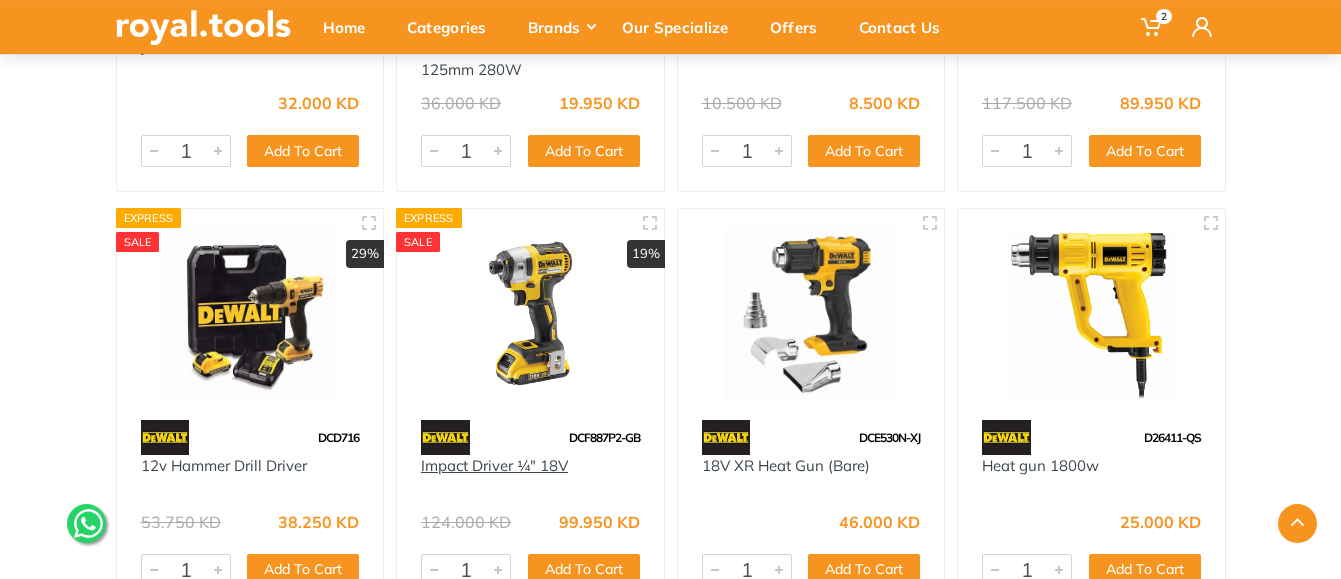 scroll, scrollTop: 1122, scrollLeft: 0, axis: vertical 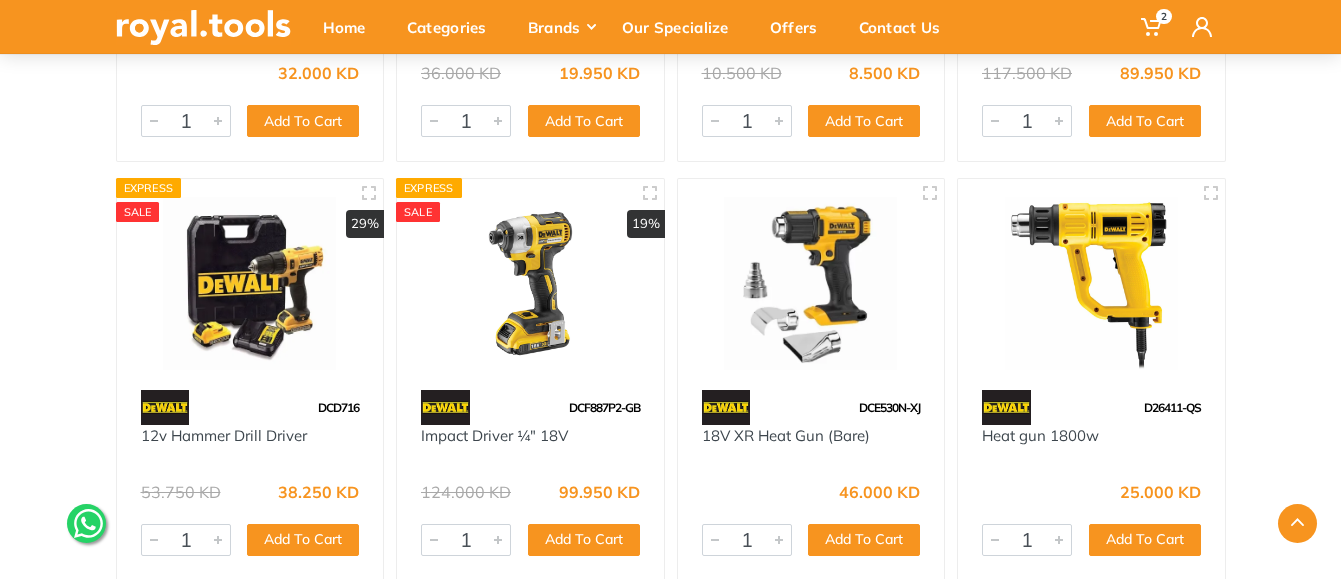 click at bounding box center (671, 523) 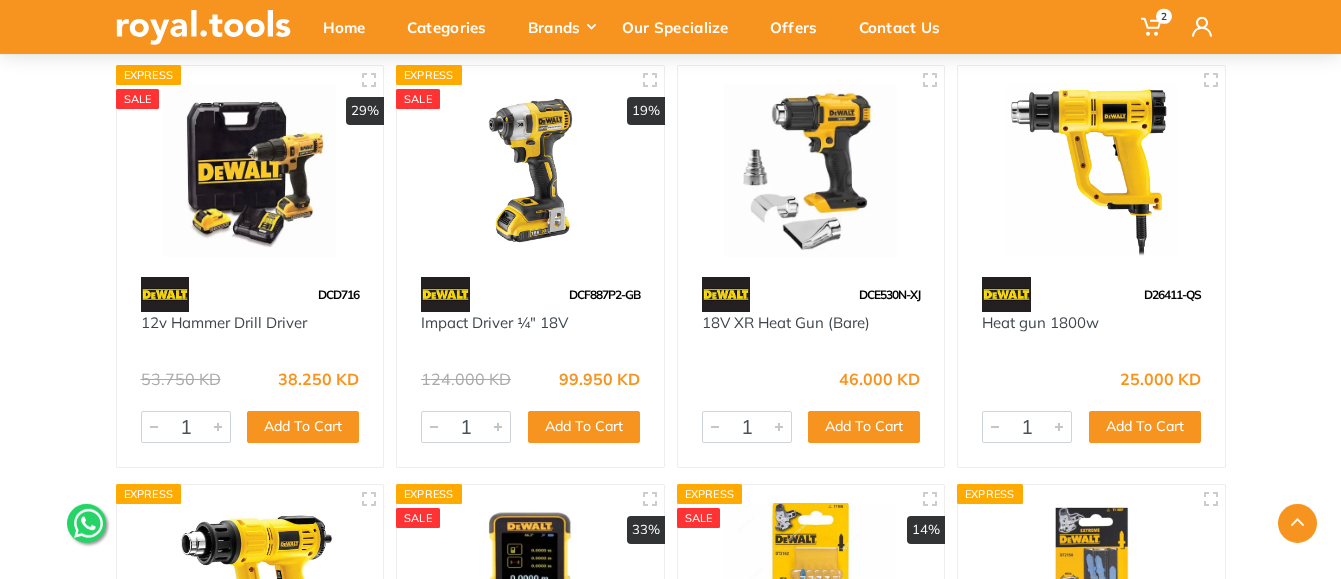 scroll, scrollTop: 1326, scrollLeft: 0, axis: vertical 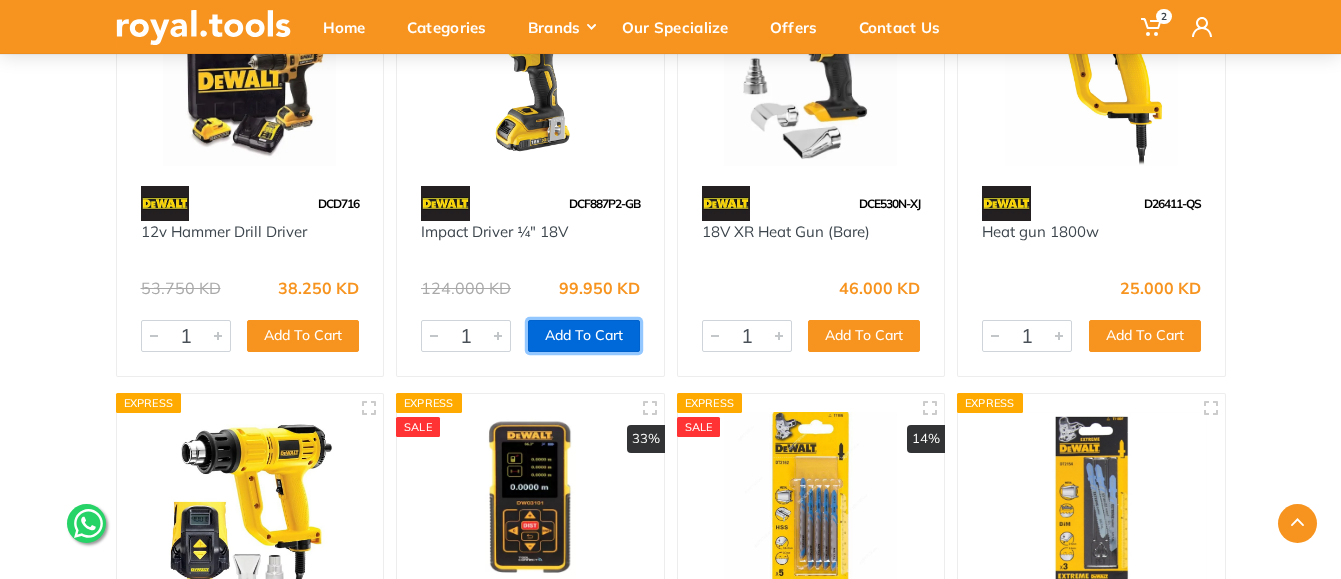 click on "Add To Cart" at bounding box center (584, 336) 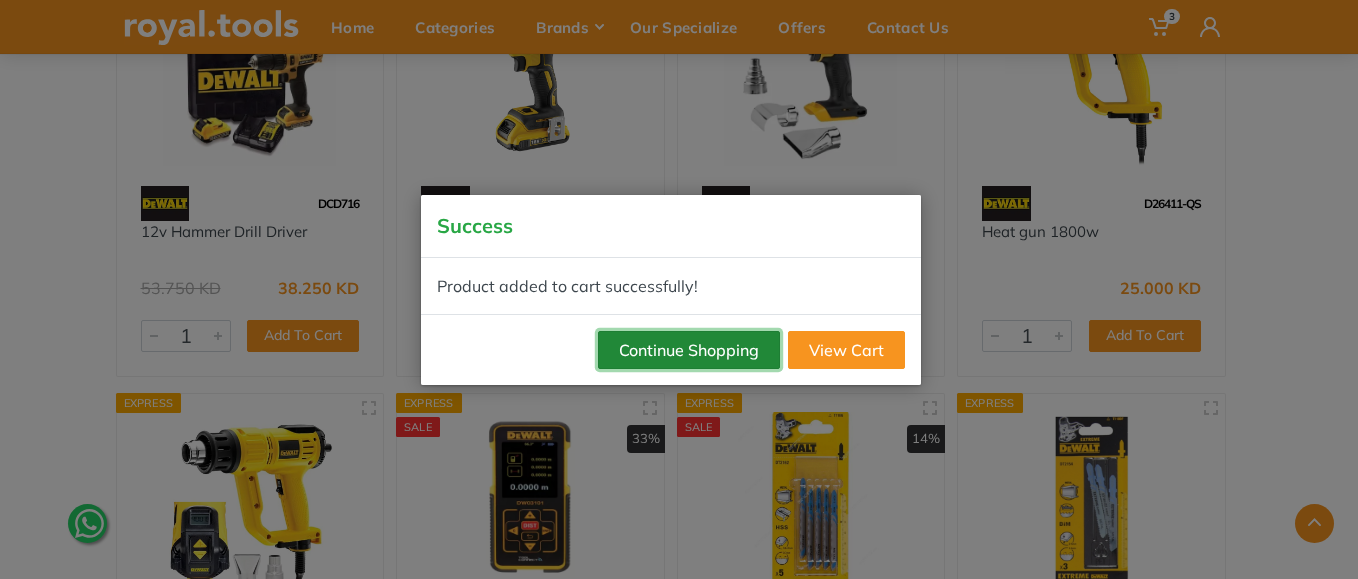 click on "Continue Shopping" at bounding box center (689, 350) 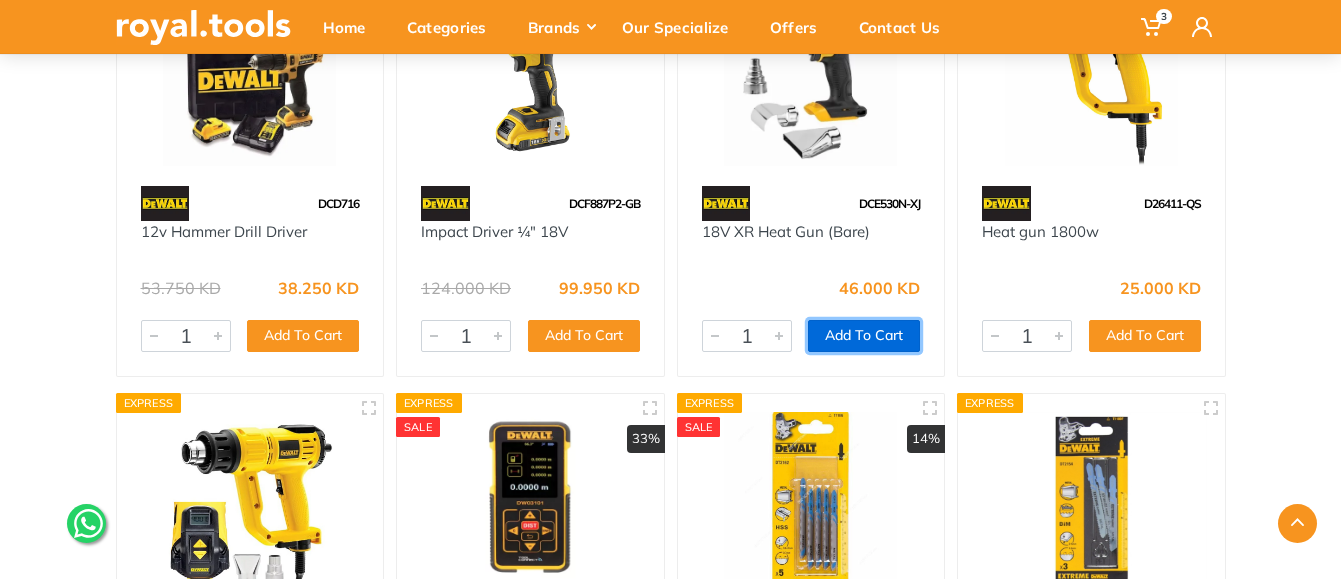 click on "Add To Cart" at bounding box center [864, 336] 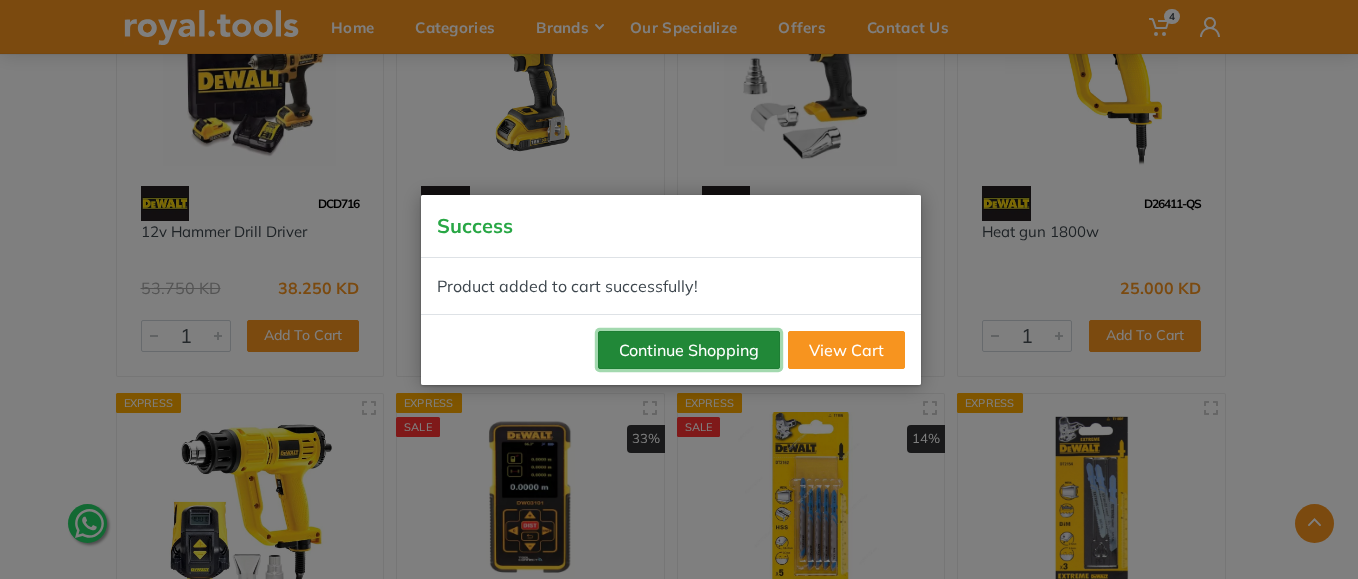 click on "Continue Shopping" at bounding box center (689, 350) 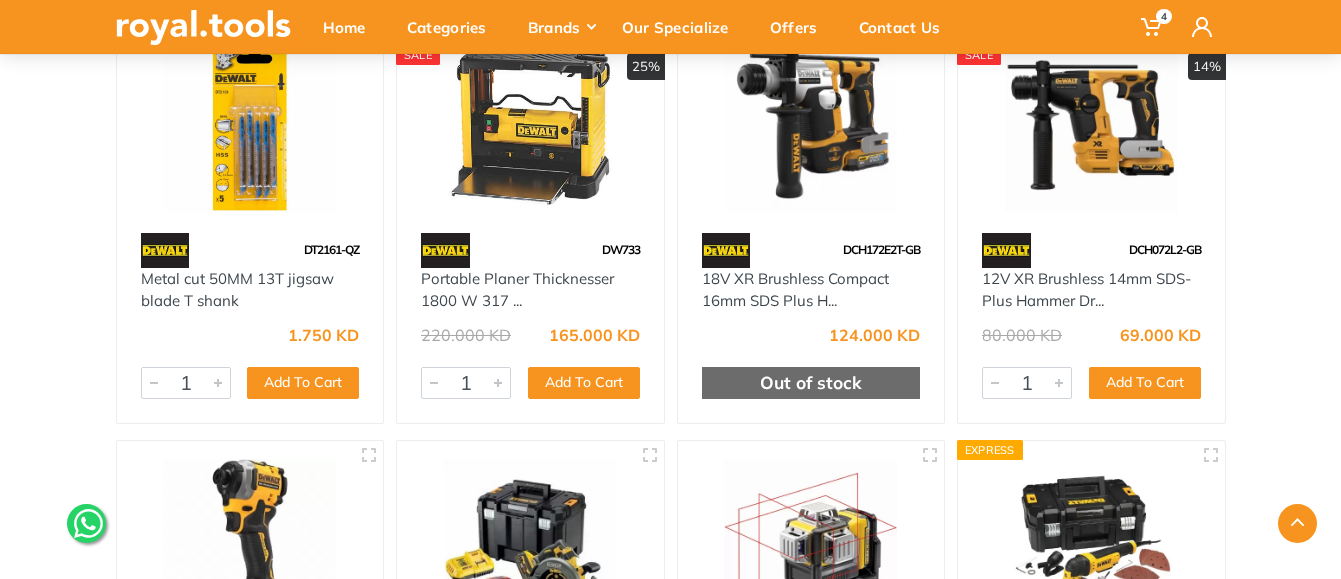 scroll, scrollTop: 2550, scrollLeft: 0, axis: vertical 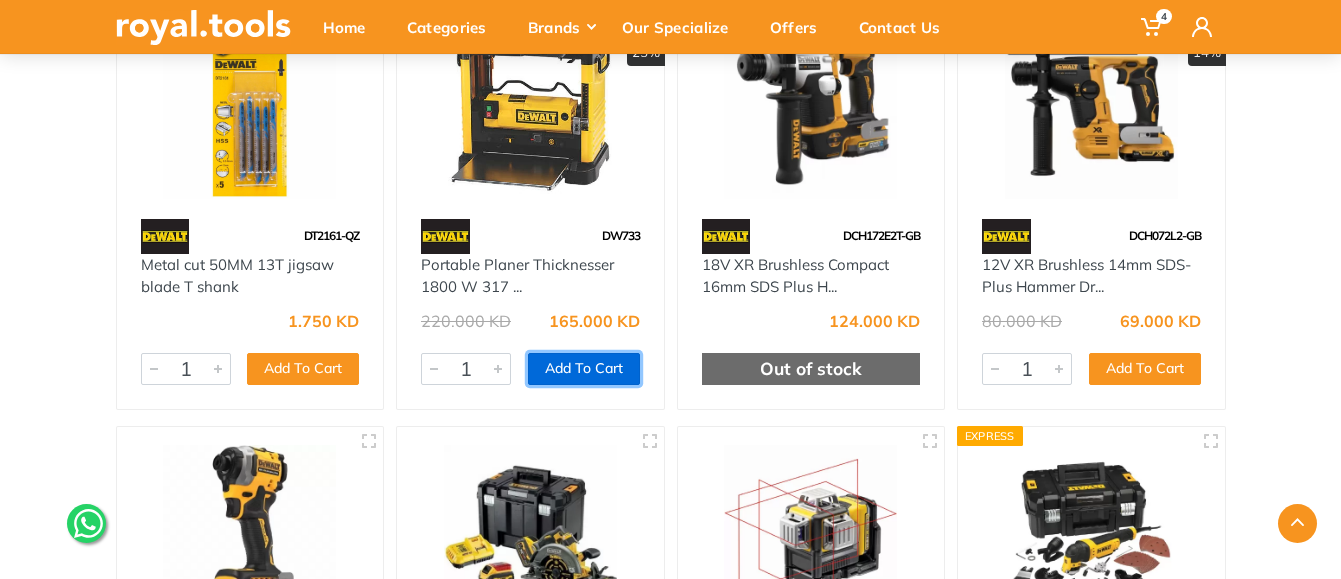 click on "Add To Cart" at bounding box center [584, 369] 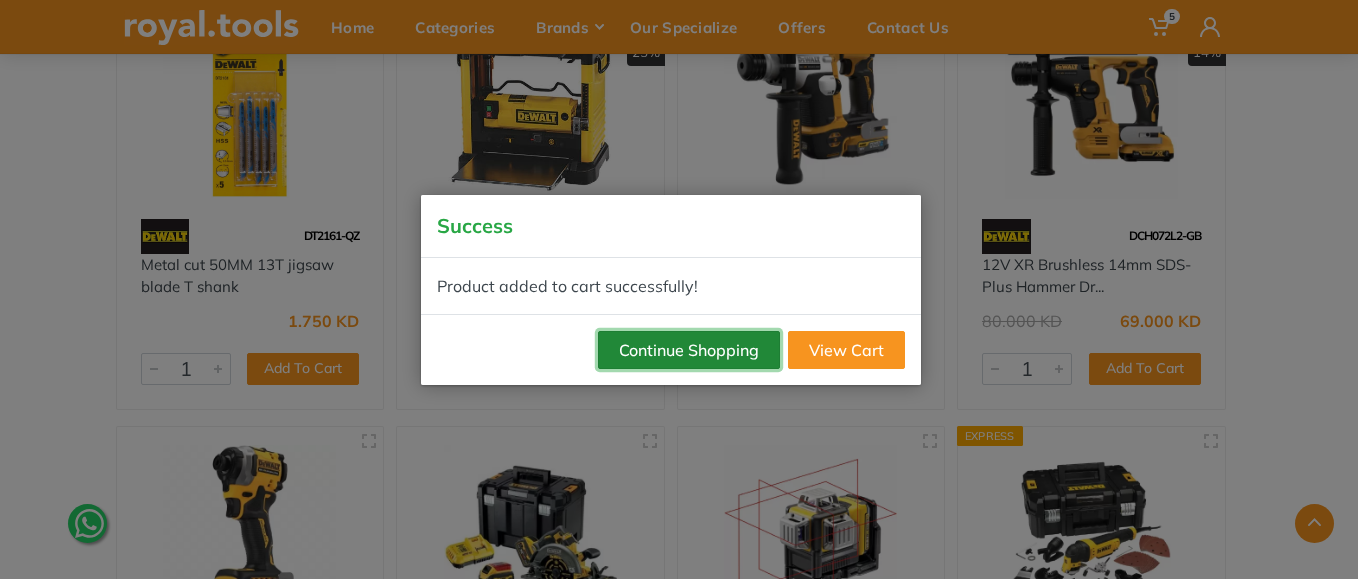 click on "Continue Shopping" at bounding box center [689, 350] 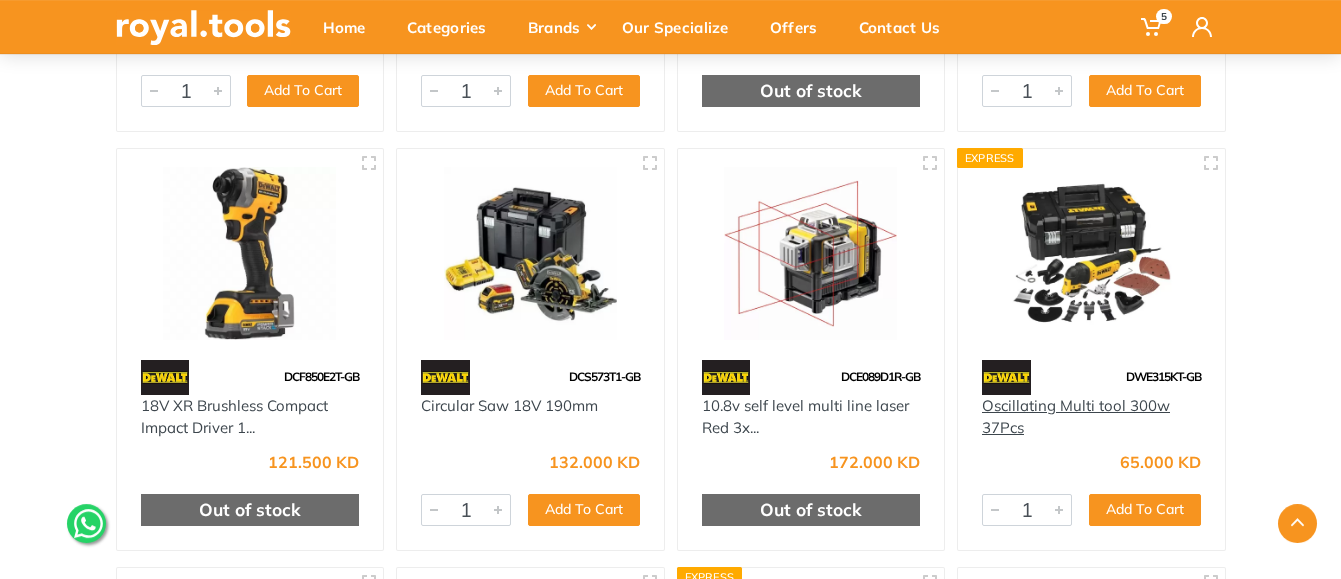 scroll, scrollTop: 2856, scrollLeft: 0, axis: vertical 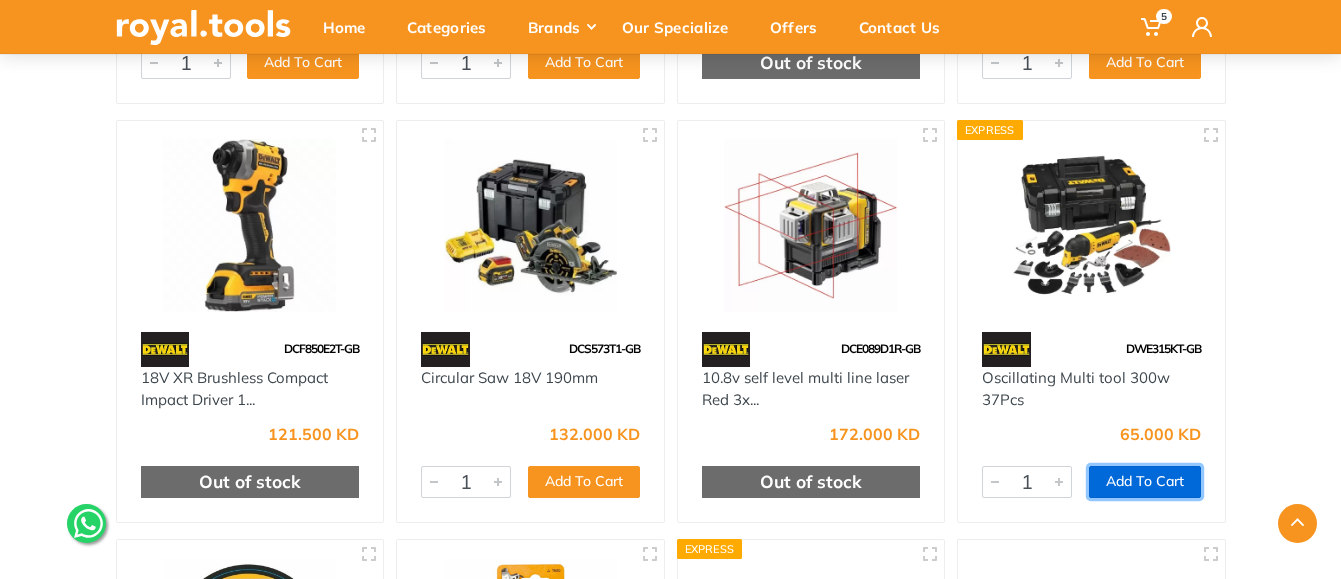 click on "Add To Cart" at bounding box center [1145, 482] 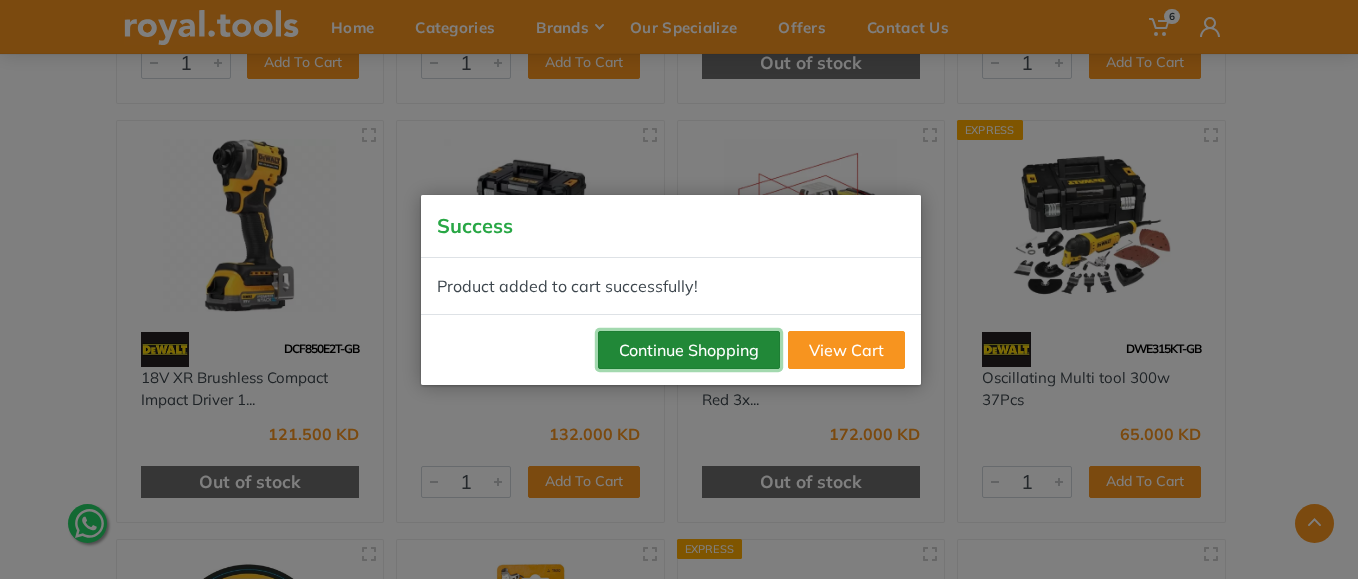 click on "Continue Shopping" at bounding box center (689, 350) 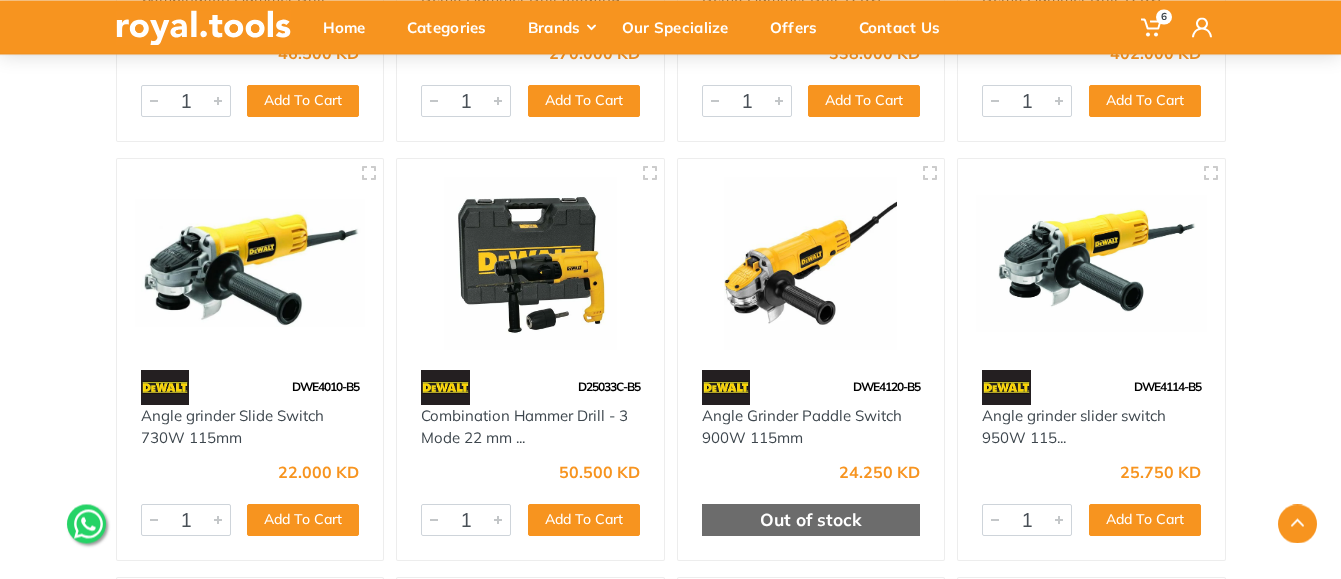 scroll, scrollTop: 7792, scrollLeft: 0, axis: vertical 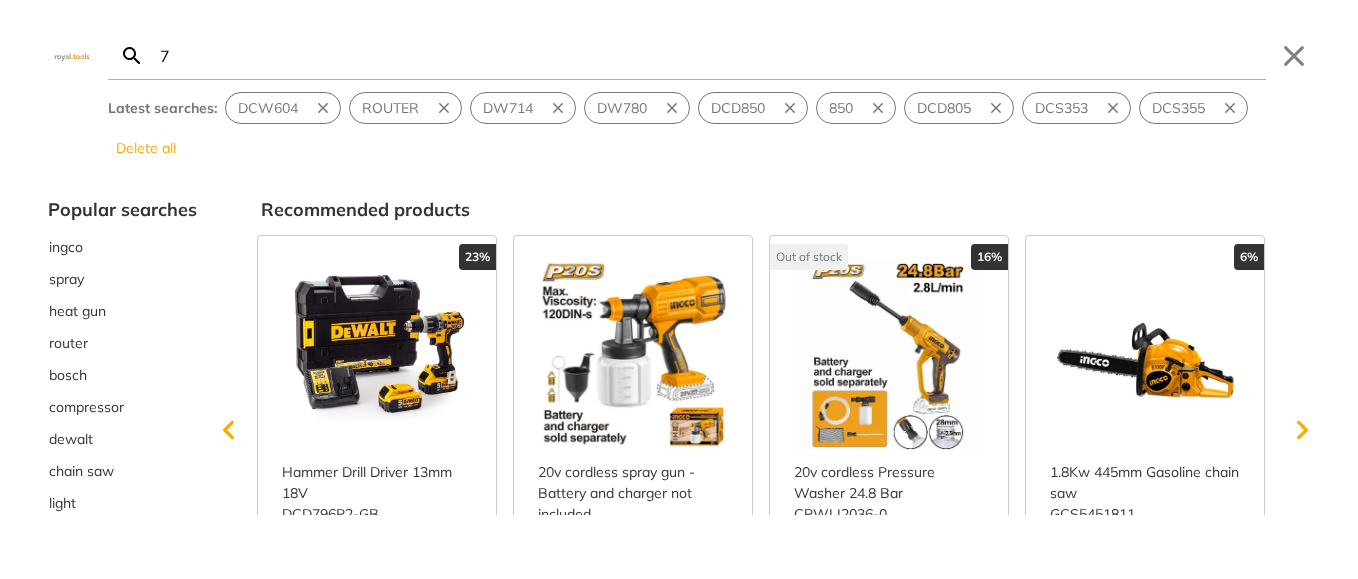 type on "71" 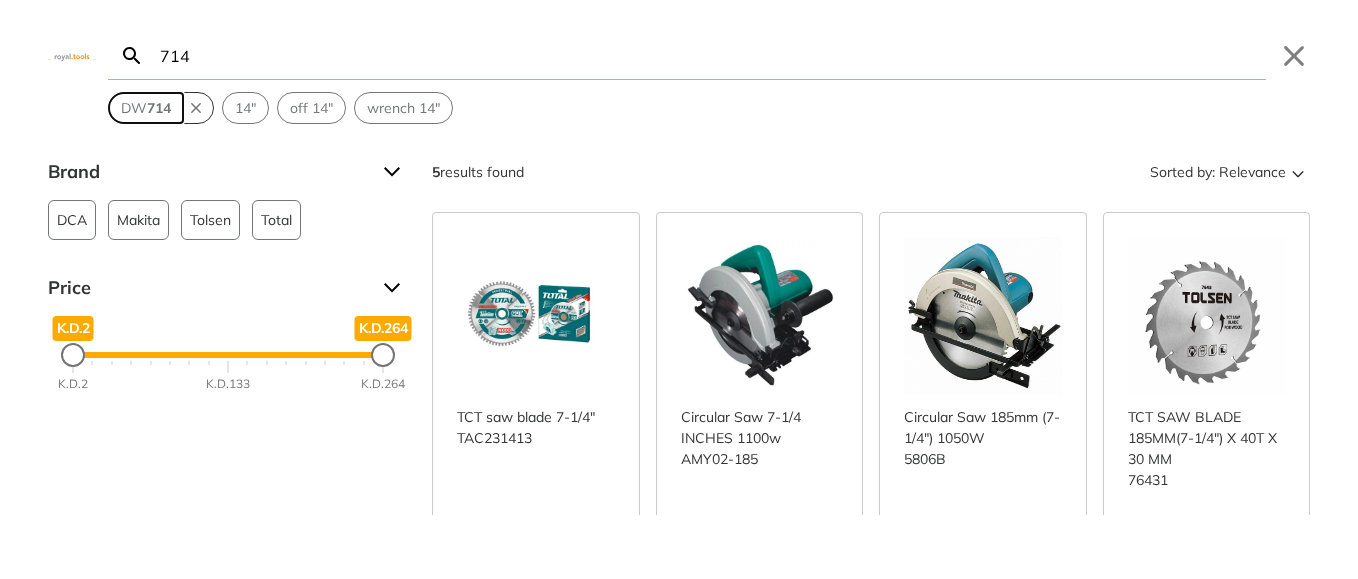 click on "714" at bounding box center [159, 108] 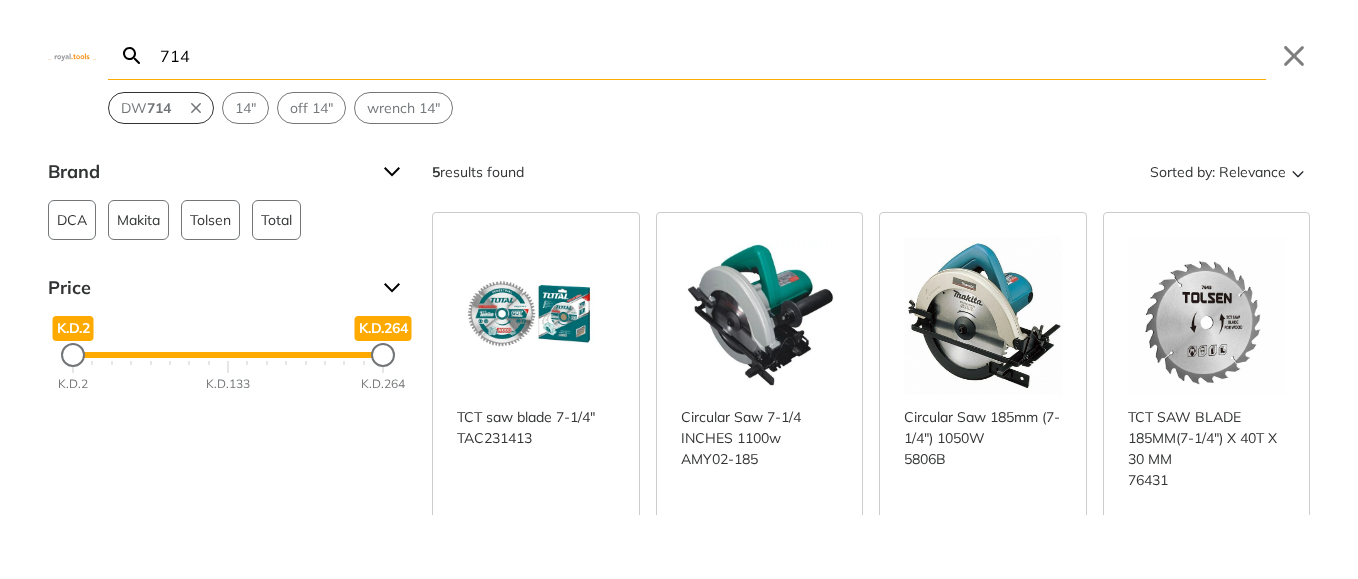 type on "DW714" 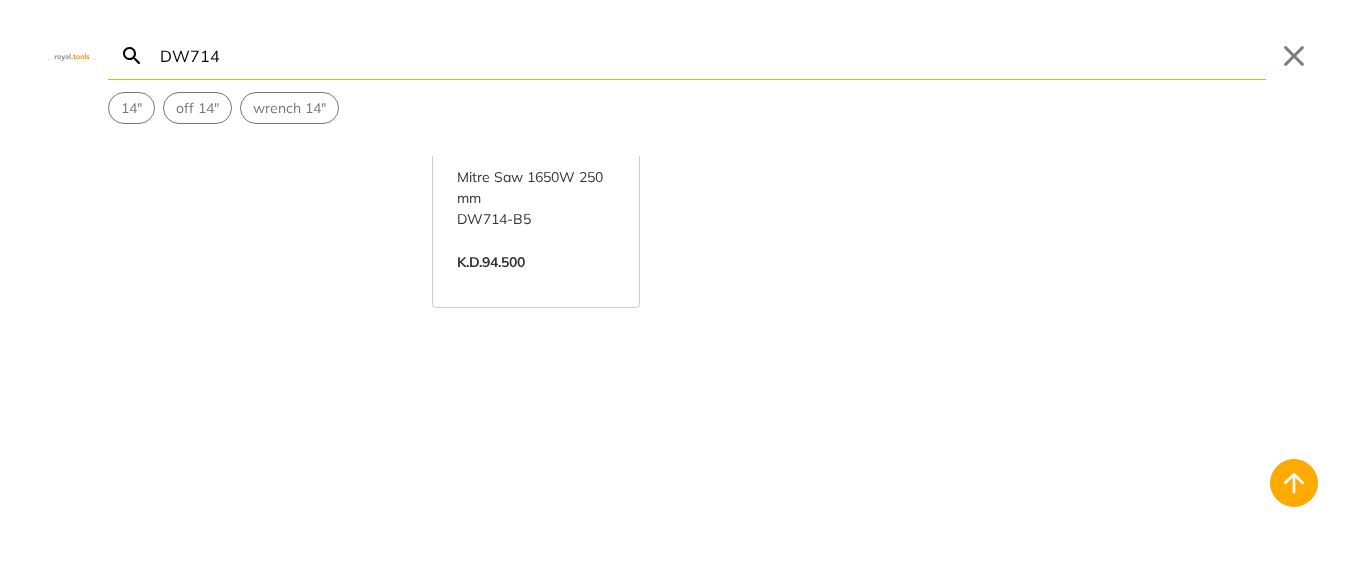 scroll, scrollTop: 0, scrollLeft: 0, axis: both 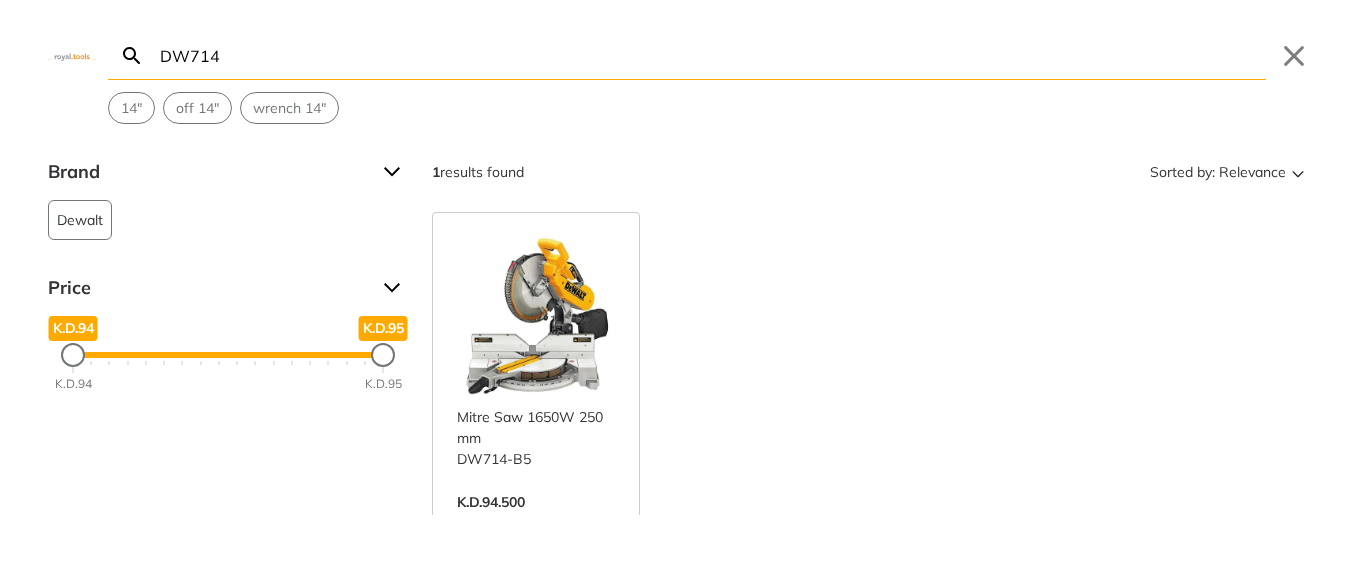 click on "View more →" at bounding box center [536, 523] 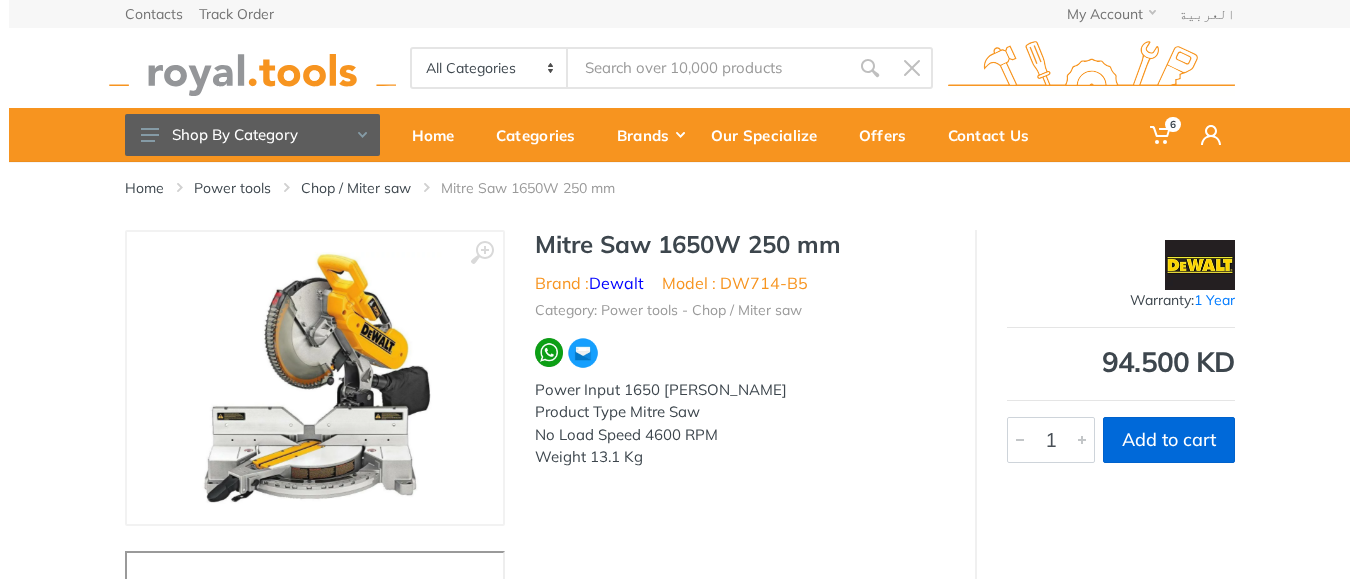 scroll, scrollTop: 0, scrollLeft: 0, axis: both 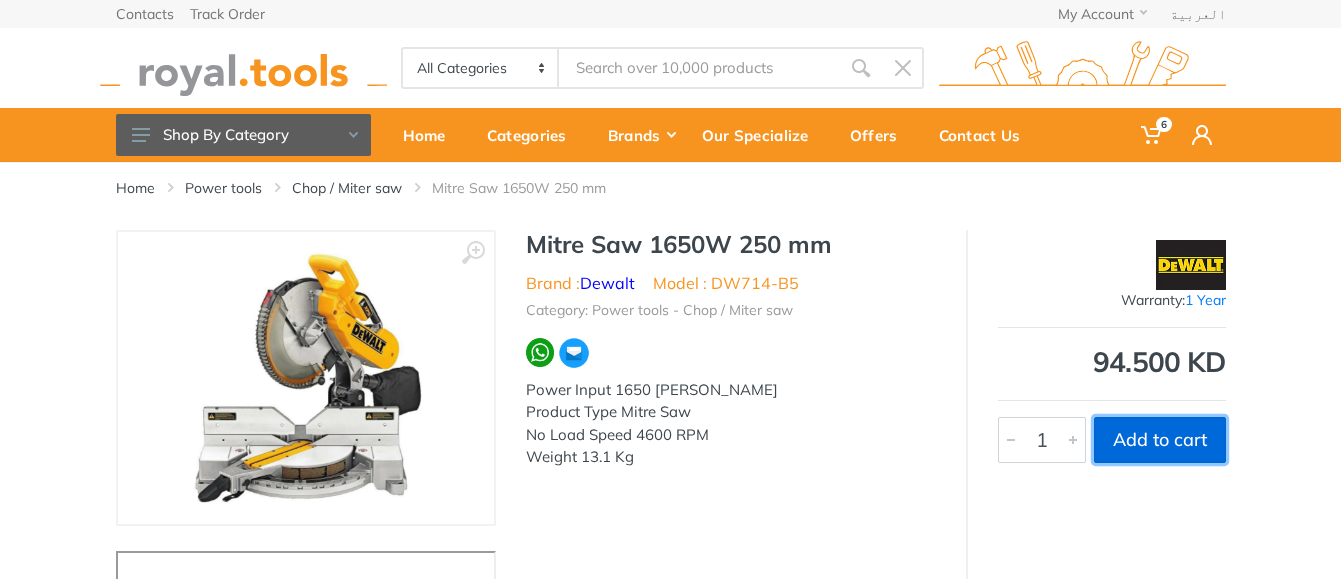click on "Add to cart" at bounding box center (1160, 440) 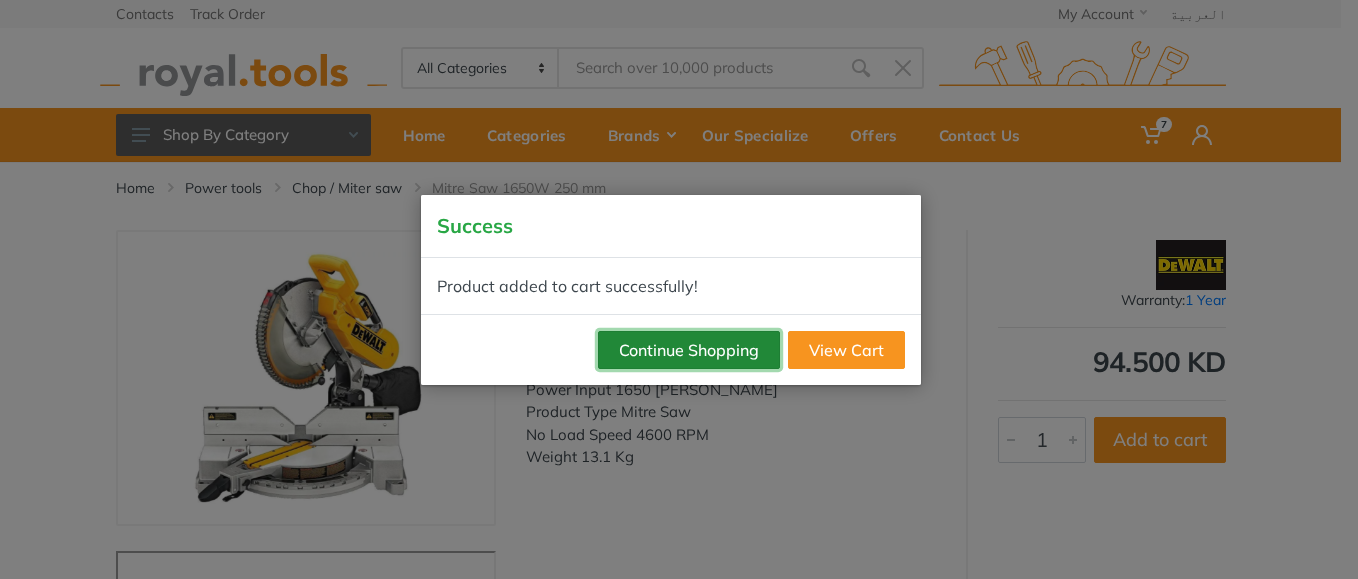 click on "Continue Shopping" at bounding box center (689, 350) 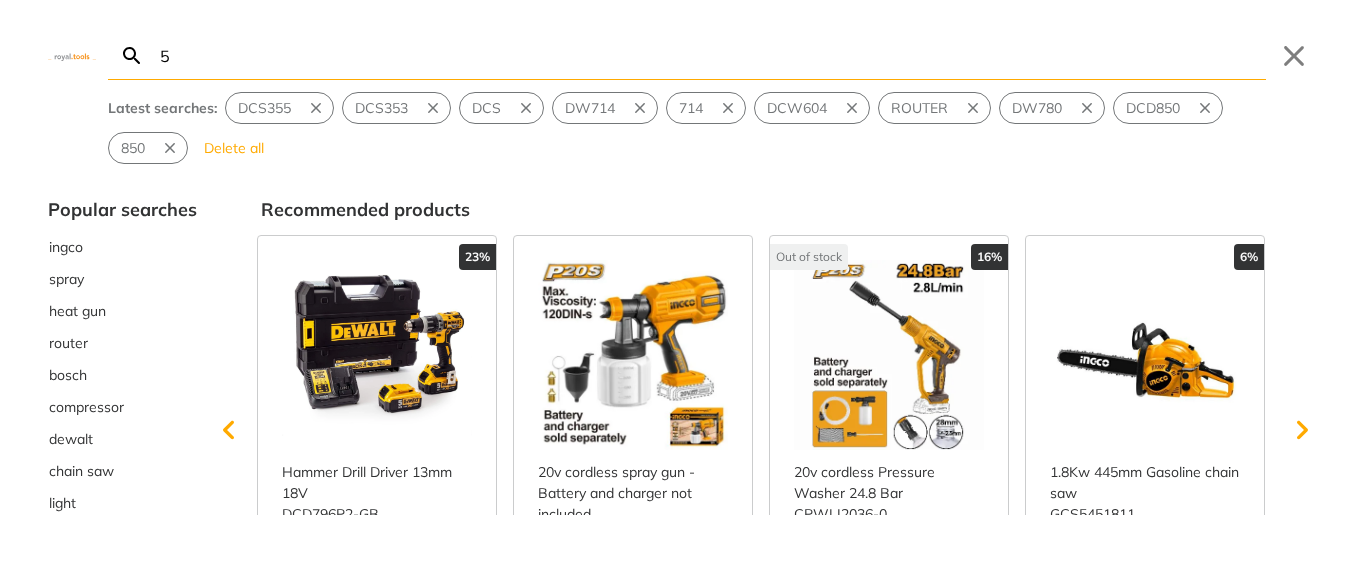 type on "57" 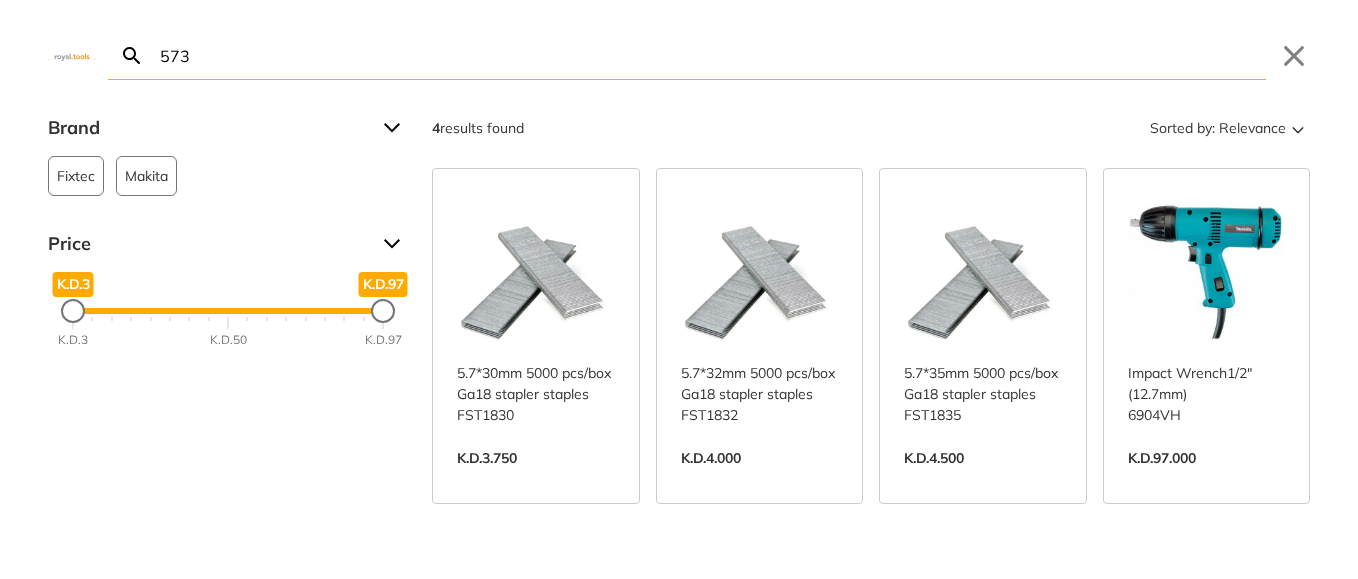click on "Submit" at bounding box center (107, 31) 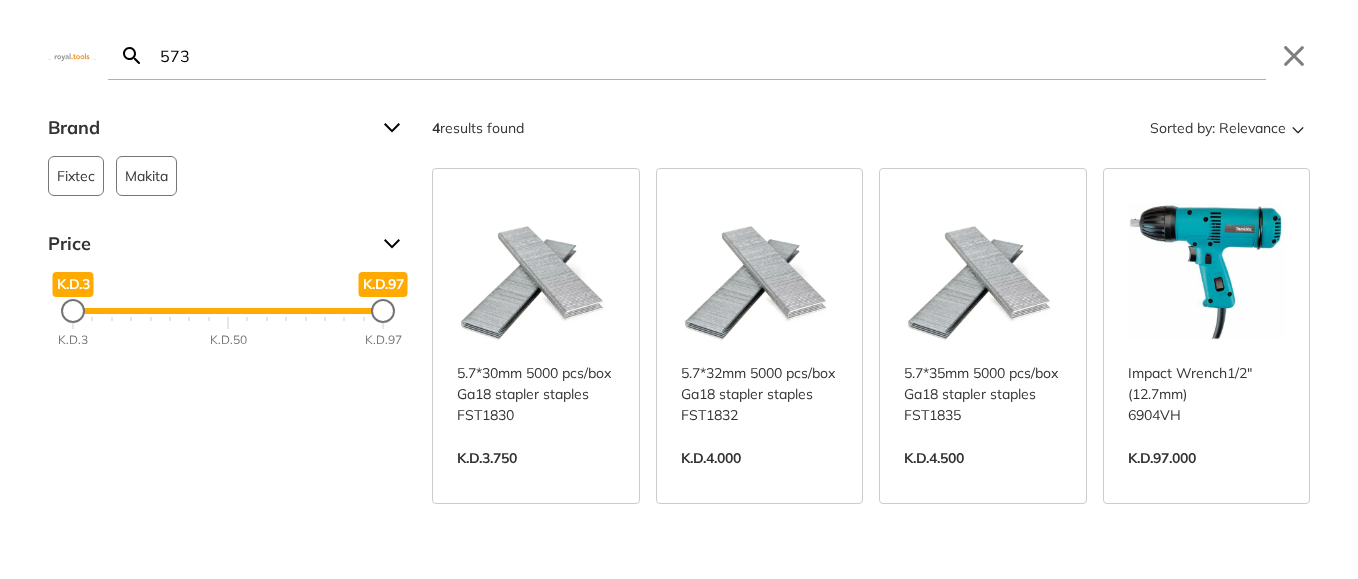 drag, startPoint x: 193, startPoint y: 62, endPoint x: 139, endPoint y: 43, distance: 57.245087 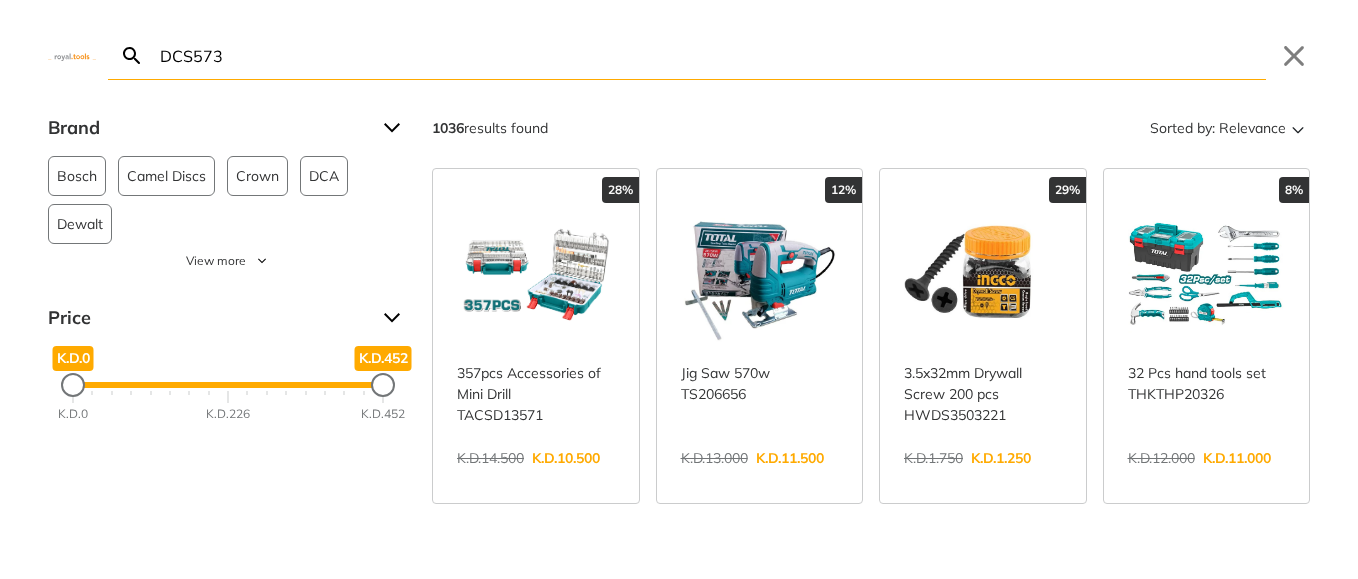 type on "DCS573" 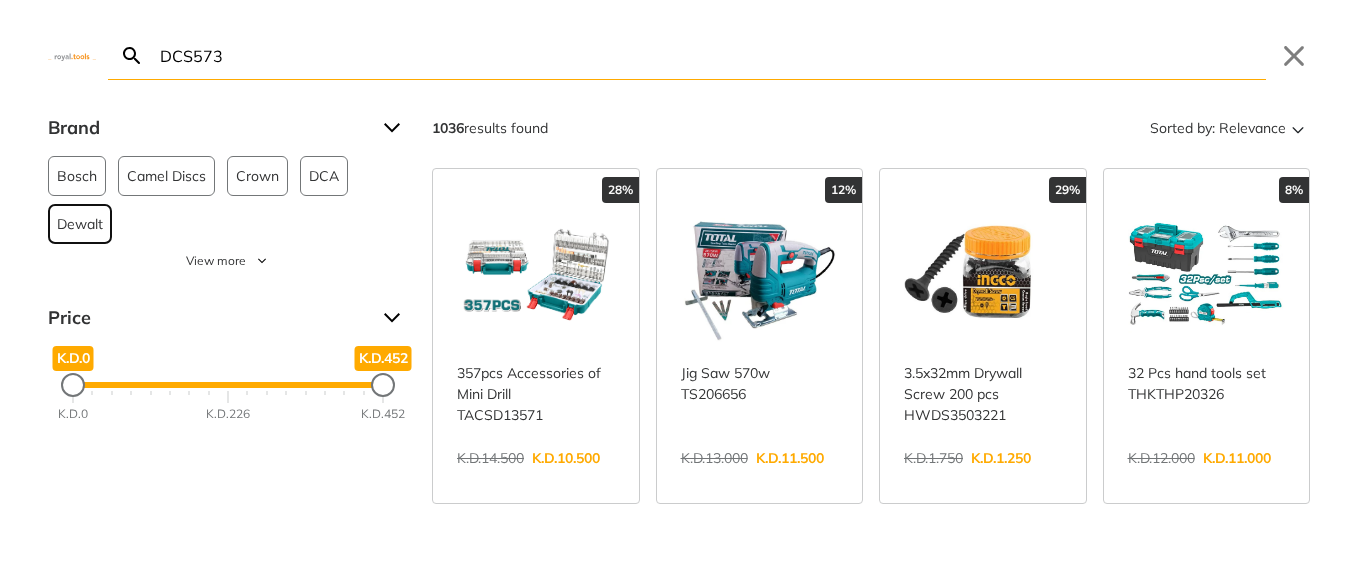 click on "Dewalt" at bounding box center (80, 224) 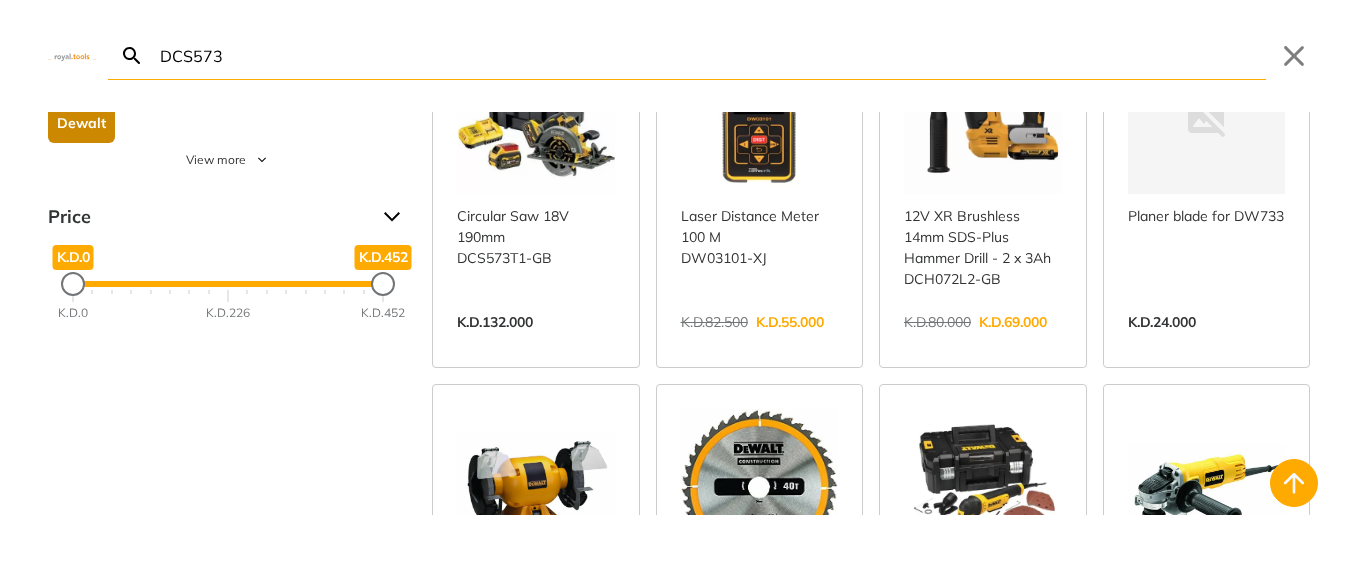 scroll, scrollTop: 0, scrollLeft: 0, axis: both 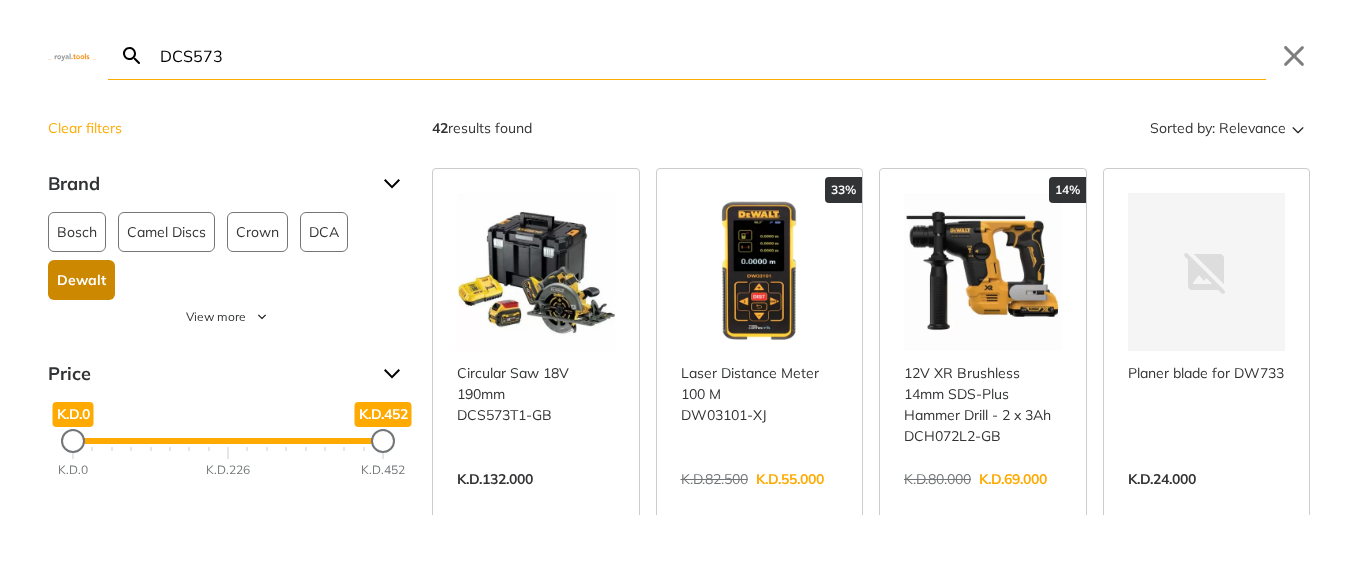 click on "View more →" at bounding box center (536, 500) 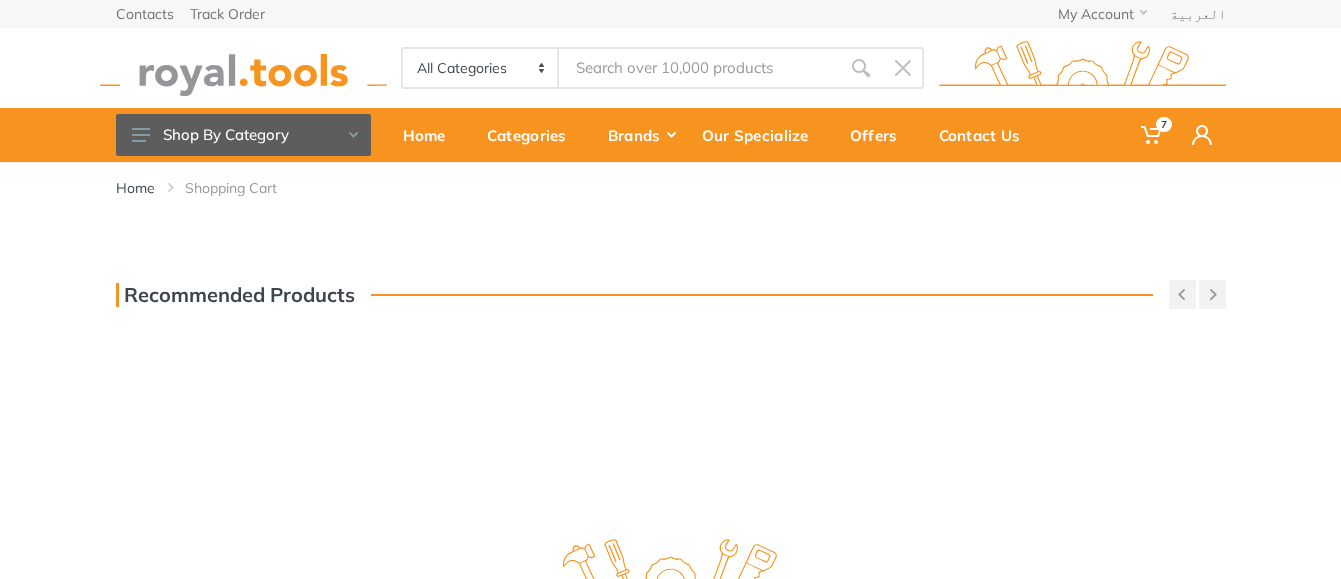 scroll, scrollTop: 0, scrollLeft: 0, axis: both 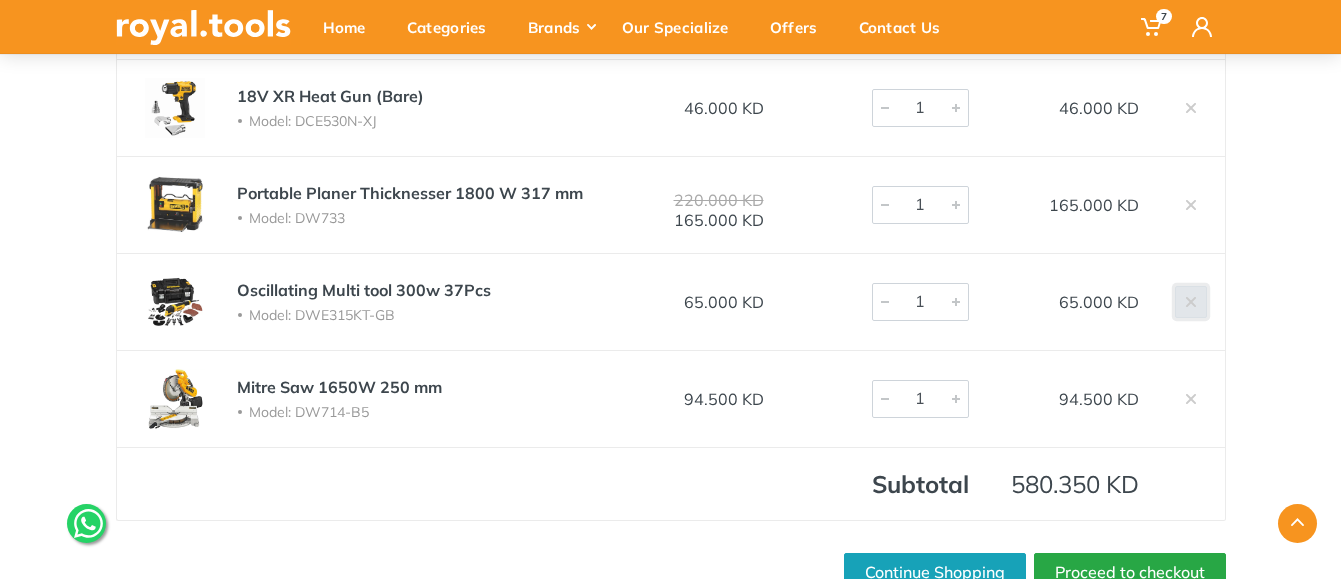 click 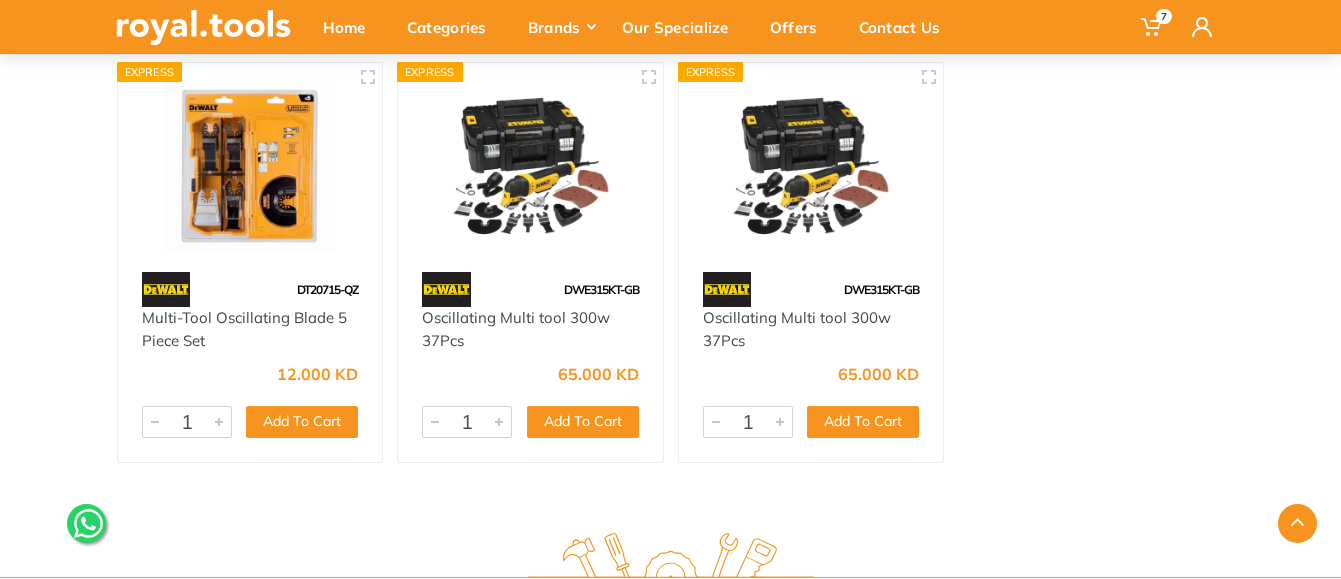 scroll, scrollTop: 1428, scrollLeft: 0, axis: vertical 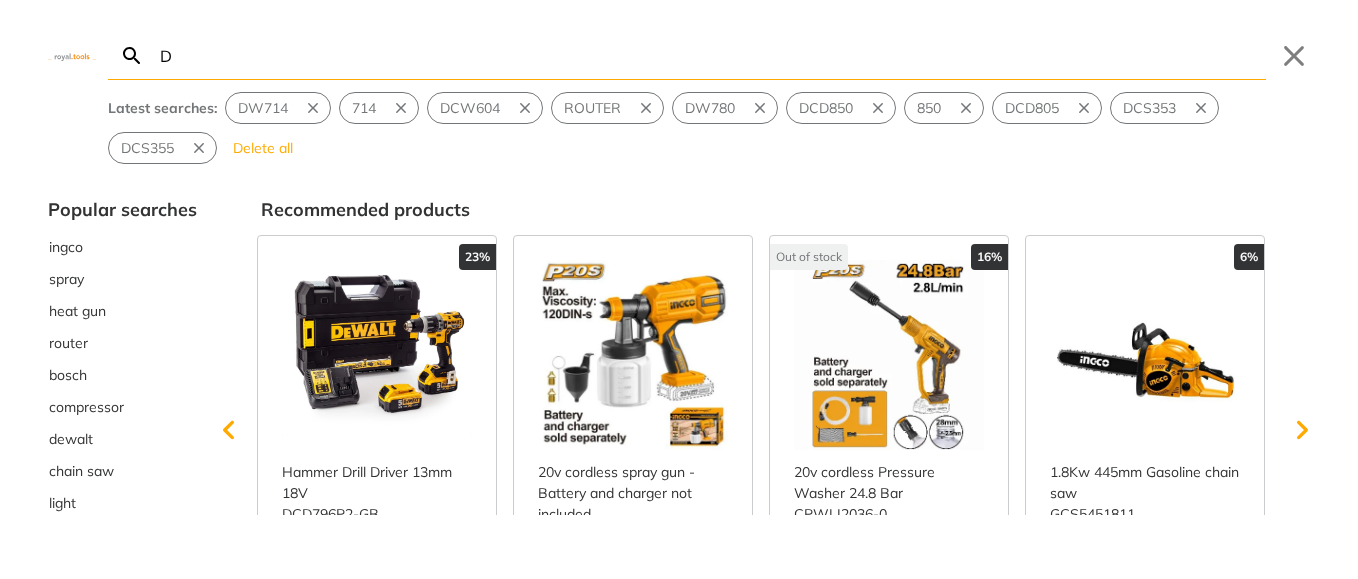 type on "DC" 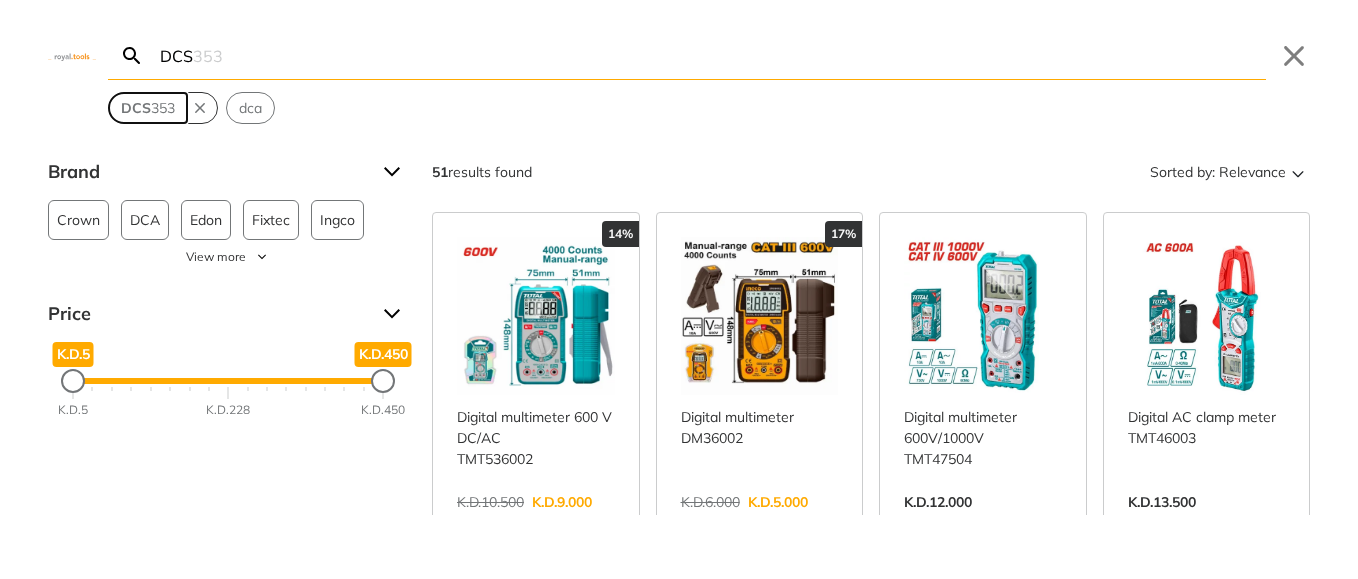 click on "DCS 353" at bounding box center [148, 108] 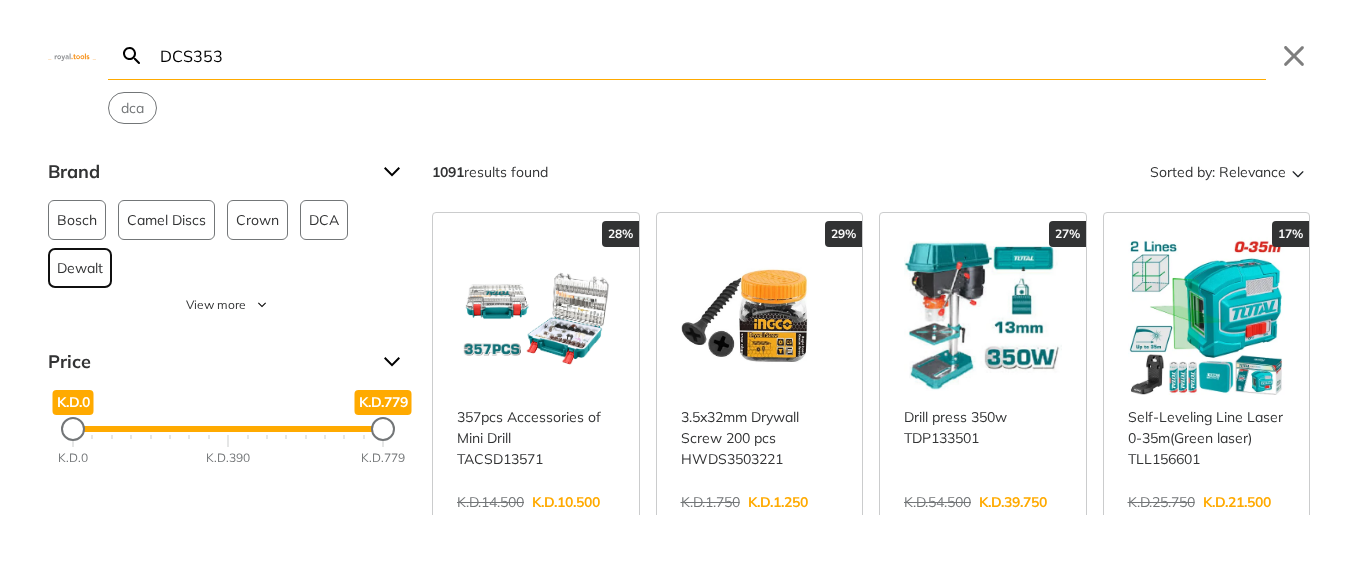 click on "Dewalt" at bounding box center [80, 268] 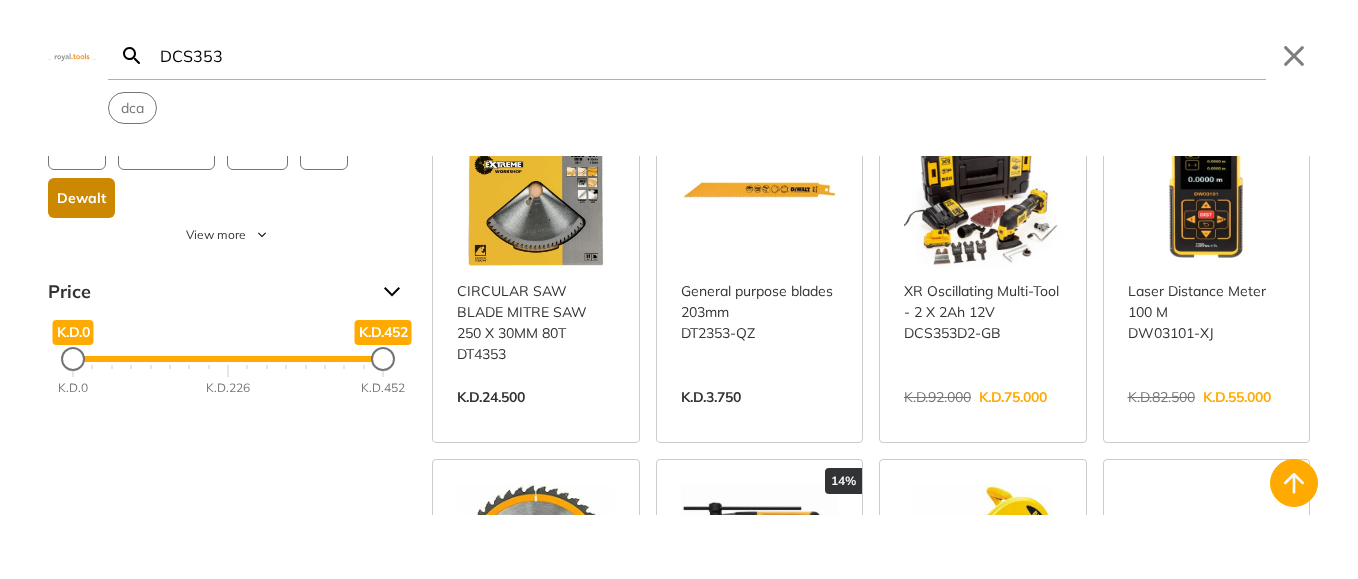 scroll, scrollTop: 0, scrollLeft: 0, axis: both 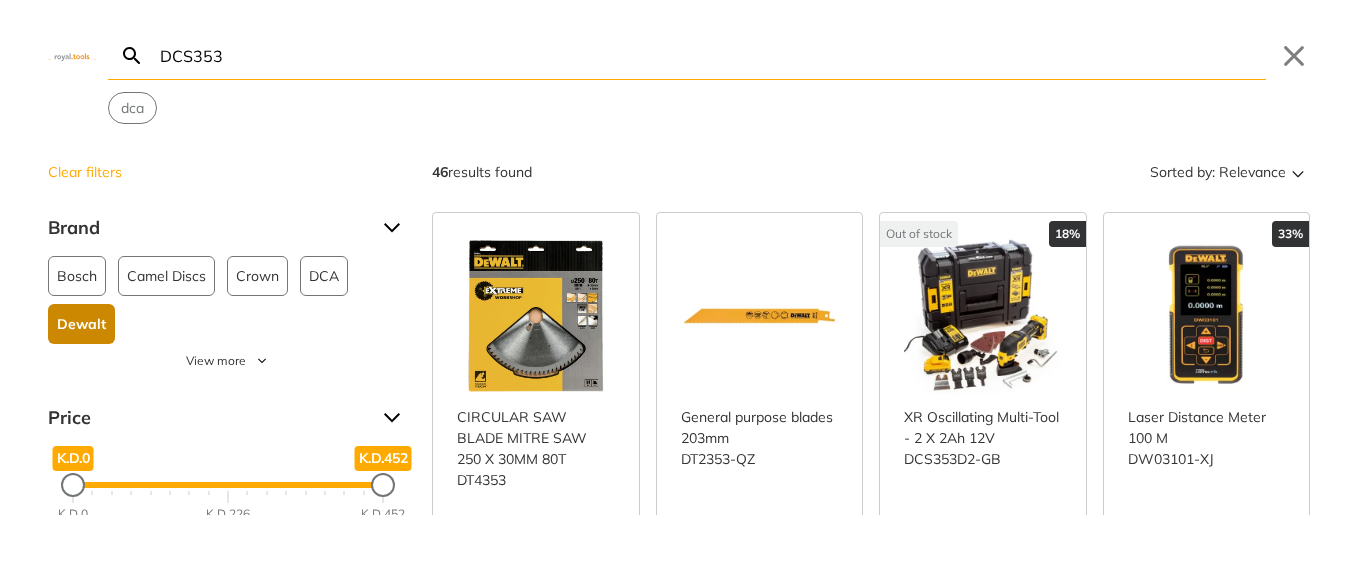 click on "DCS353" at bounding box center (711, 55) 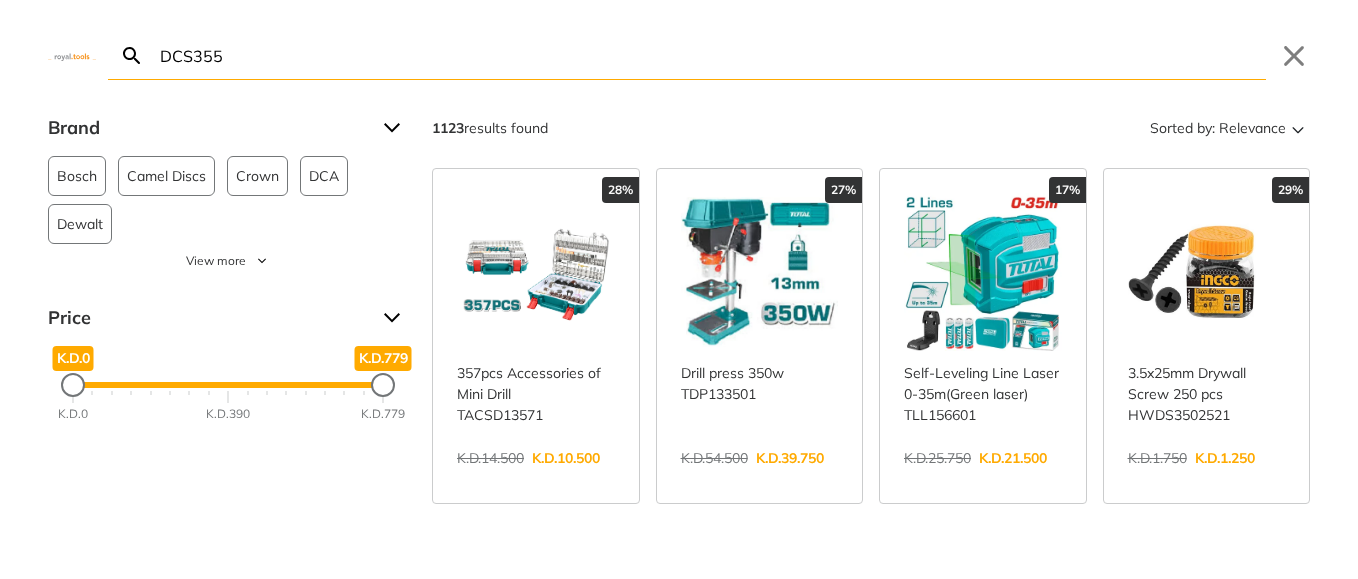 type on "DCS355" 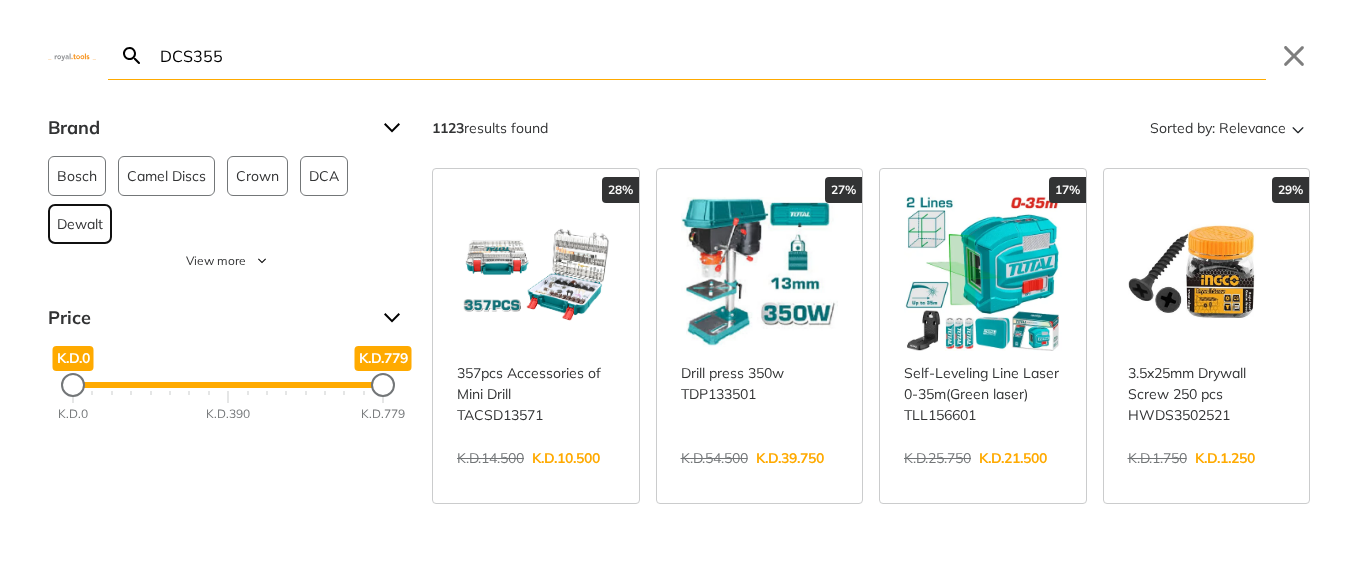 click on "Dewalt" at bounding box center [80, 224] 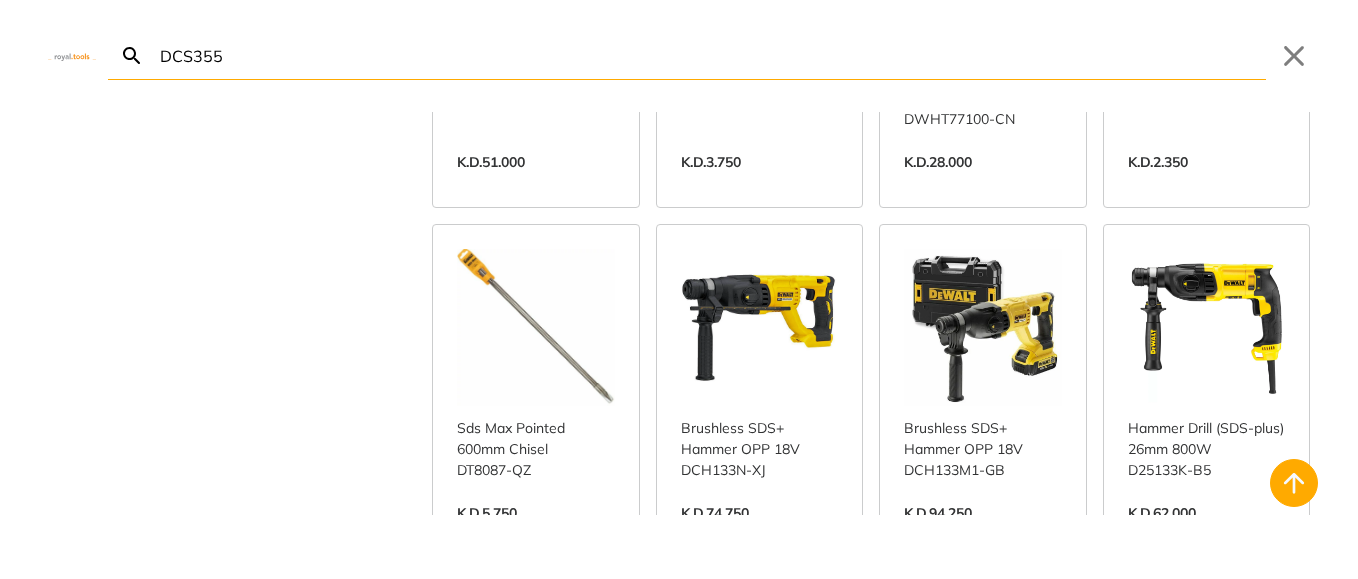 scroll, scrollTop: 1080, scrollLeft: 0, axis: vertical 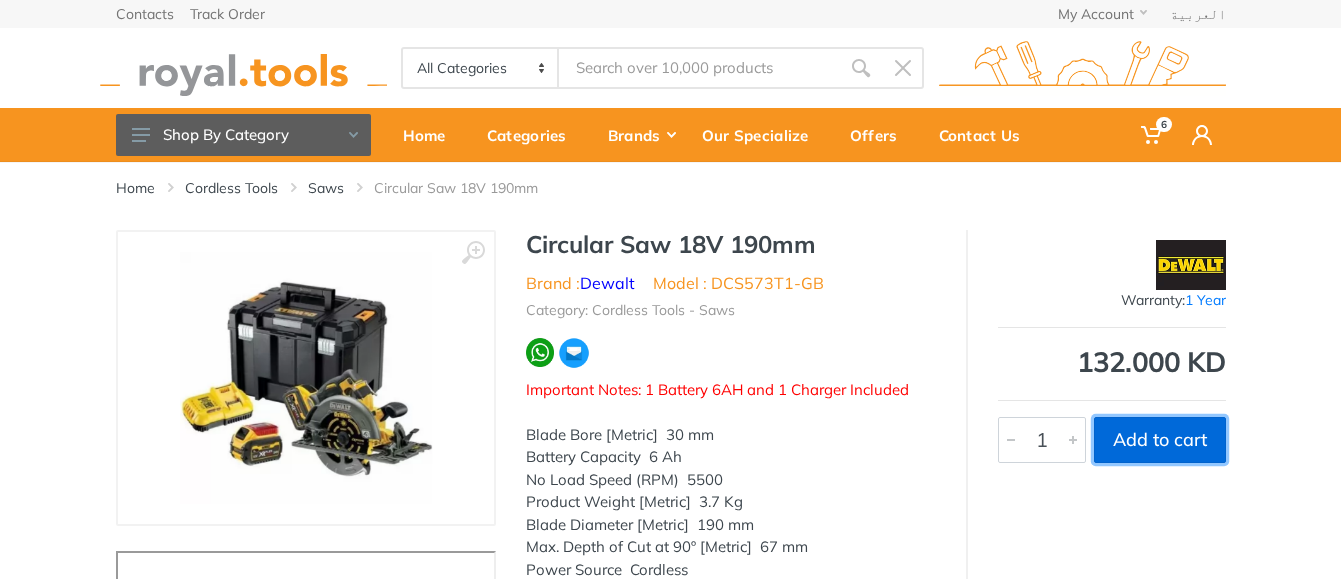 click on "Add to cart" at bounding box center (1160, 440) 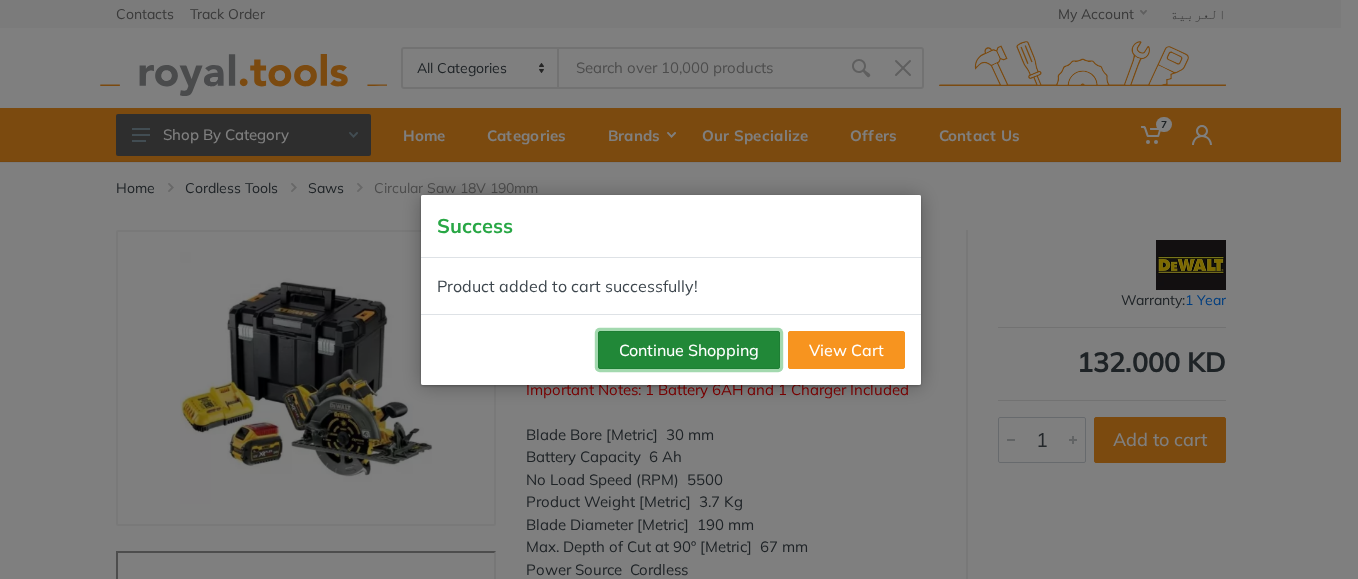 click on "Continue Shopping" at bounding box center (689, 350) 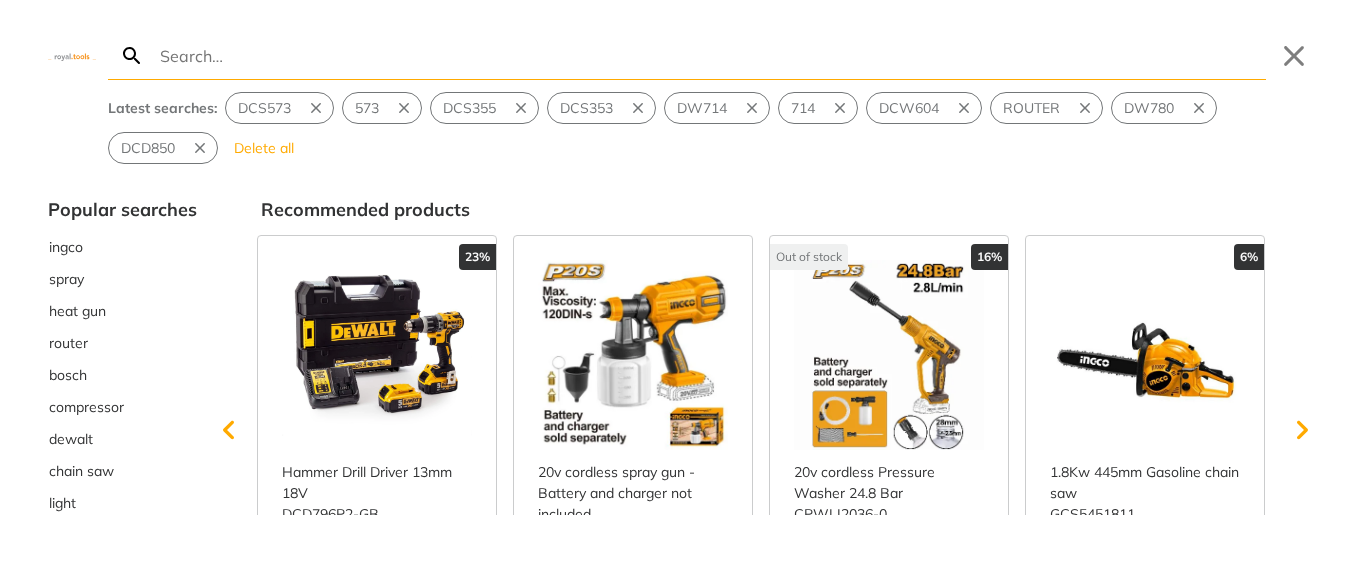 type on "D" 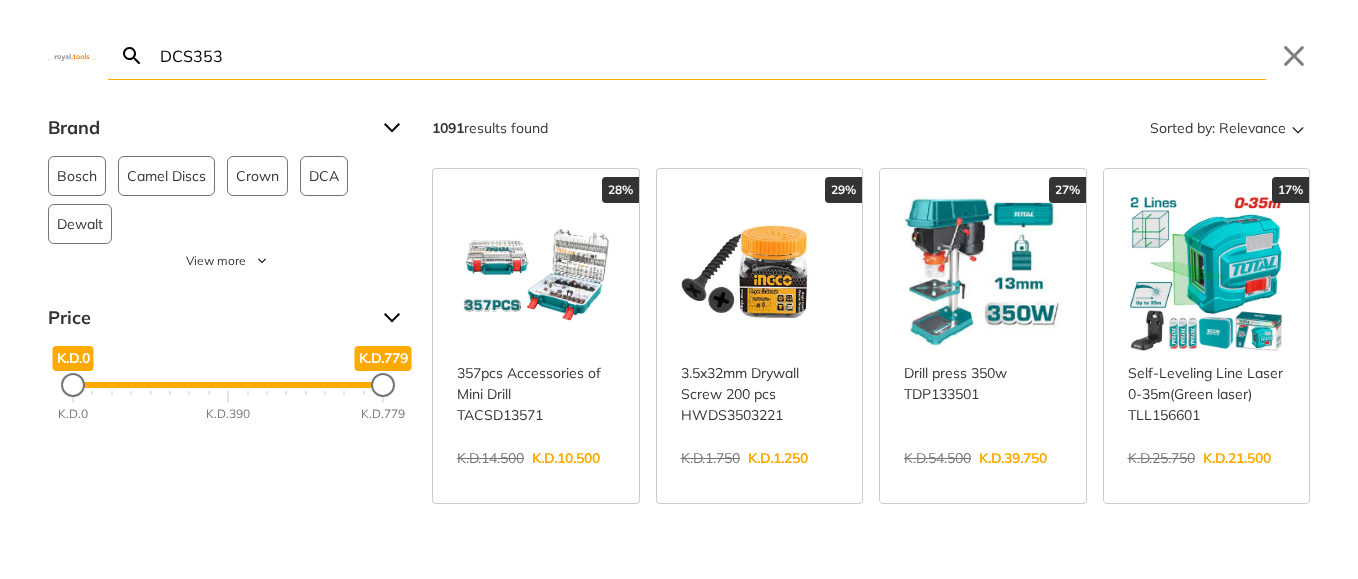 type on "DCS353" 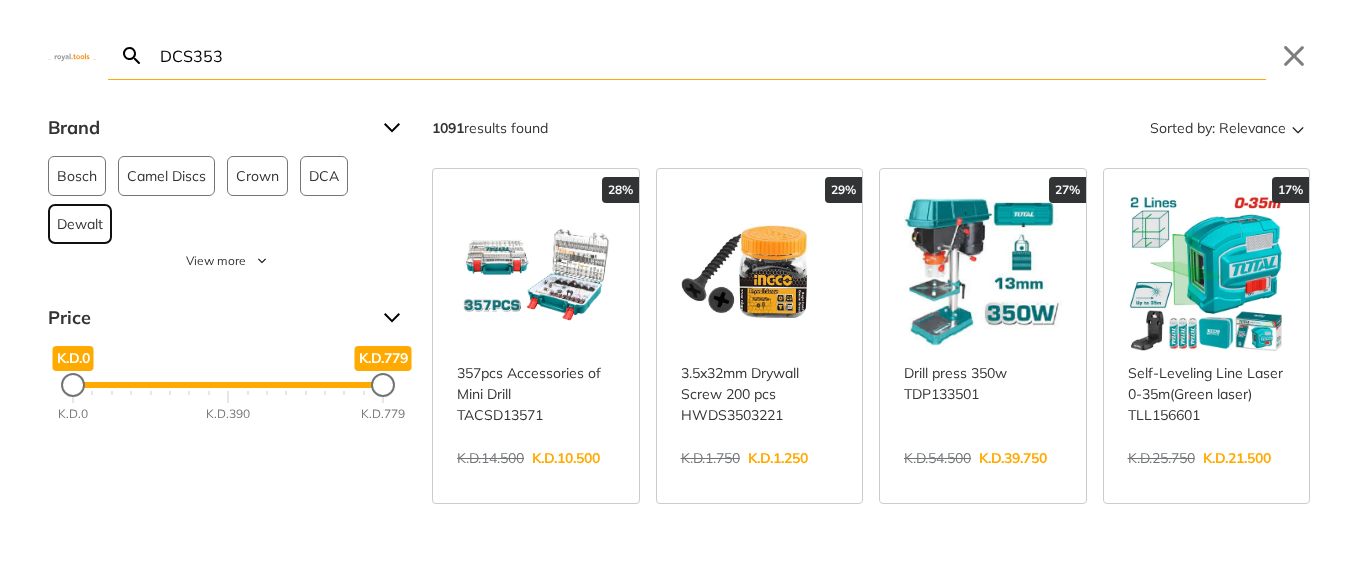 click on "Dewalt" at bounding box center (80, 224) 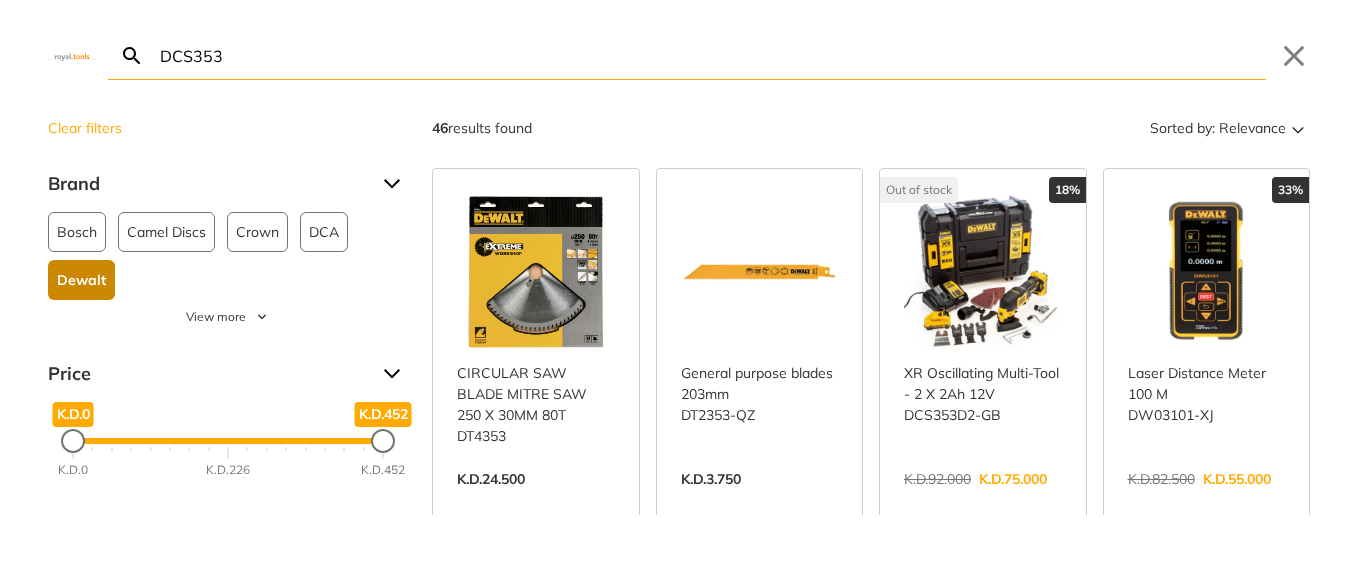 click on "View more →" at bounding box center (983, 500) 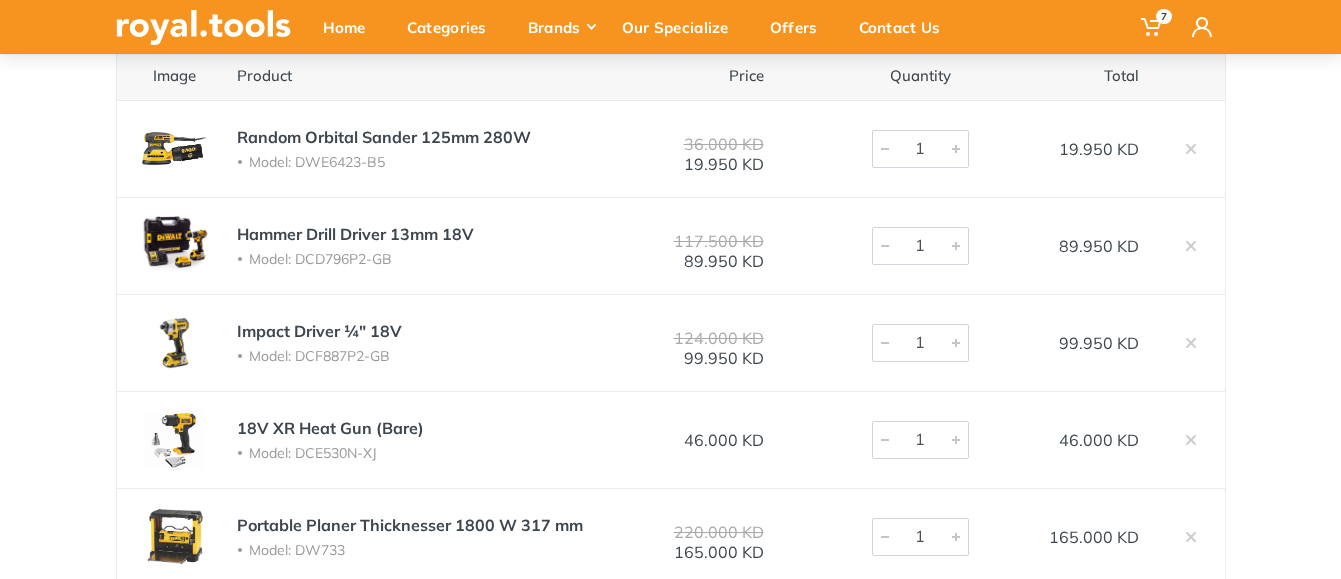 scroll, scrollTop: 204, scrollLeft: 0, axis: vertical 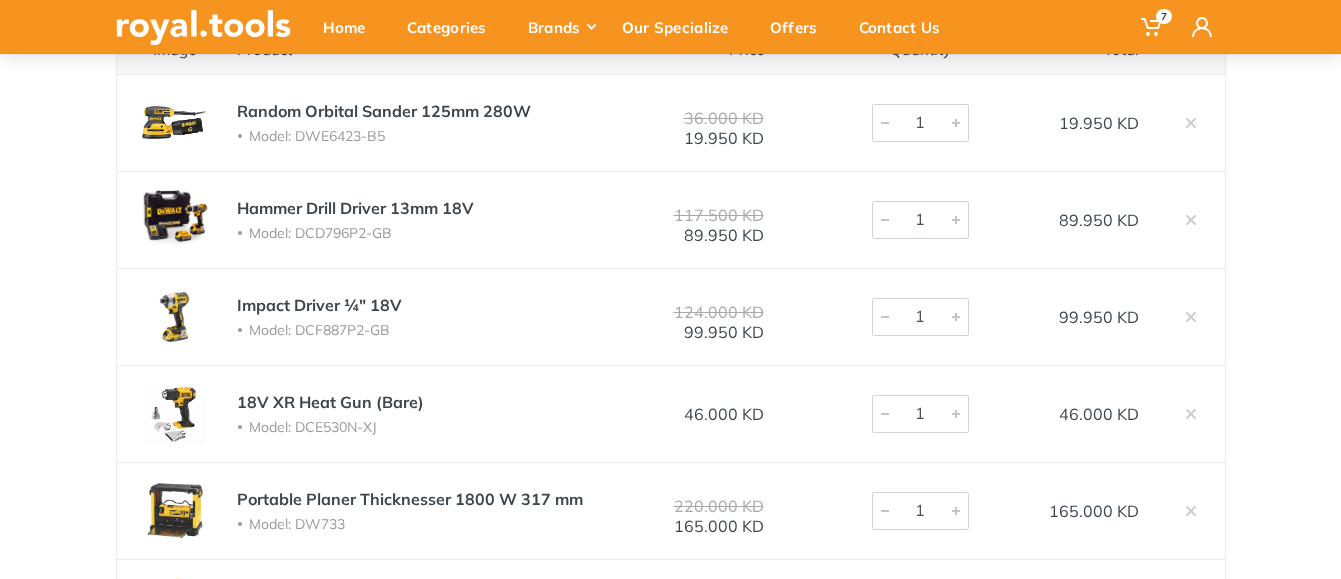 click on "18V XR Heat Gun (Bare)
Model: DCE530N-XJ" at bounding box center (415, 413) 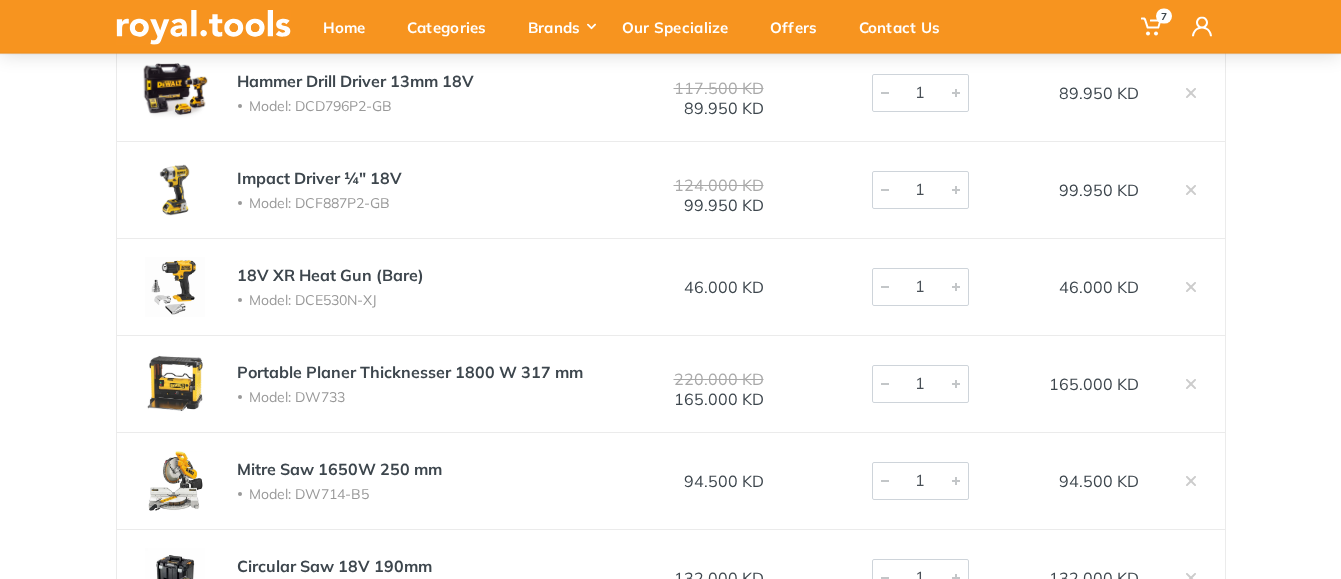scroll, scrollTop: 0, scrollLeft: 0, axis: both 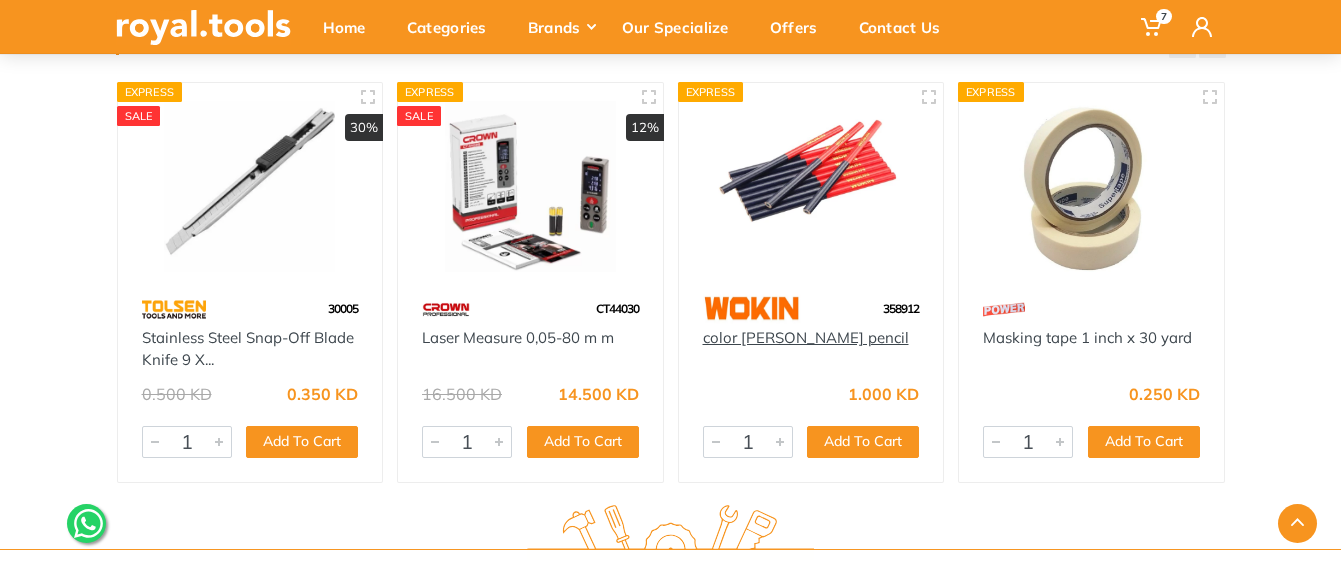 click on "color carpenter pencil" at bounding box center [806, 337] 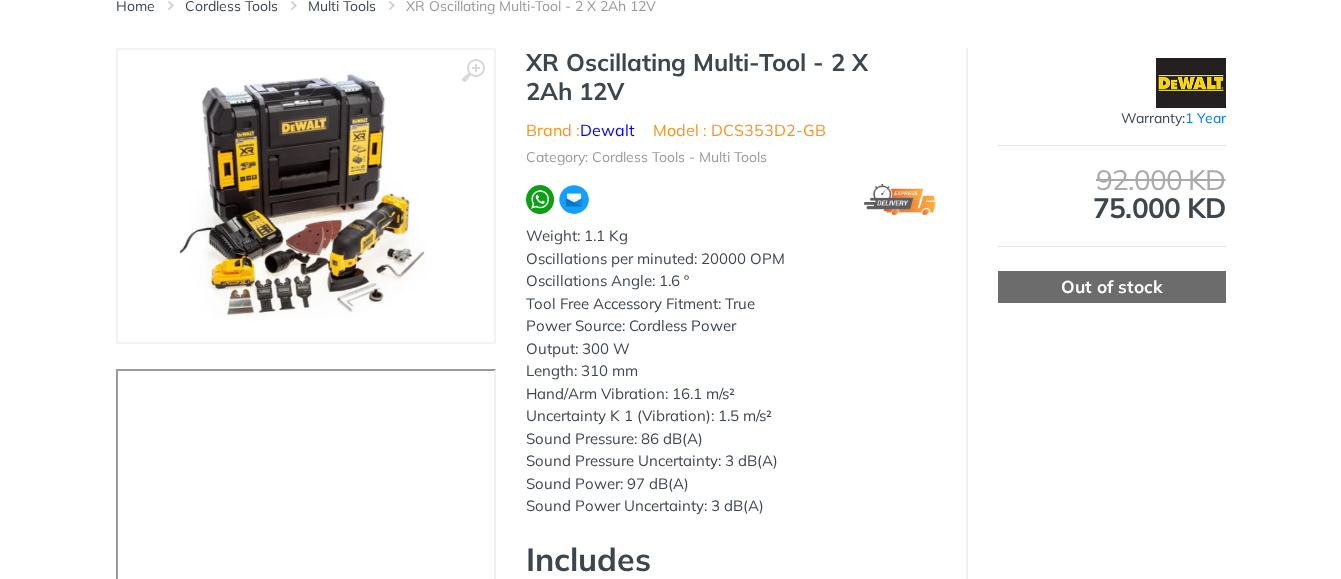 scroll, scrollTop: 0, scrollLeft: 0, axis: both 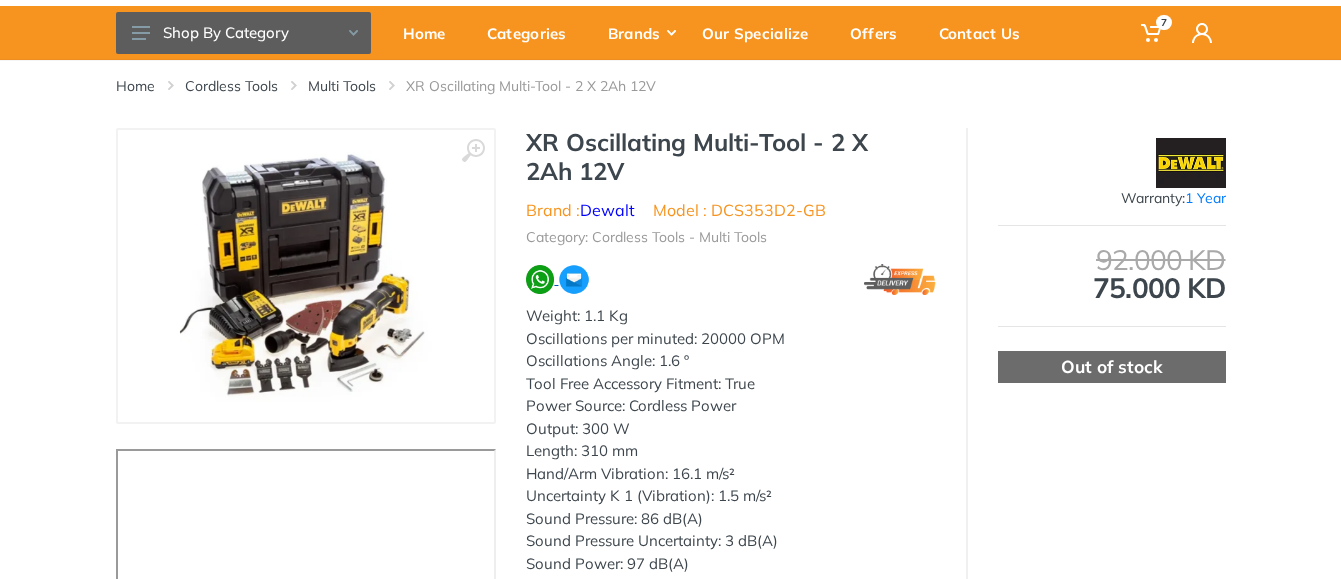 click at bounding box center [540, 279] 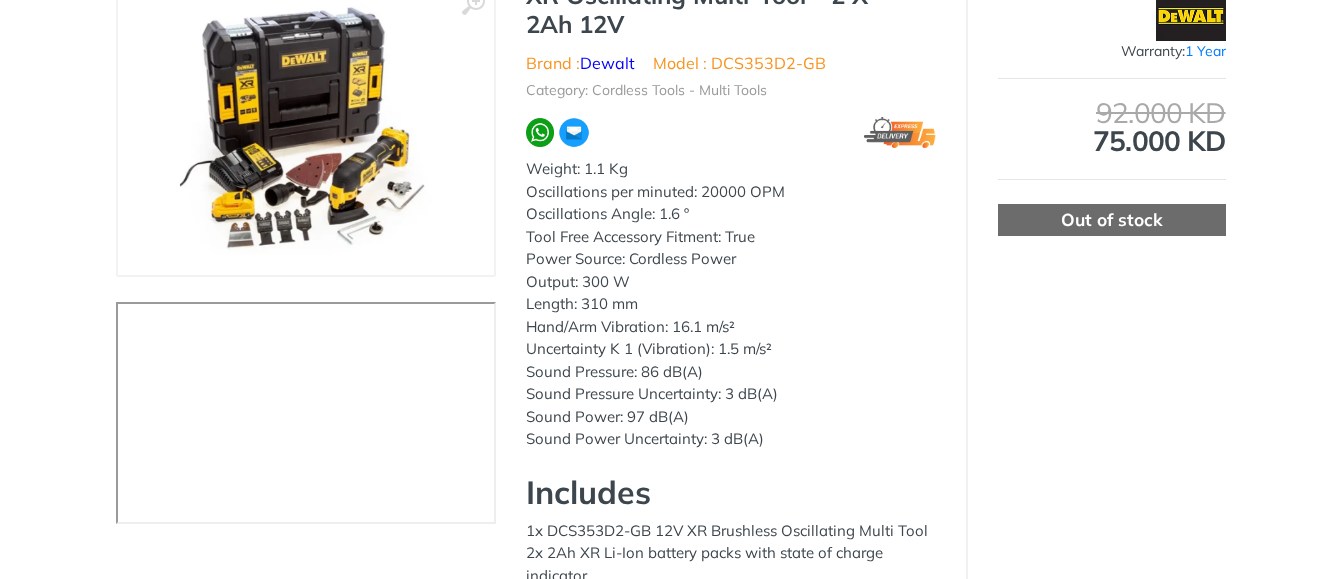 scroll, scrollTop: 0, scrollLeft: 0, axis: both 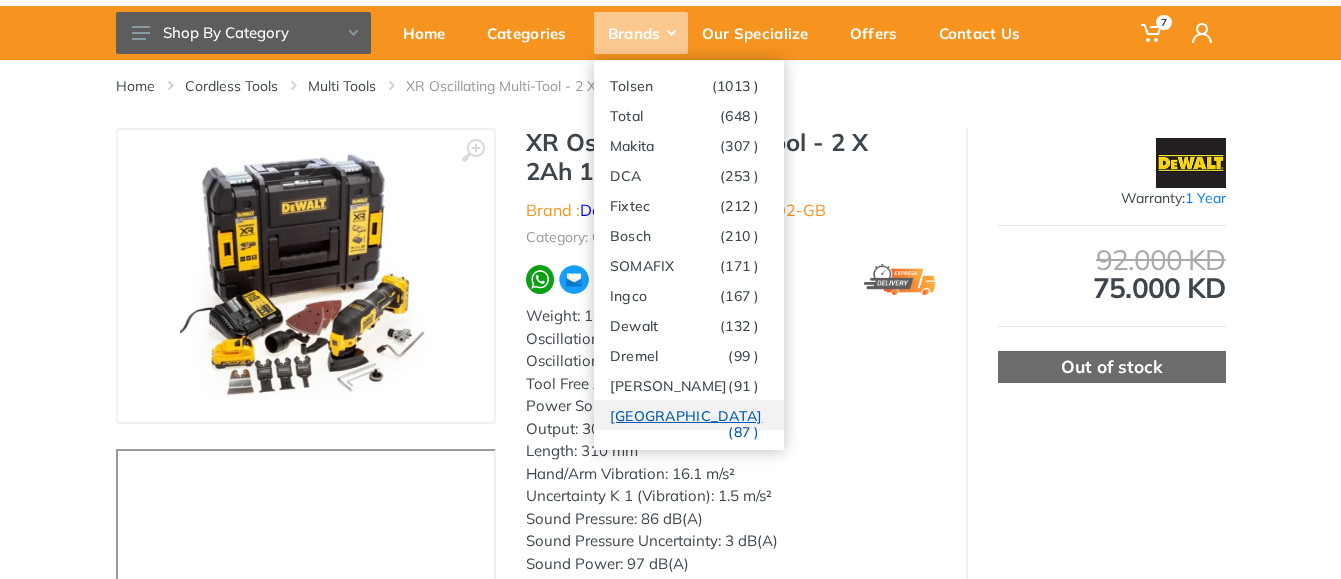 click on "Milwaukee                                                                 (87                                                                    )" at bounding box center (689, 415) 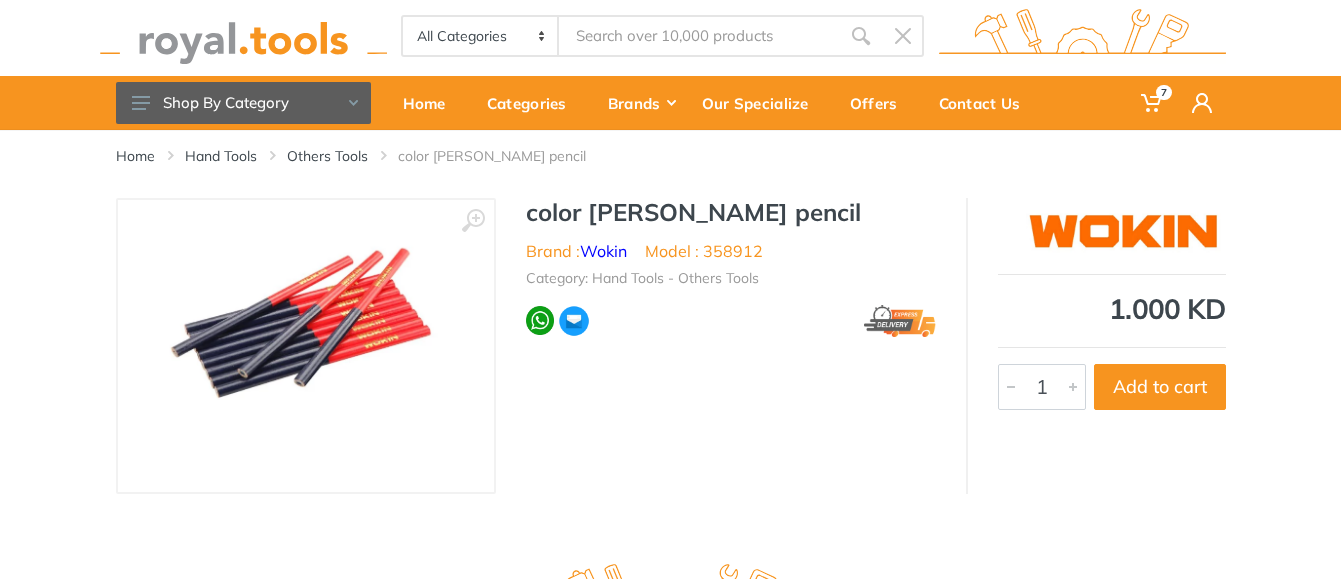 scroll, scrollTop: 0, scrollLeft: 0, axis: both 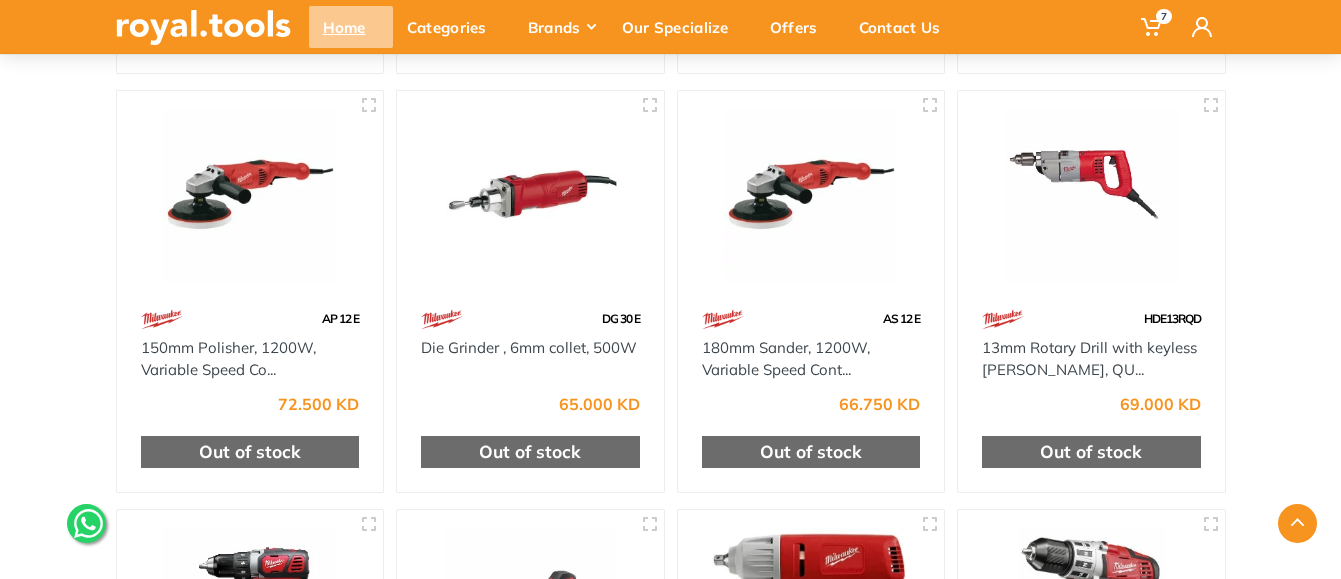 click on "Home" at bounding box center [351, 27] 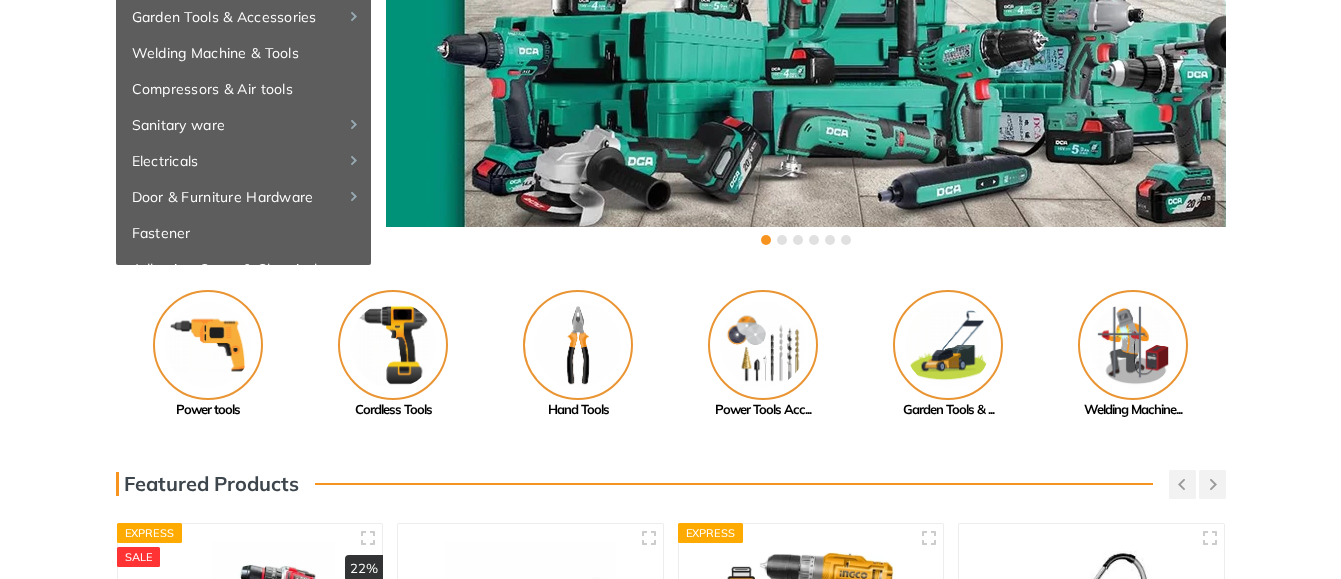scroll, scrollTop: 0, scrollLeft: 0, axis: both 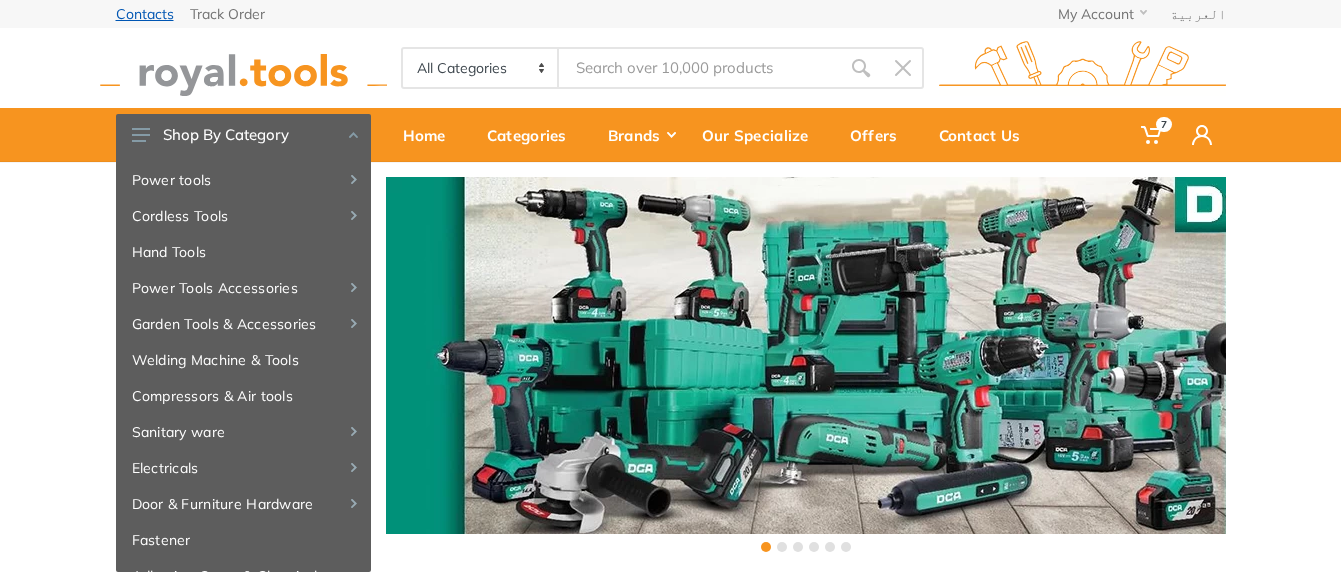 click on "Contacts" at bounding box center (145, 14) 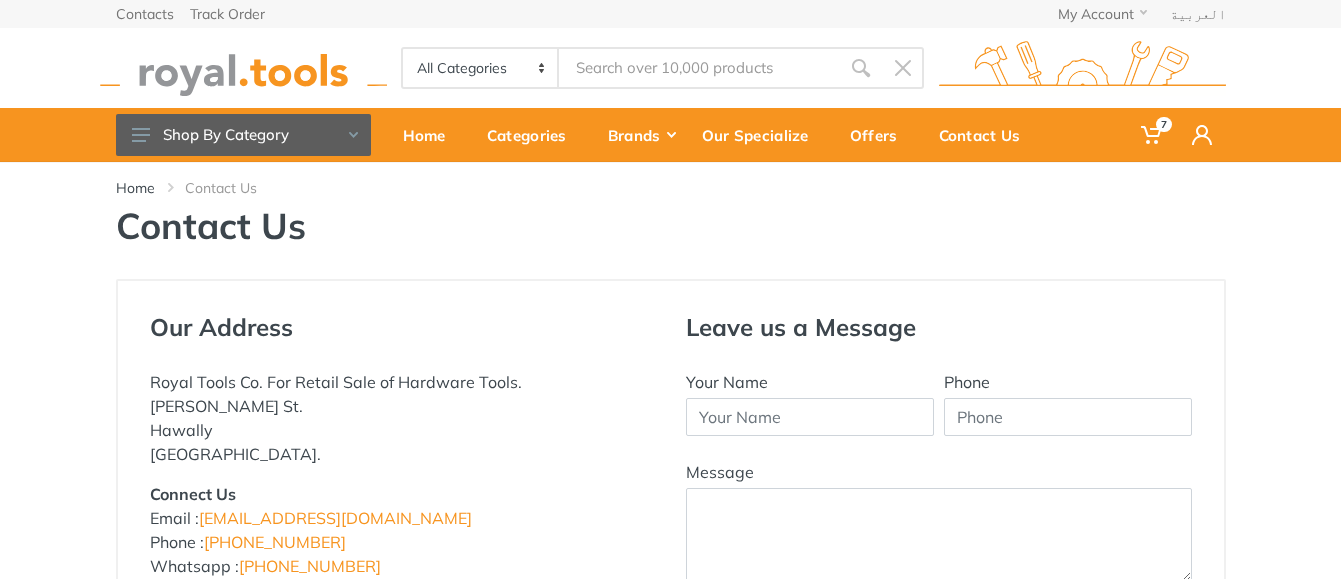 scroll, scrollTop: 0, scrollLeft: 0, axis: both 